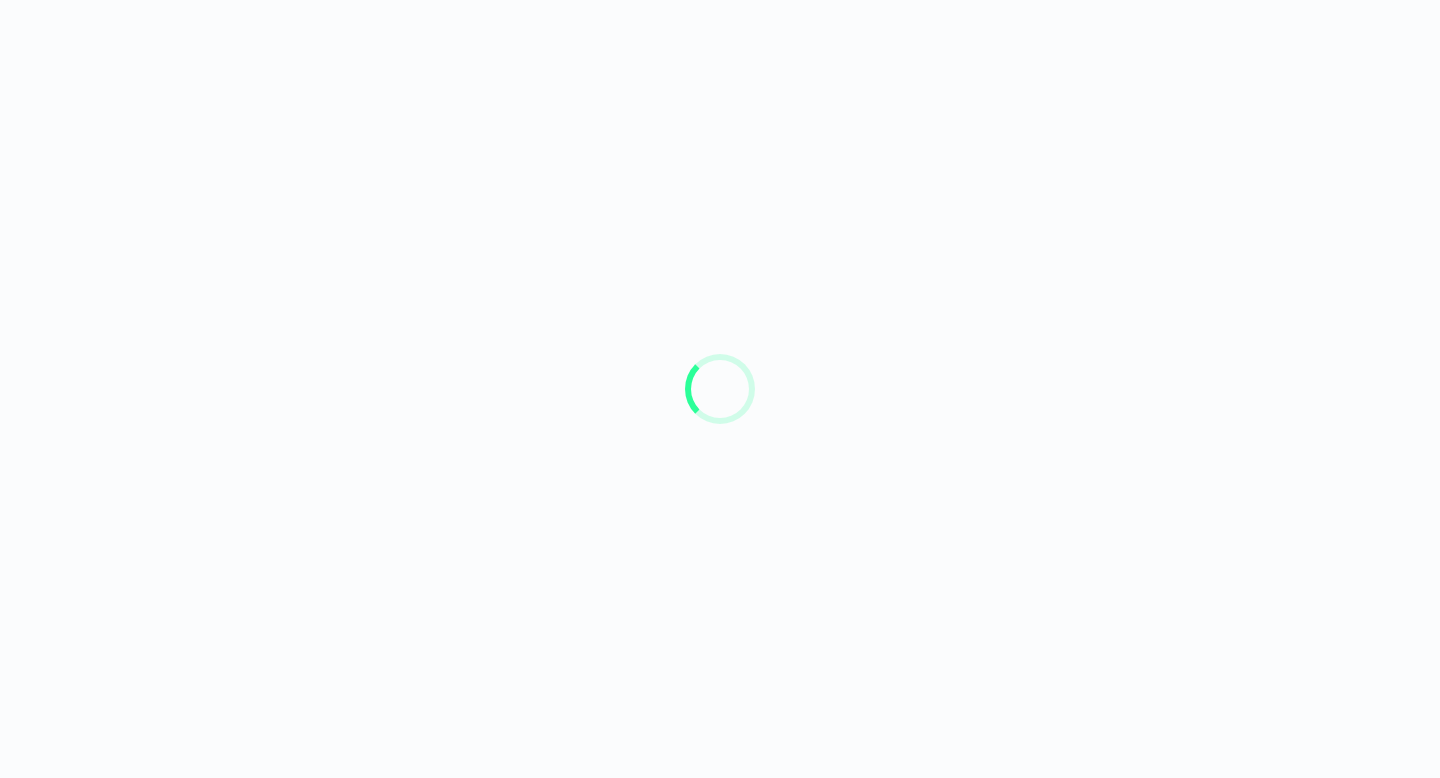 scroll, scrollTop: 0, scrollLeft: 0, axis: both 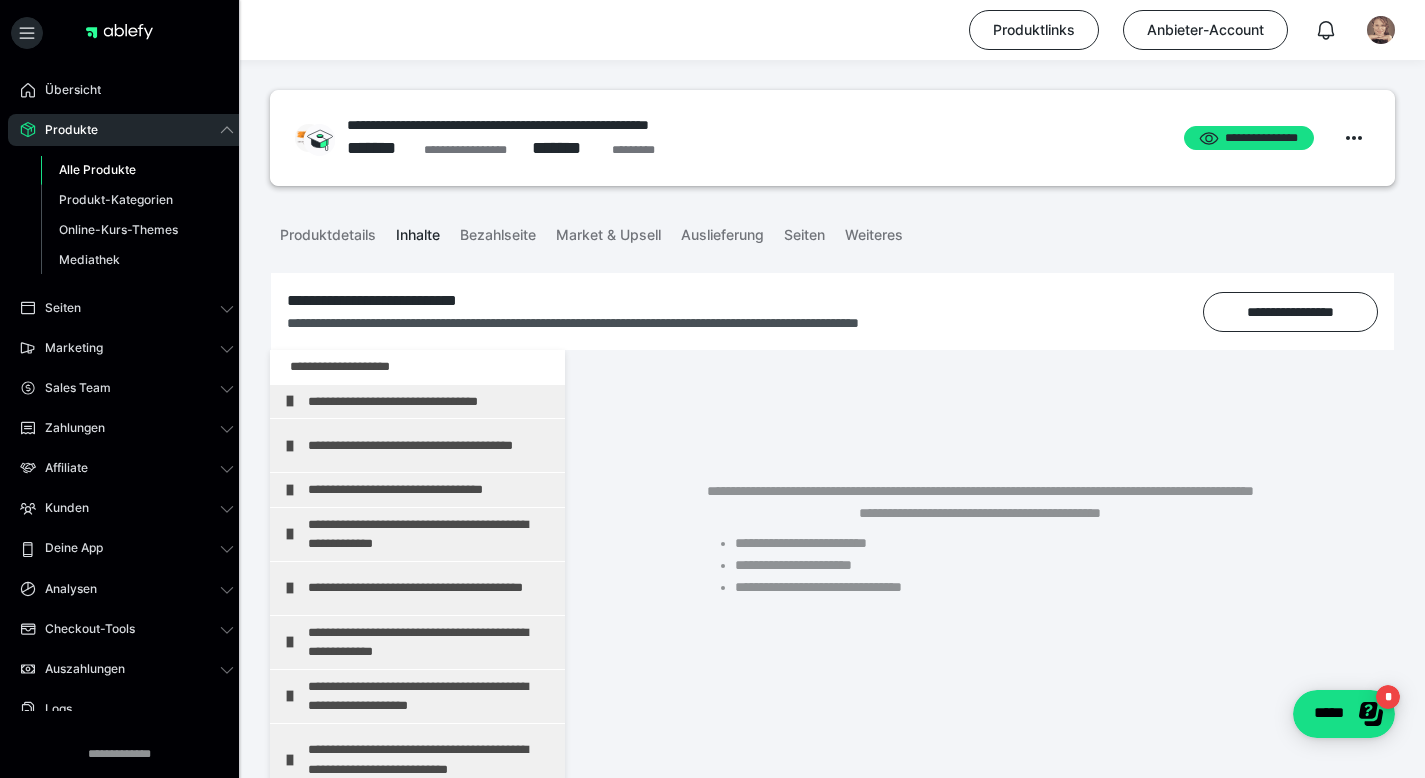 click on "Alle Produkte" at bounding box center (97, 169) 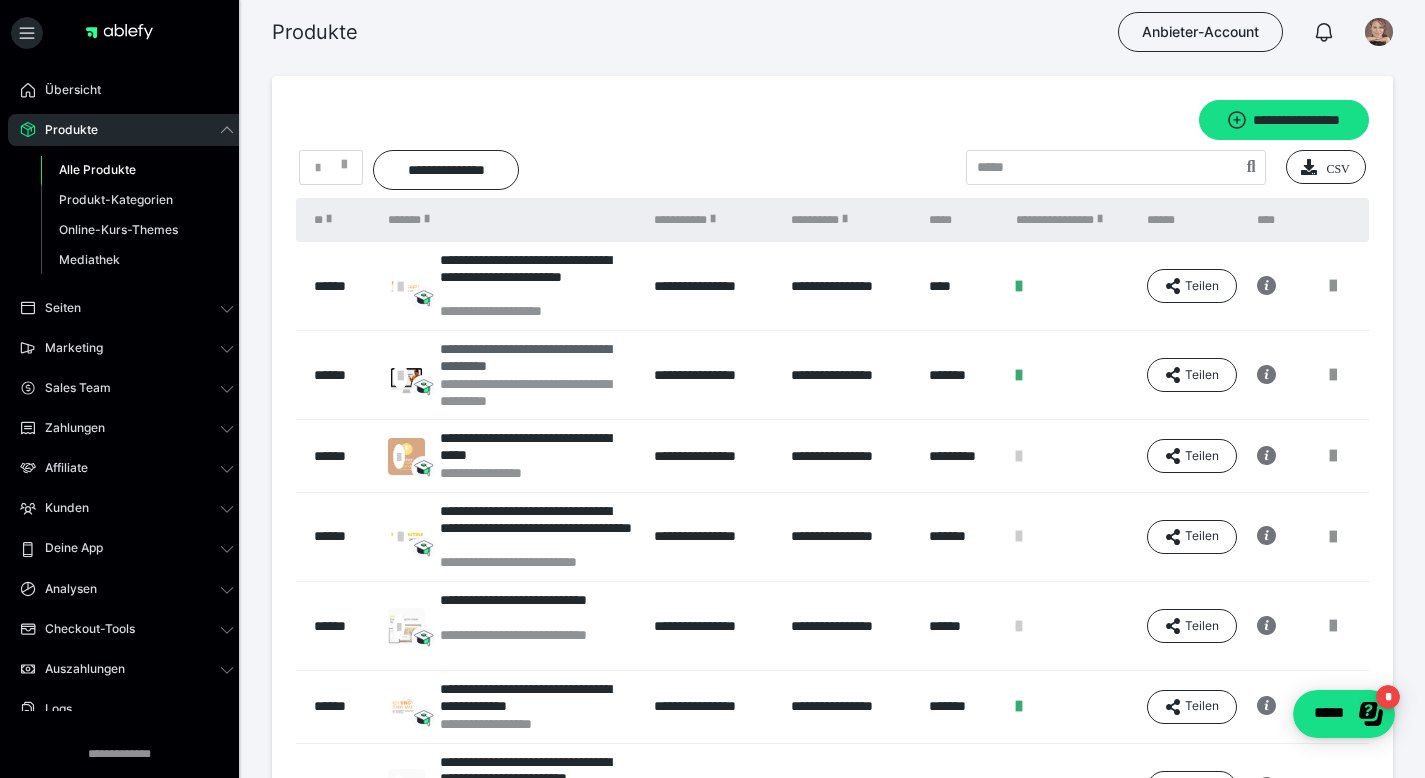 click on "**********" at bounding box center [537, 358] 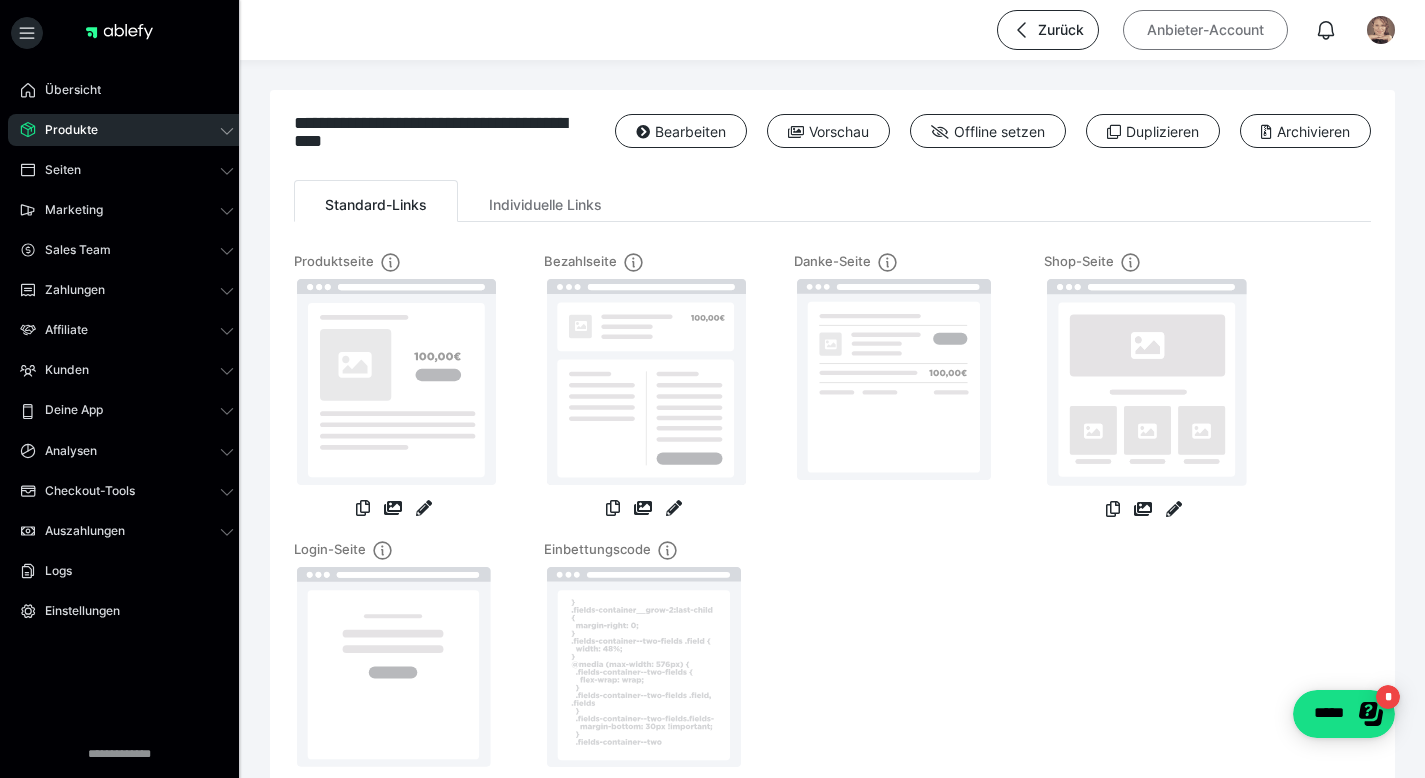 click on "Anbieter-Account" at bounding box center (1205, 30) 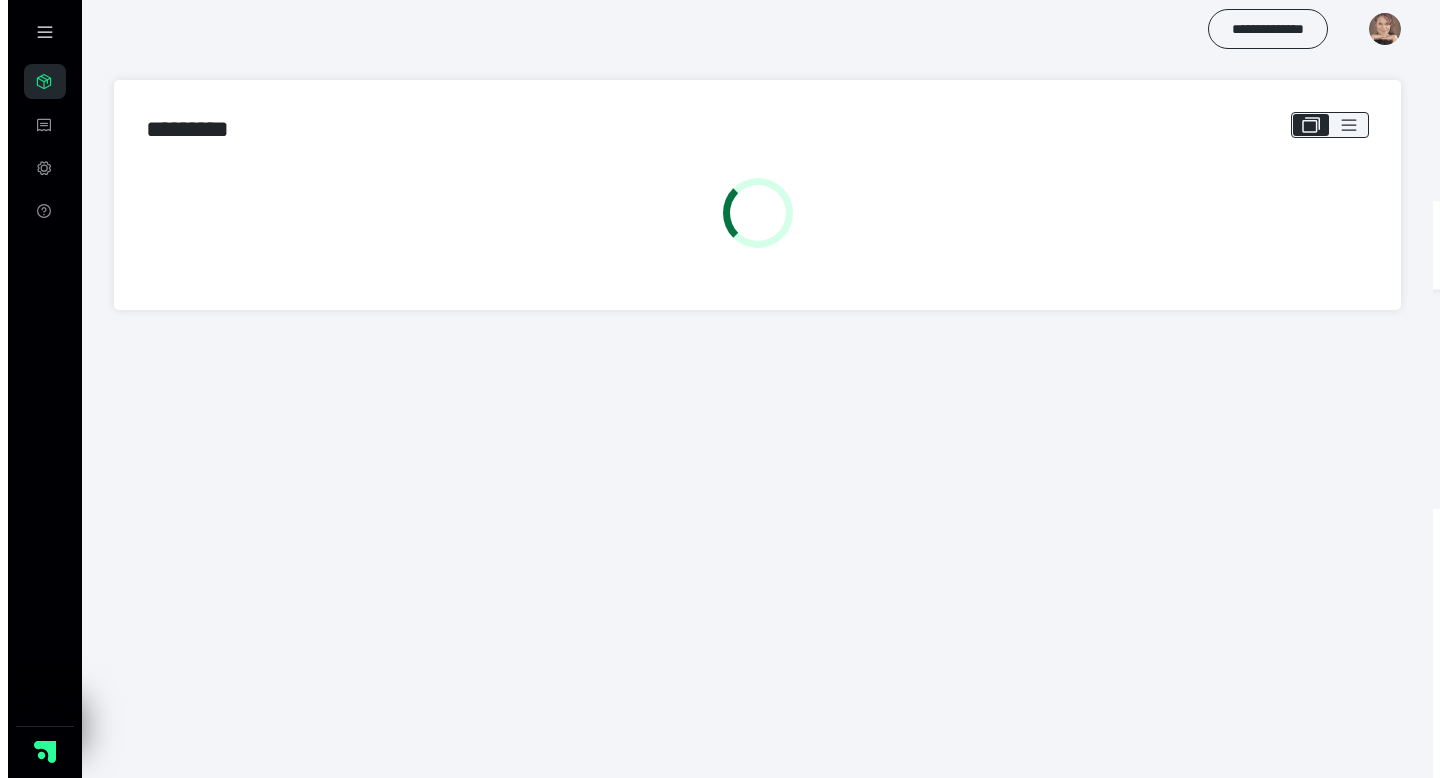 scroll, scrollTop: 0, scrollLeft: 0, axis: both 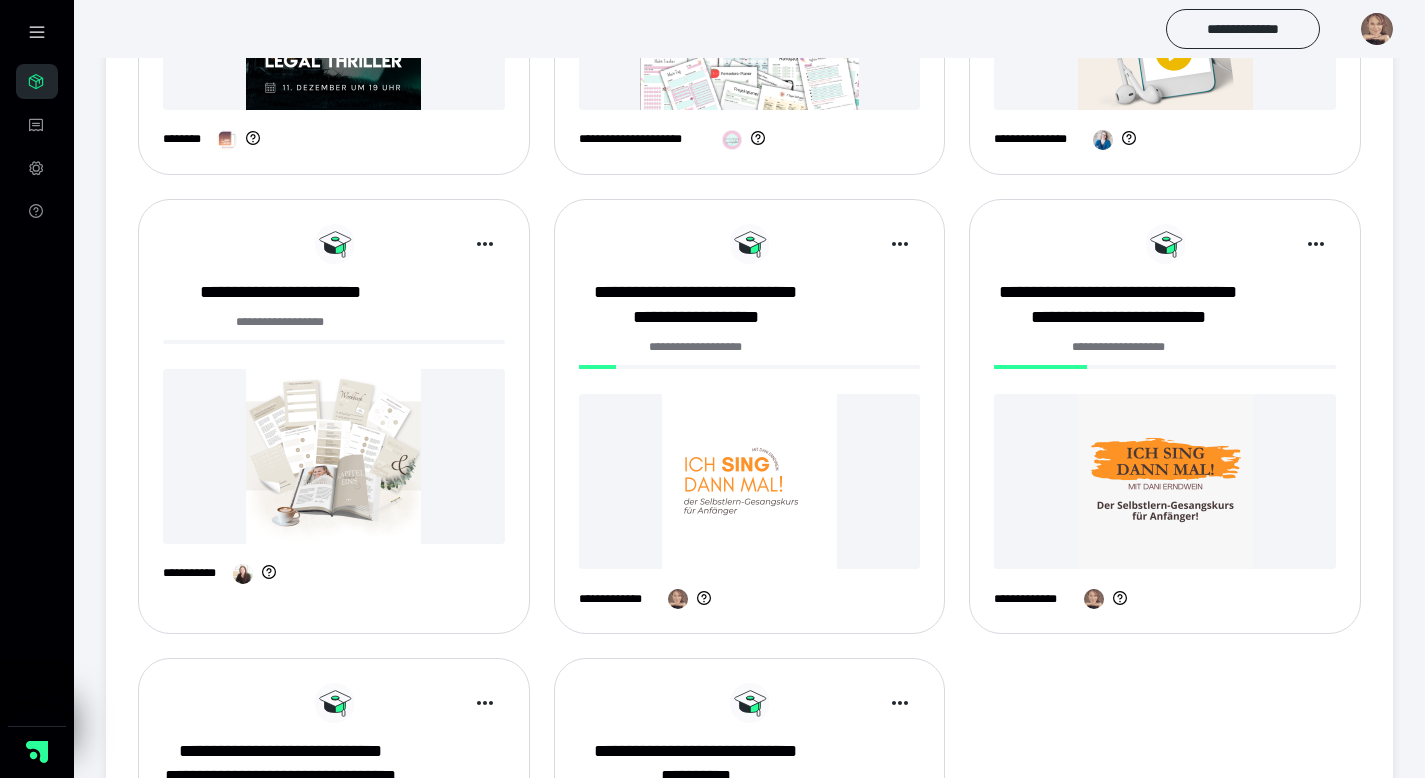click on "*" at bounding box center (904, 1158) 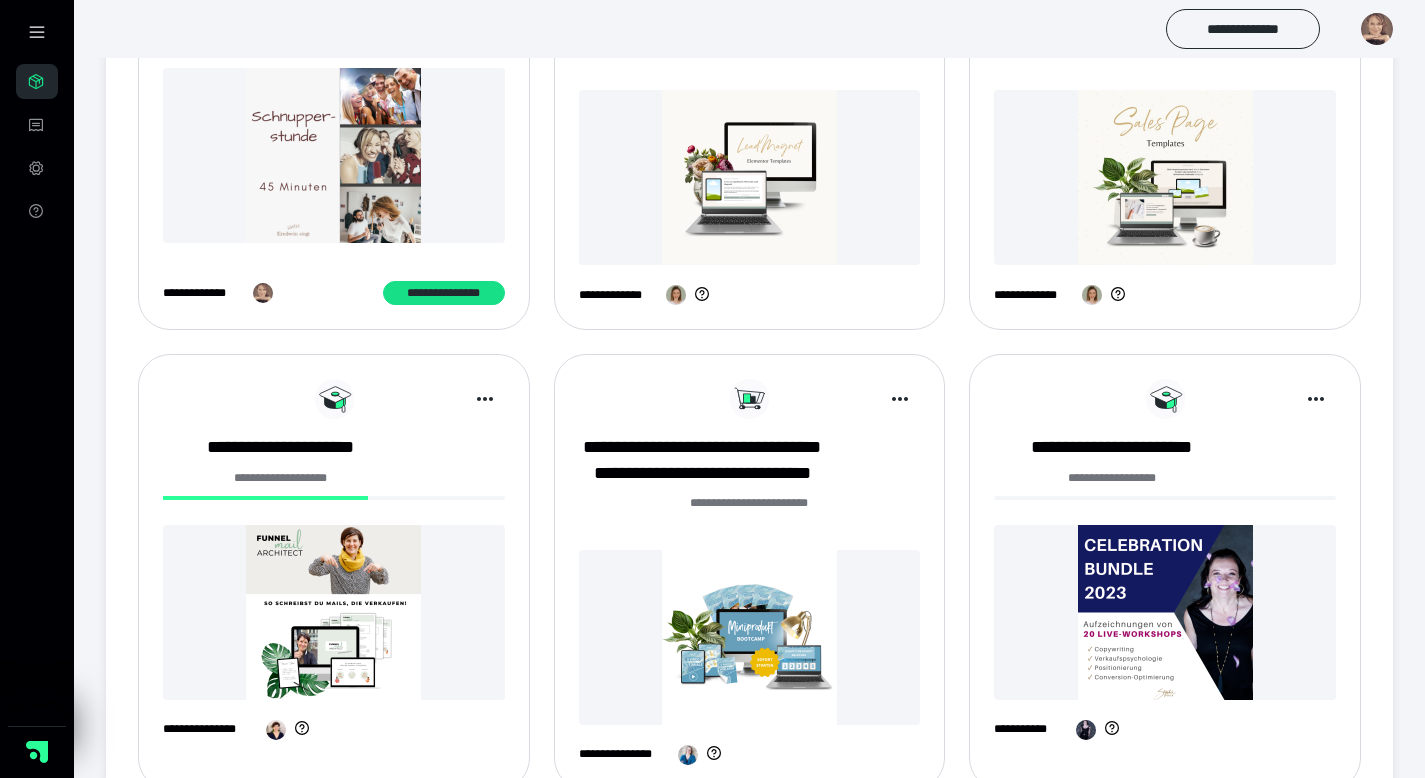 scroll, scrollTop: 756, scrollLeft: 0, axis: vertical 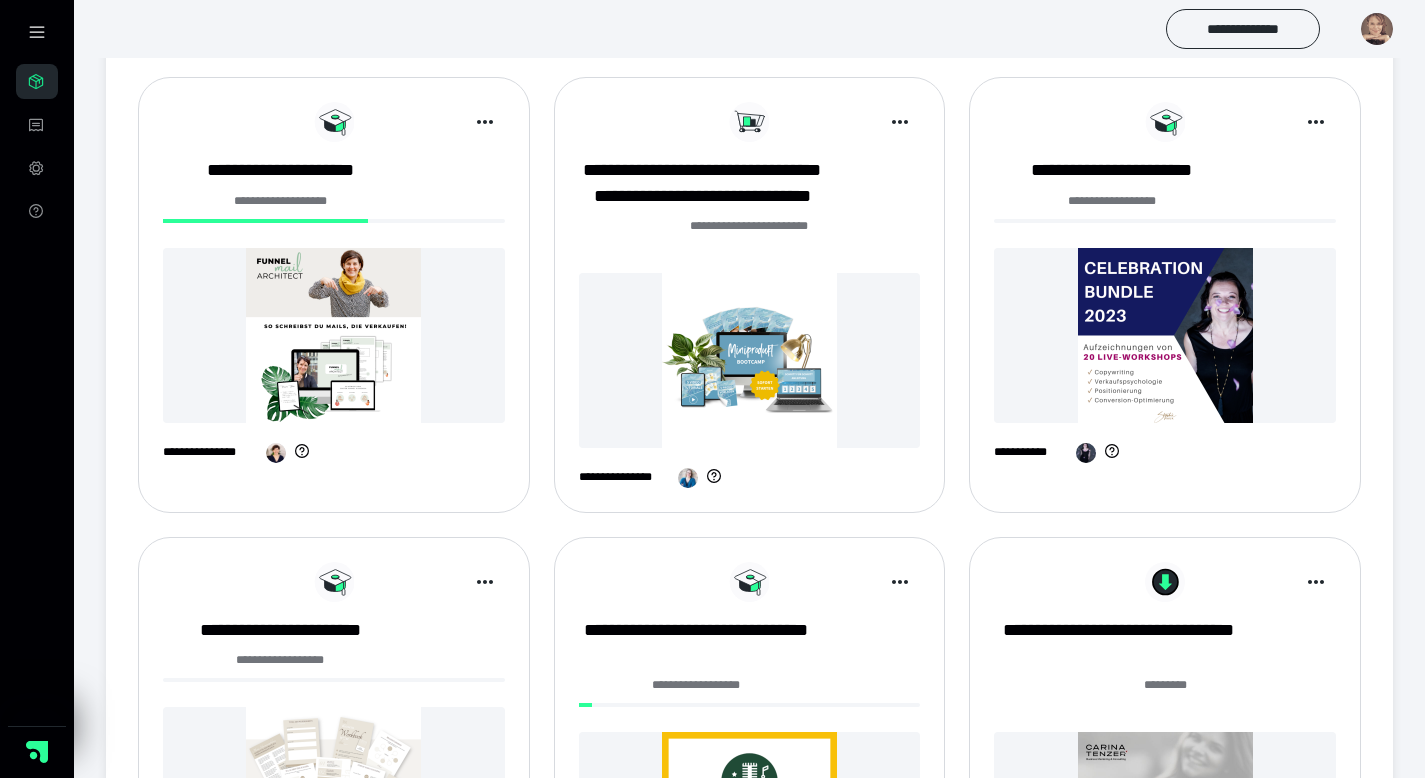 click at bounding box center (750, 819) 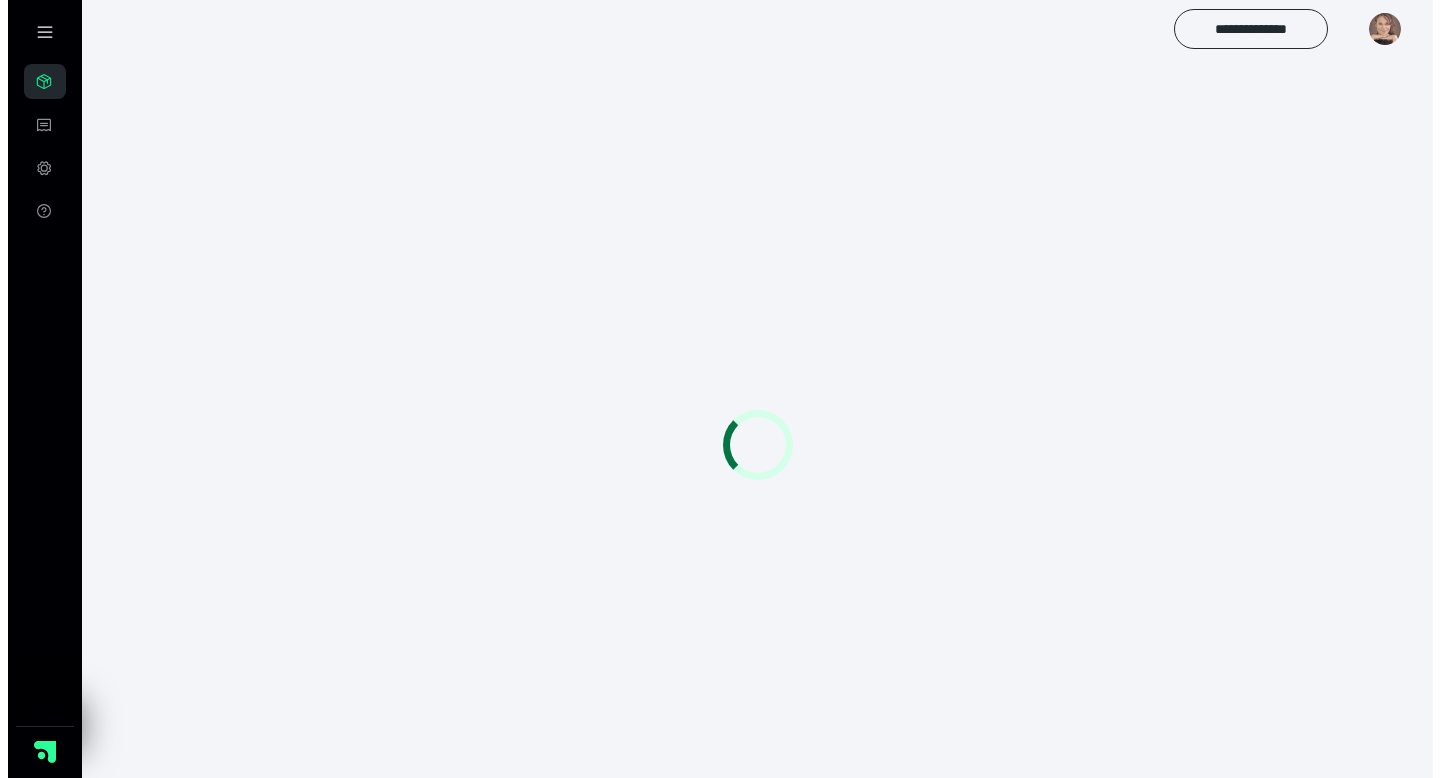 scroll, scrollTop: 0, scrollLeft: 0, axis: both 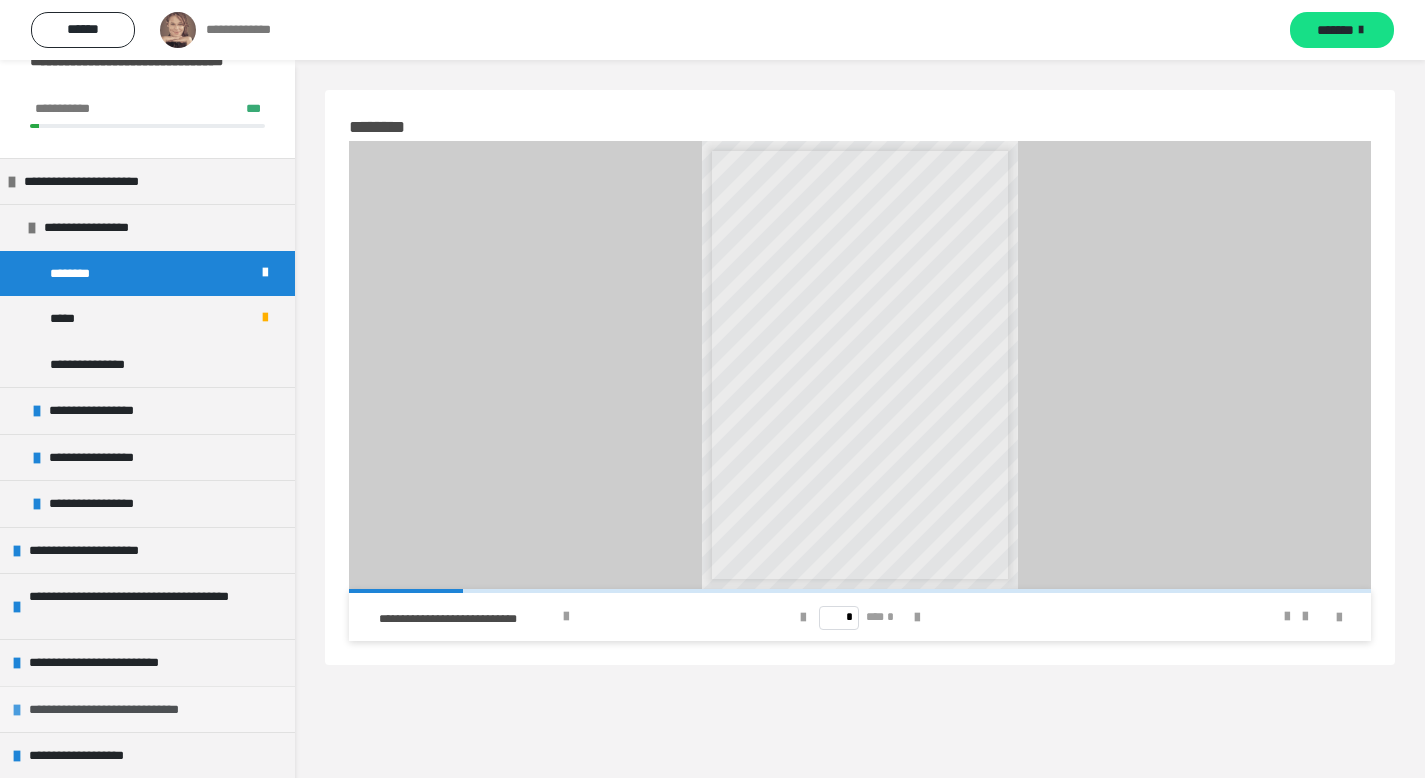 click on "**********" at bounding box center (118, 710) 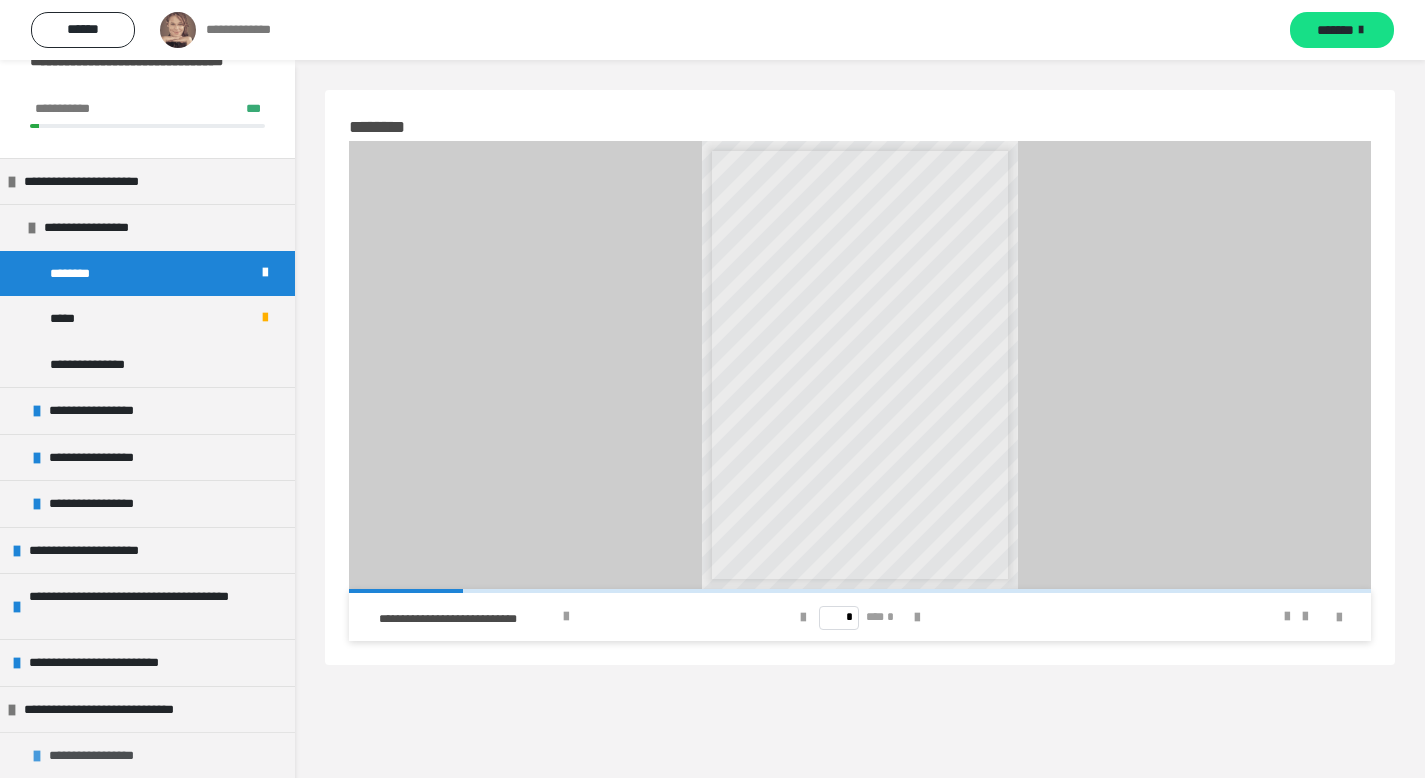 scroll, scrollTop: 173, scrollLeft: 0, axis: vertical 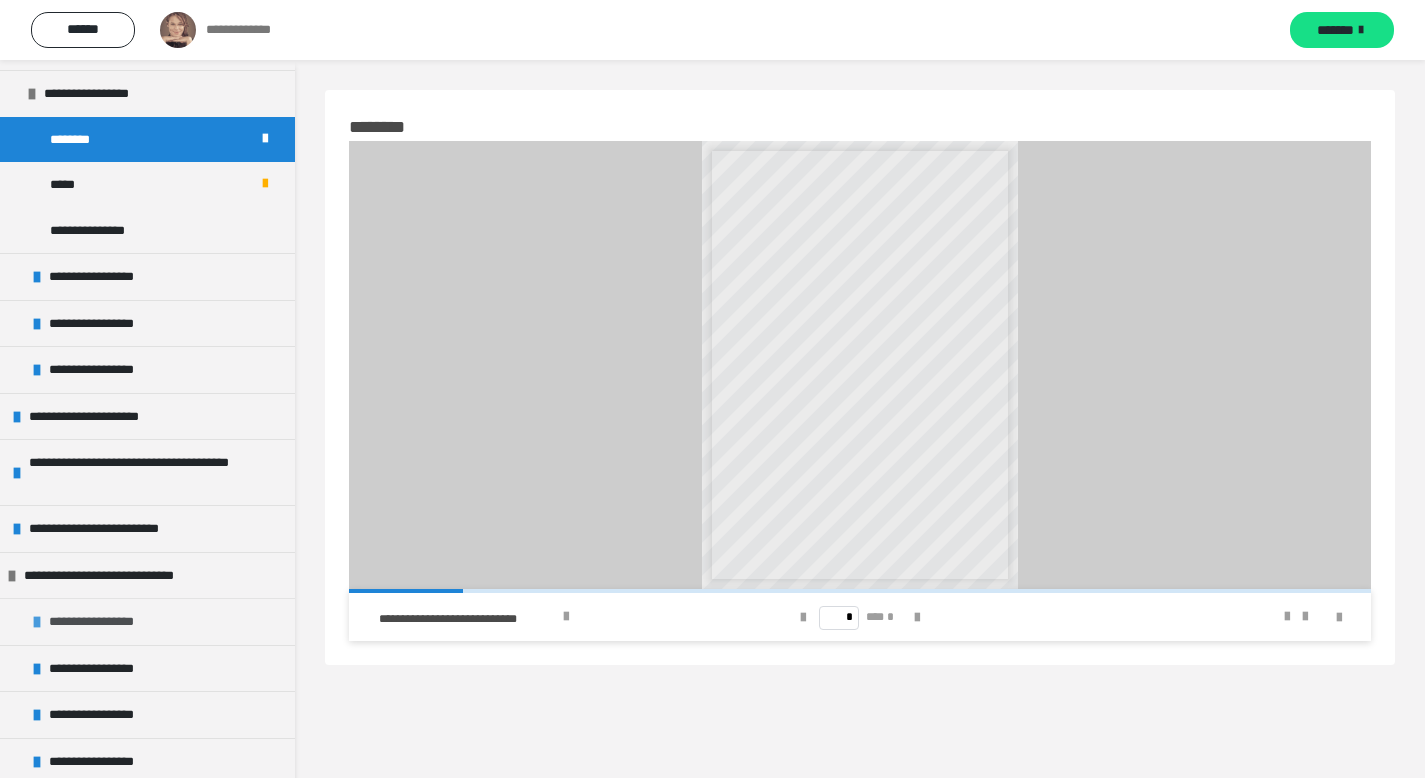 click on "**********" at bounding box center (104, 622) 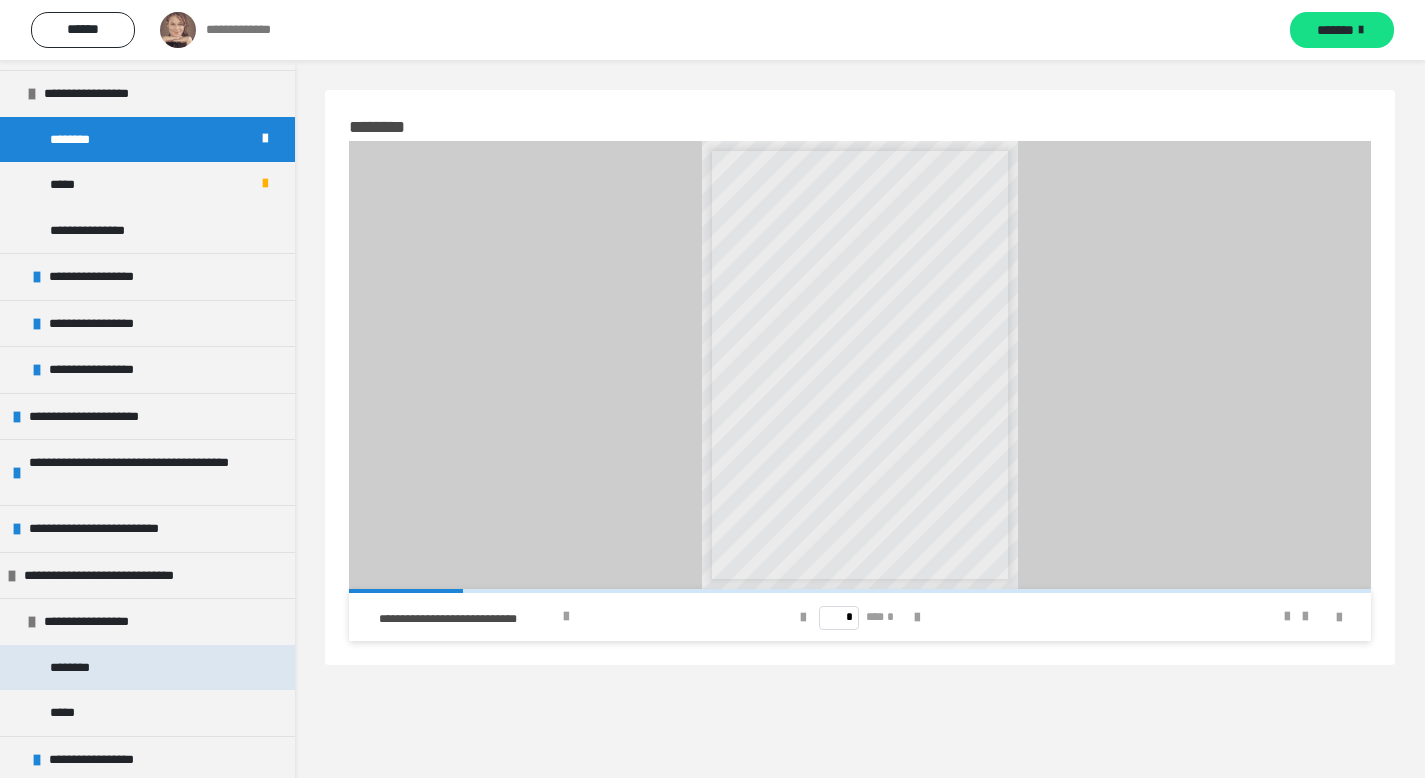 click on "********" at bounding box center (84, 668) 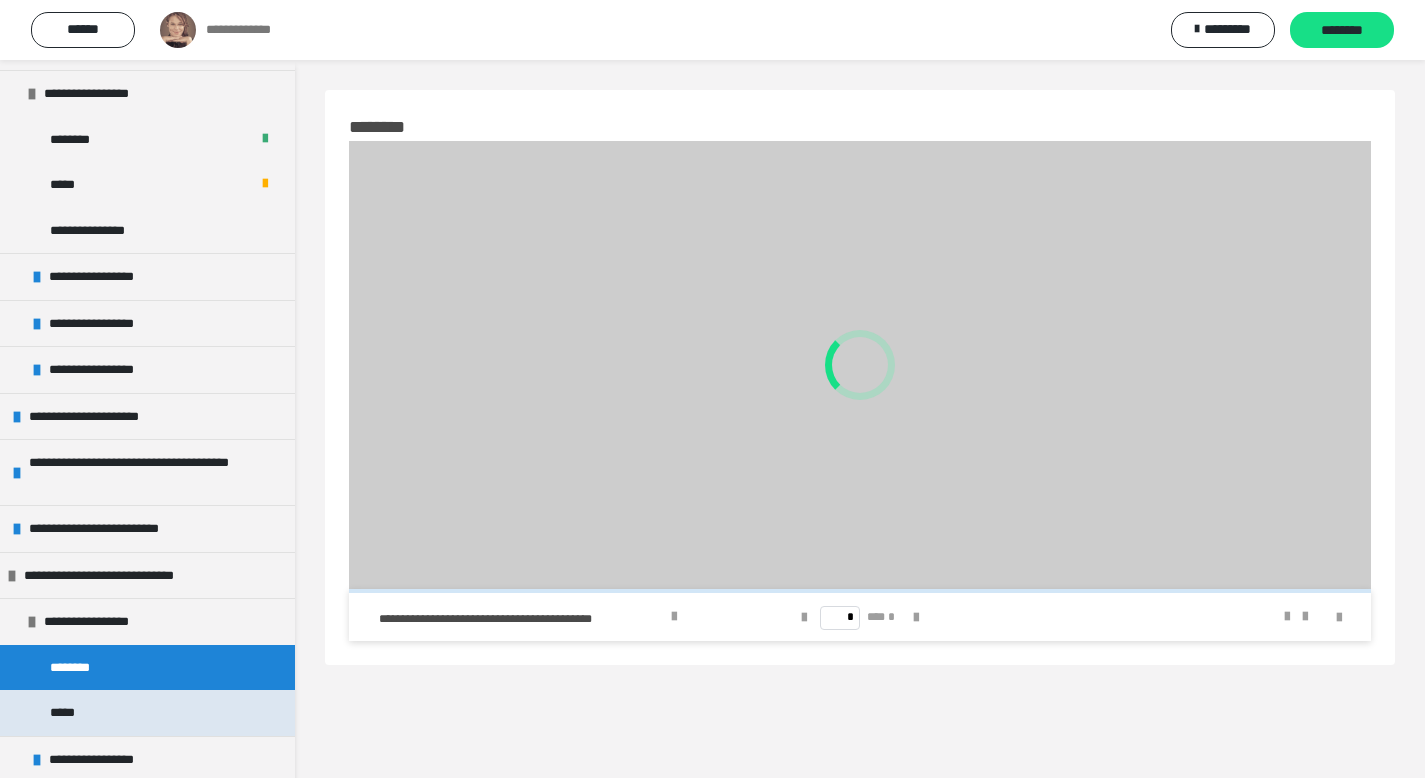 click on "*****" at bounding box center [68, 713] 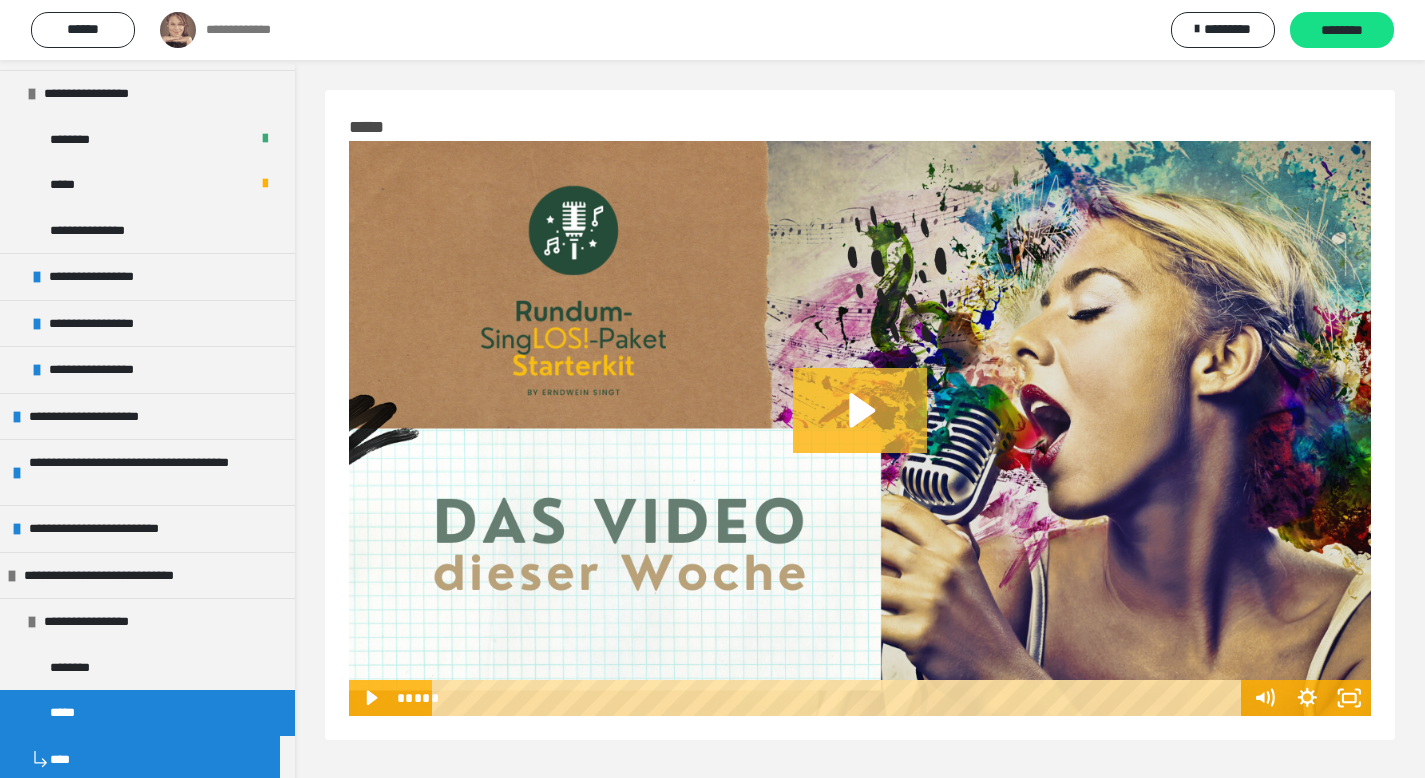 click 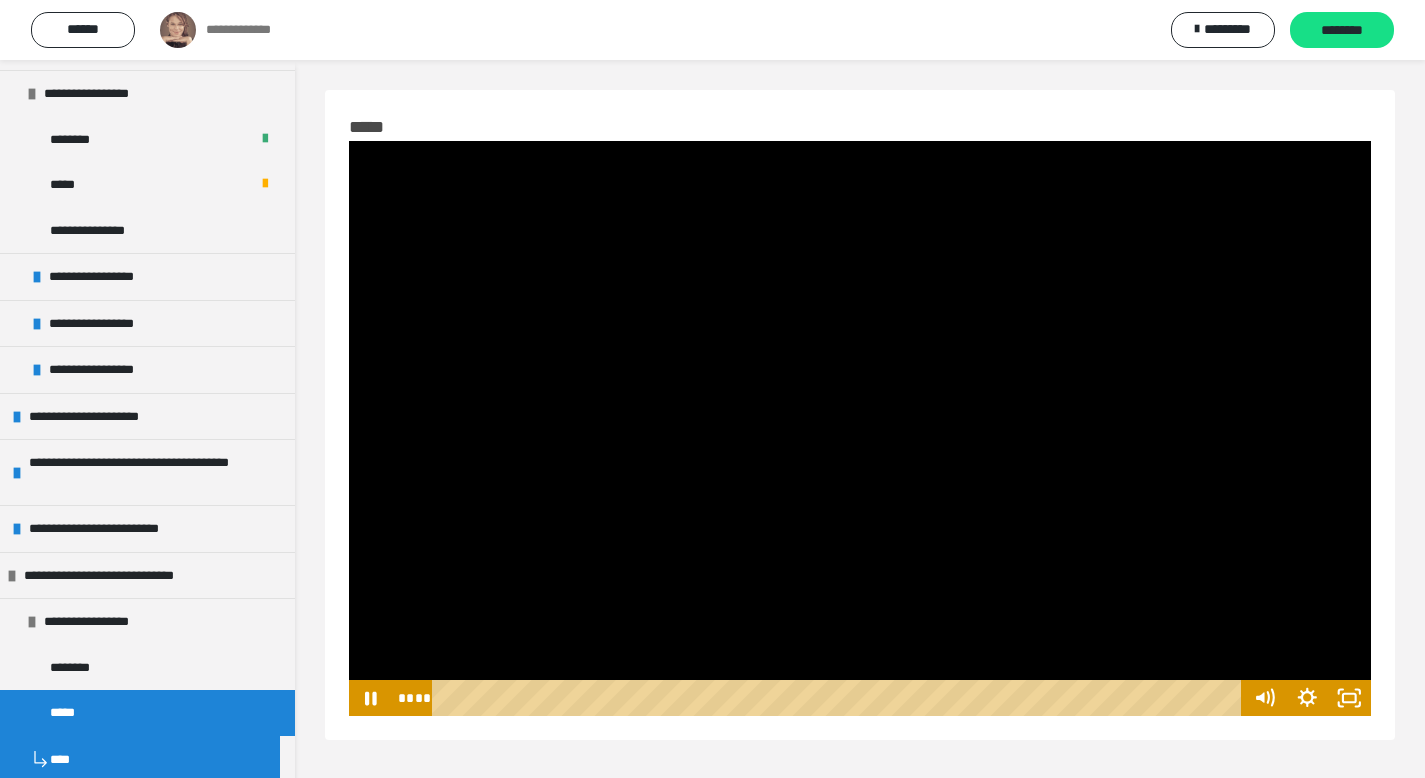 click at bounding box center [840, 698] 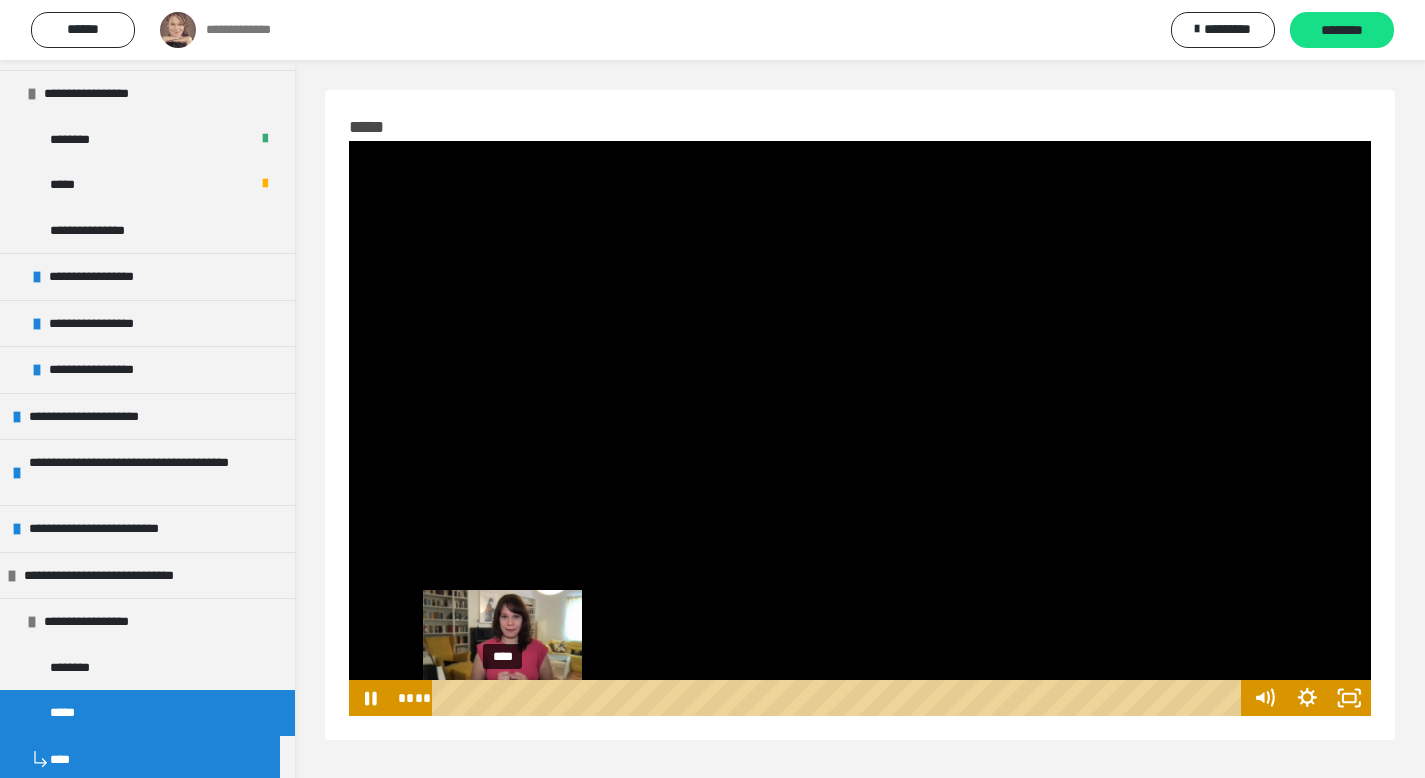 click on "****" at bounding box center (840, 698) 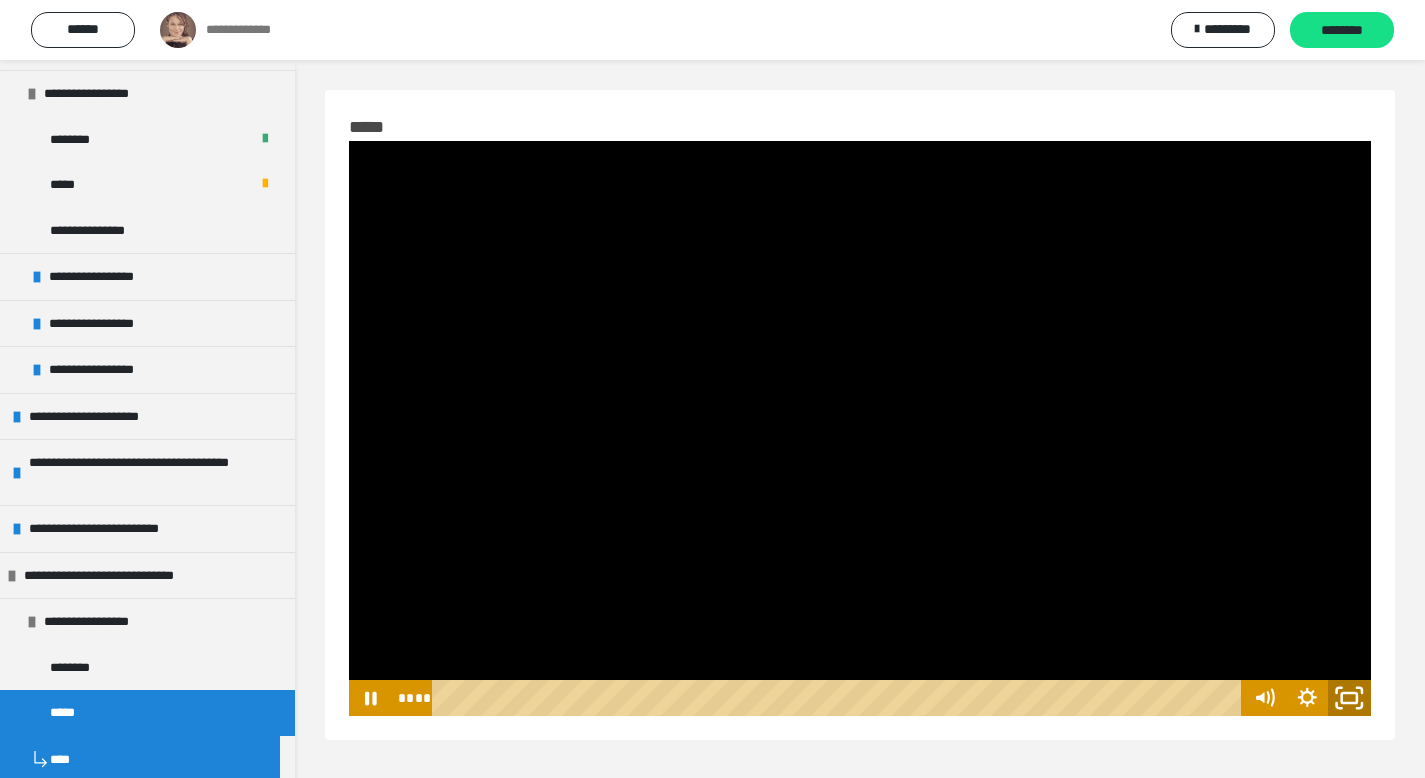 click 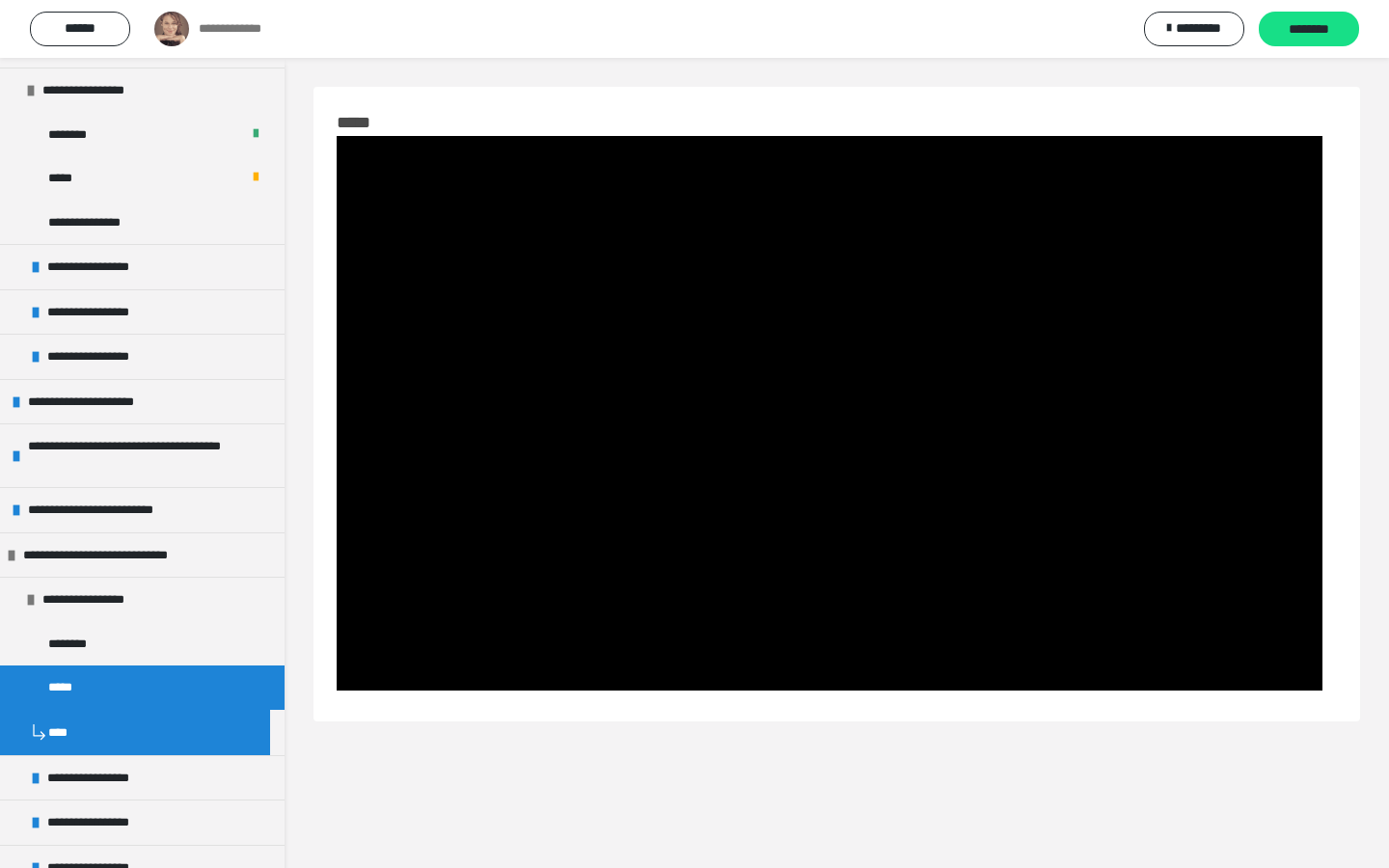 type 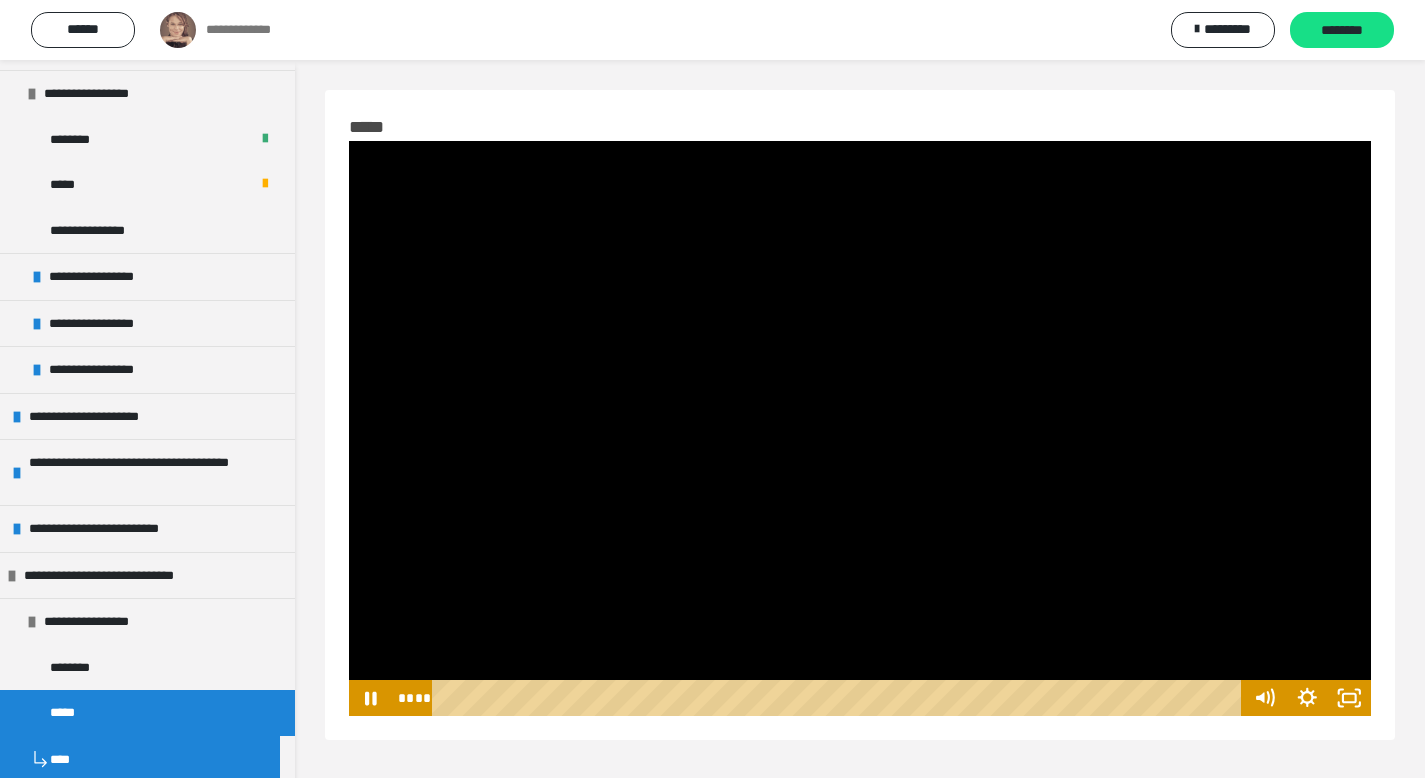 click at bounding box center [860, 428] 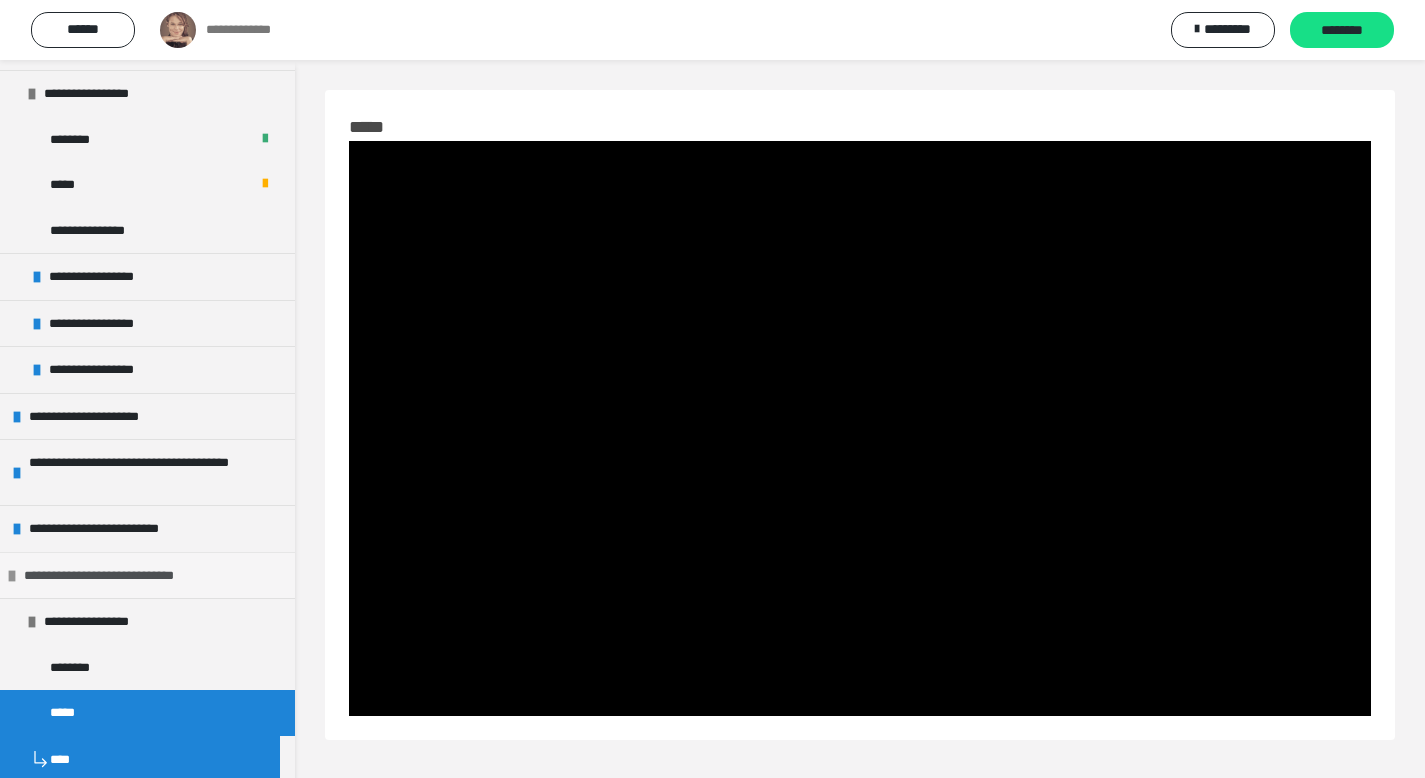 click at bounding box center (12, 576) 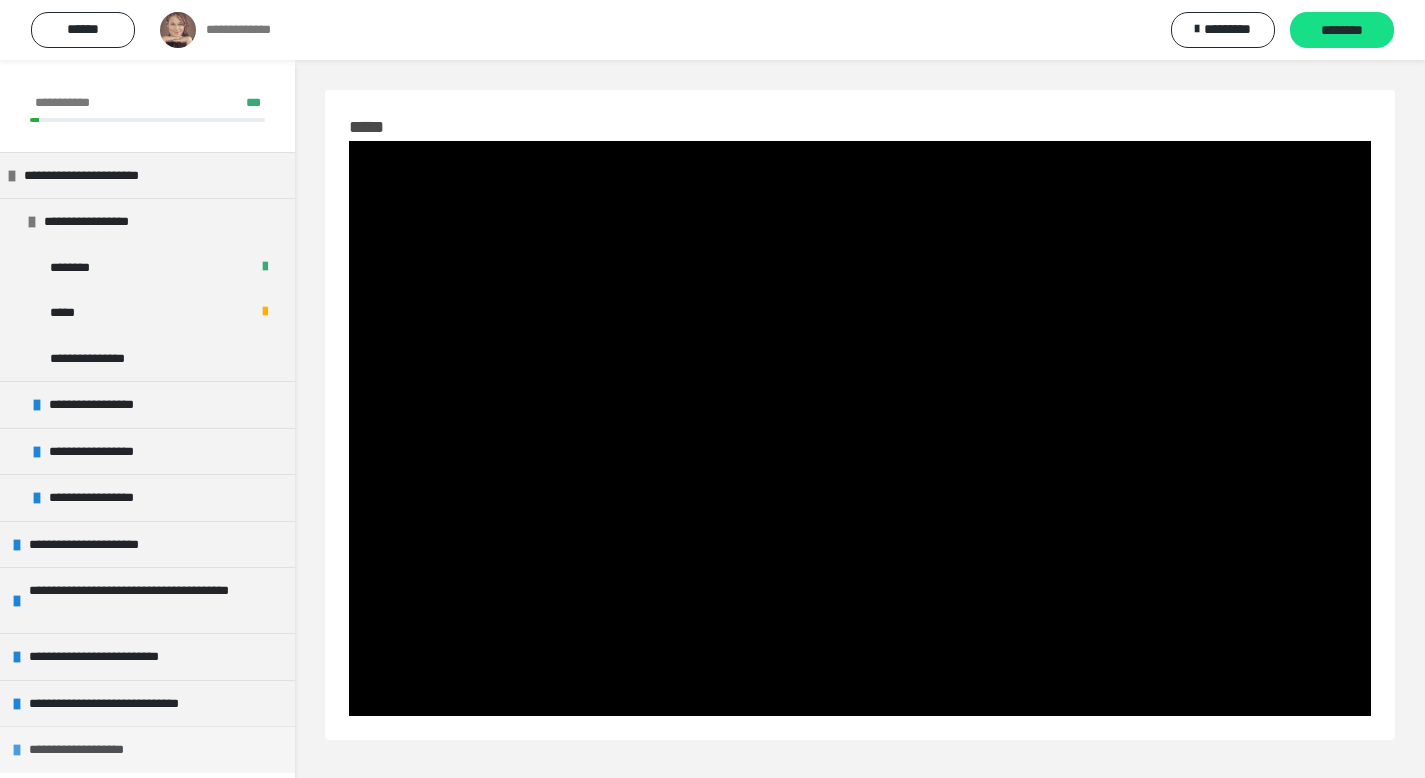 click on "**********" at bounding box center [94, 750] 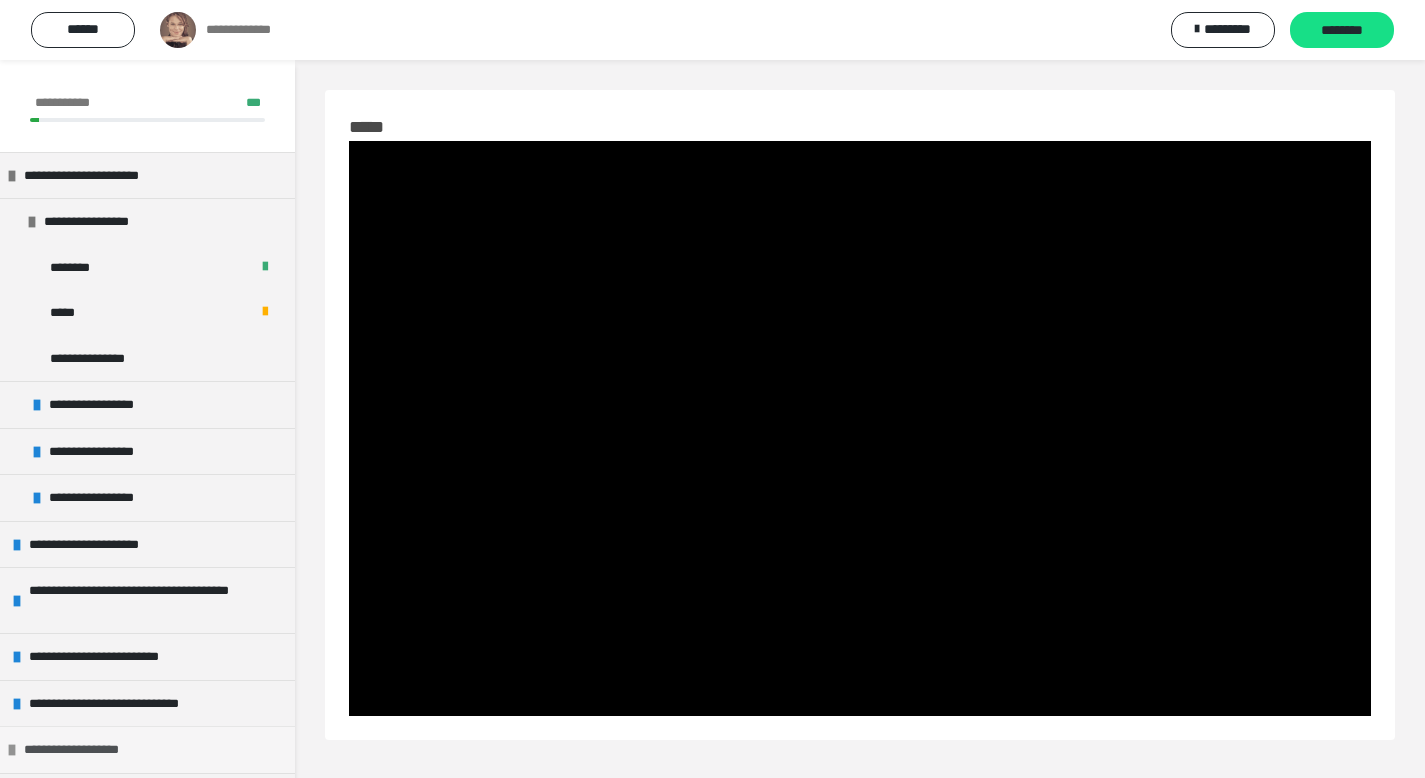 scroll, scrollTop: 173, scrollLeft: 0, axis: vertical 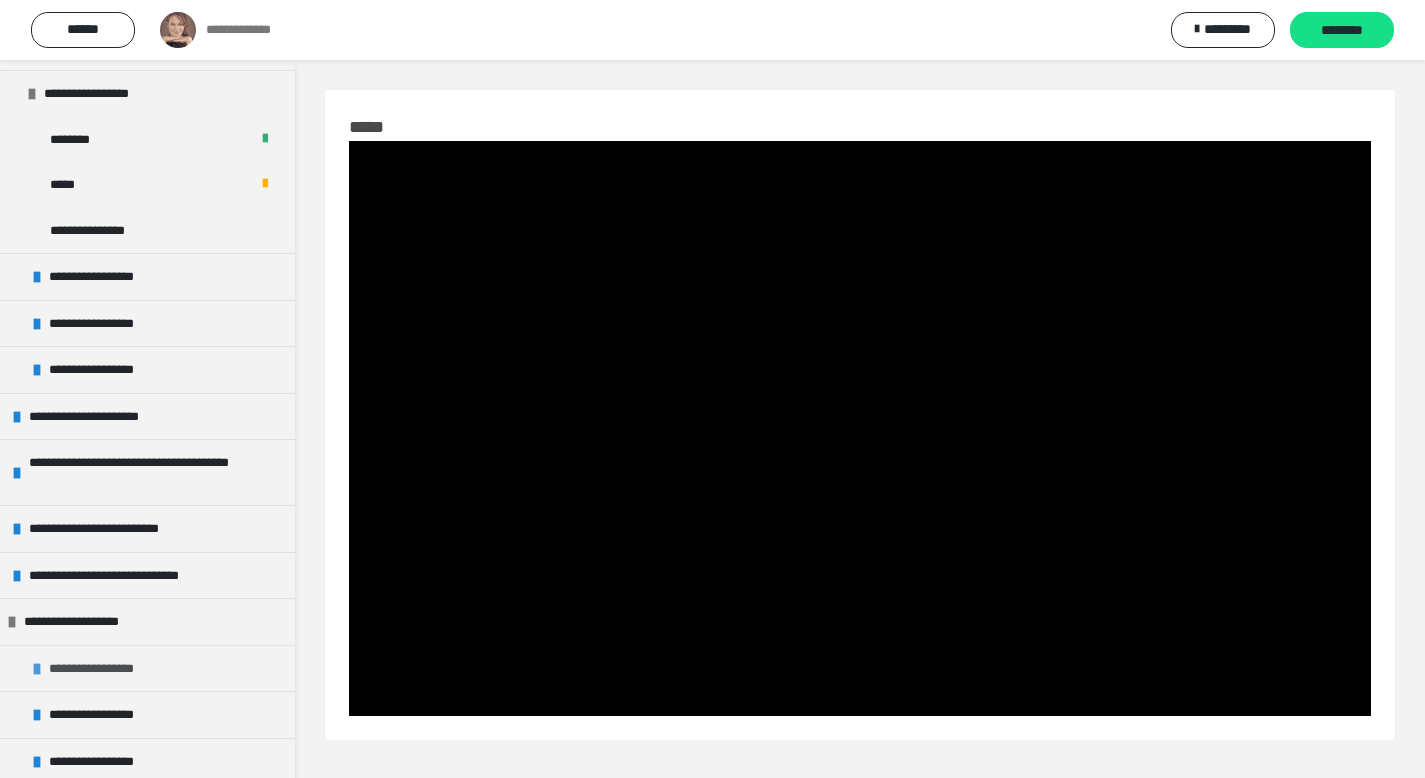click on "**********" at bounding box center (104, 669) 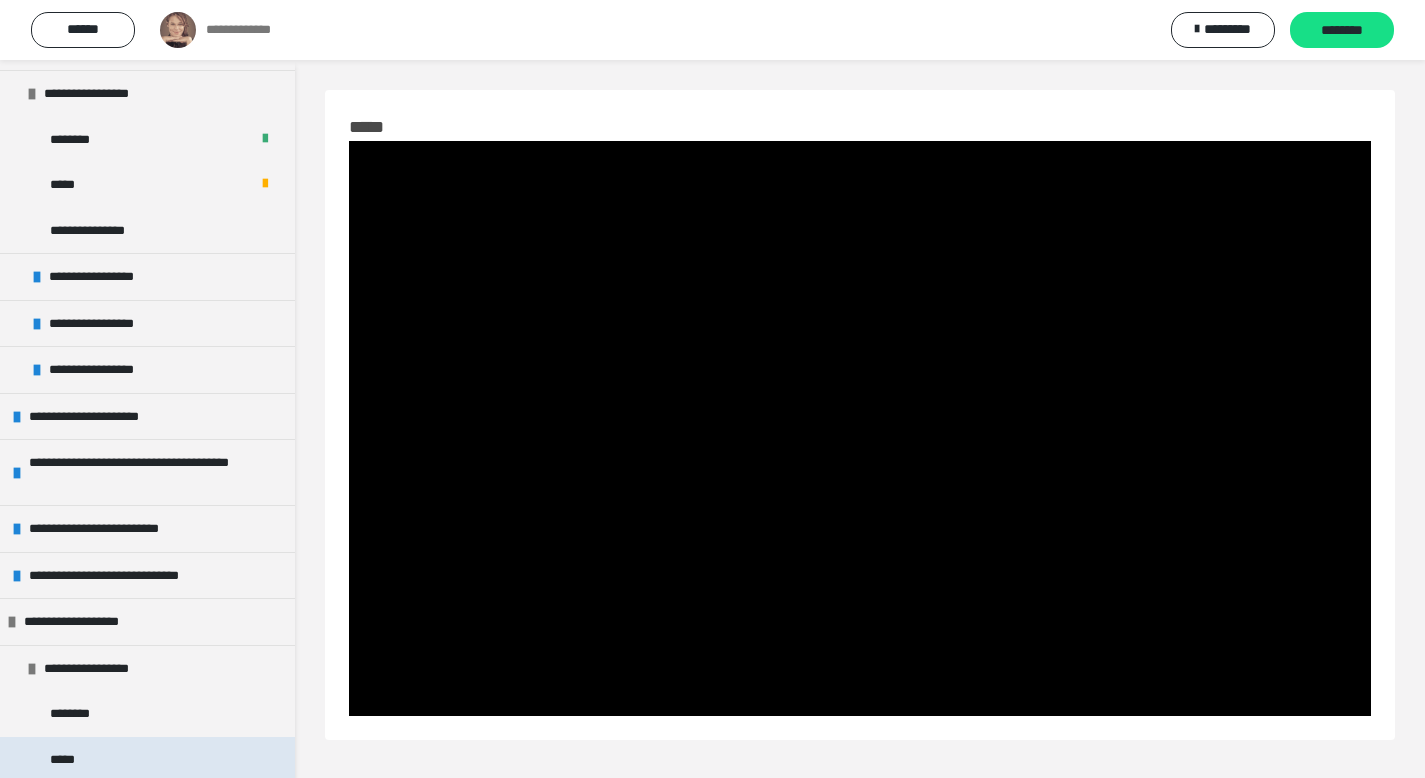 click on "*****" at bounding box center [147, 760] 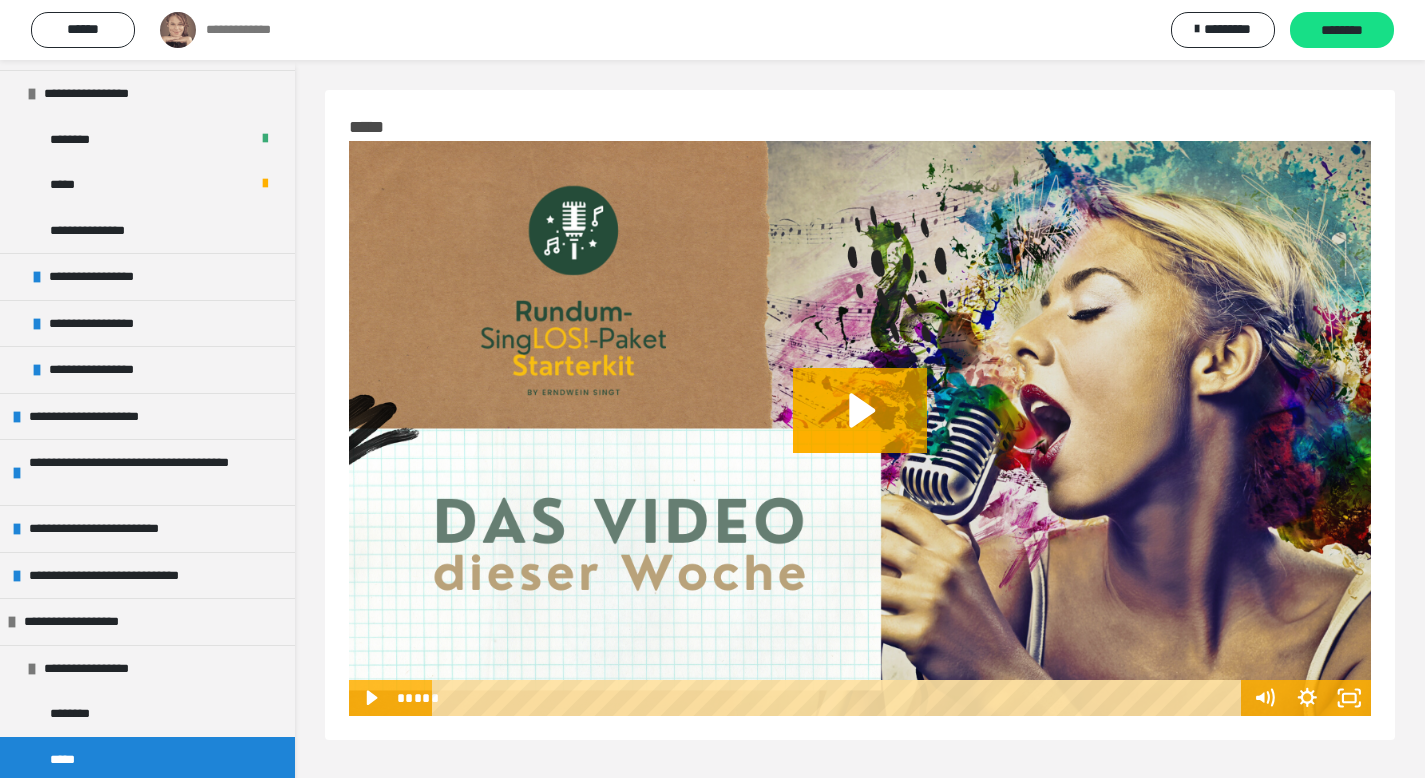 click at bounding box center (840, 698) 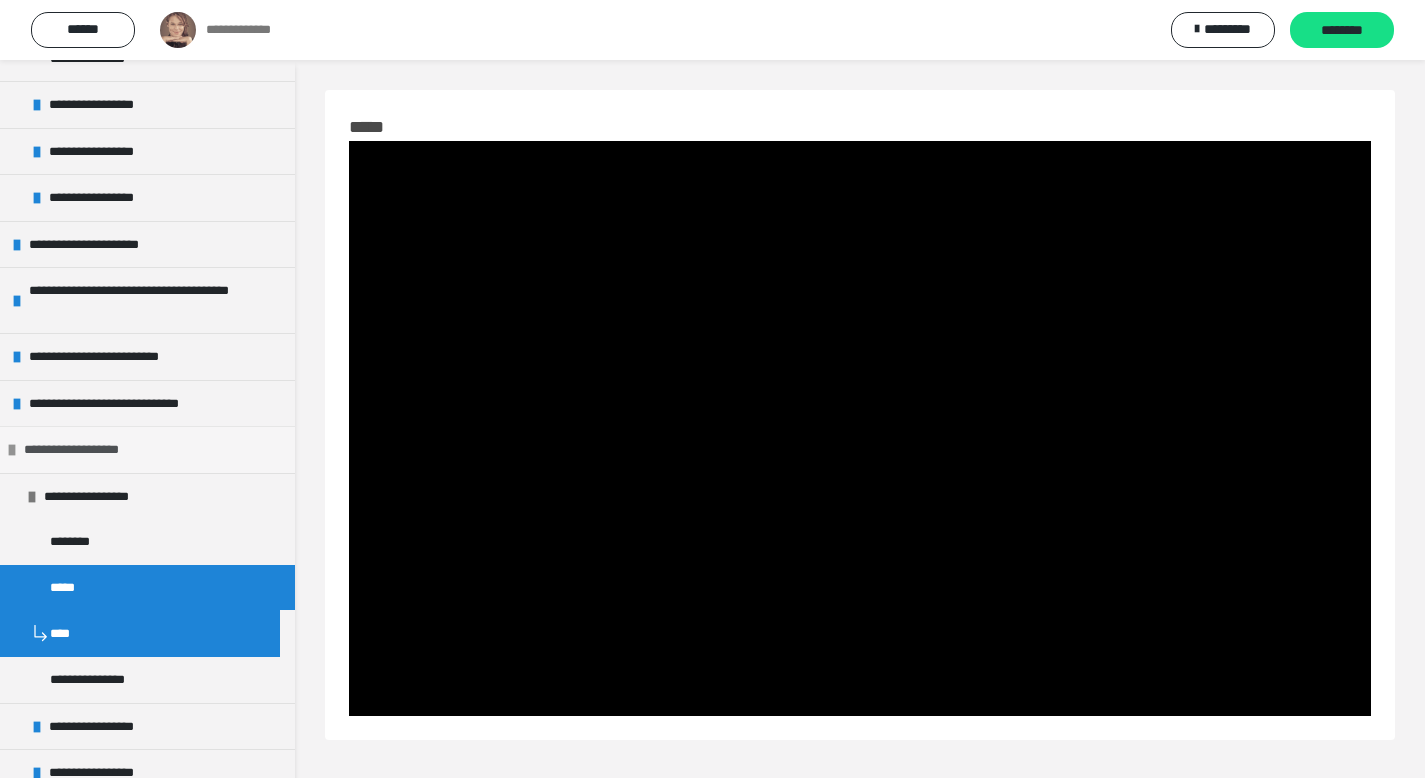 scroll, scrollTop: 344, scrollLeft: 0, axis: vertical 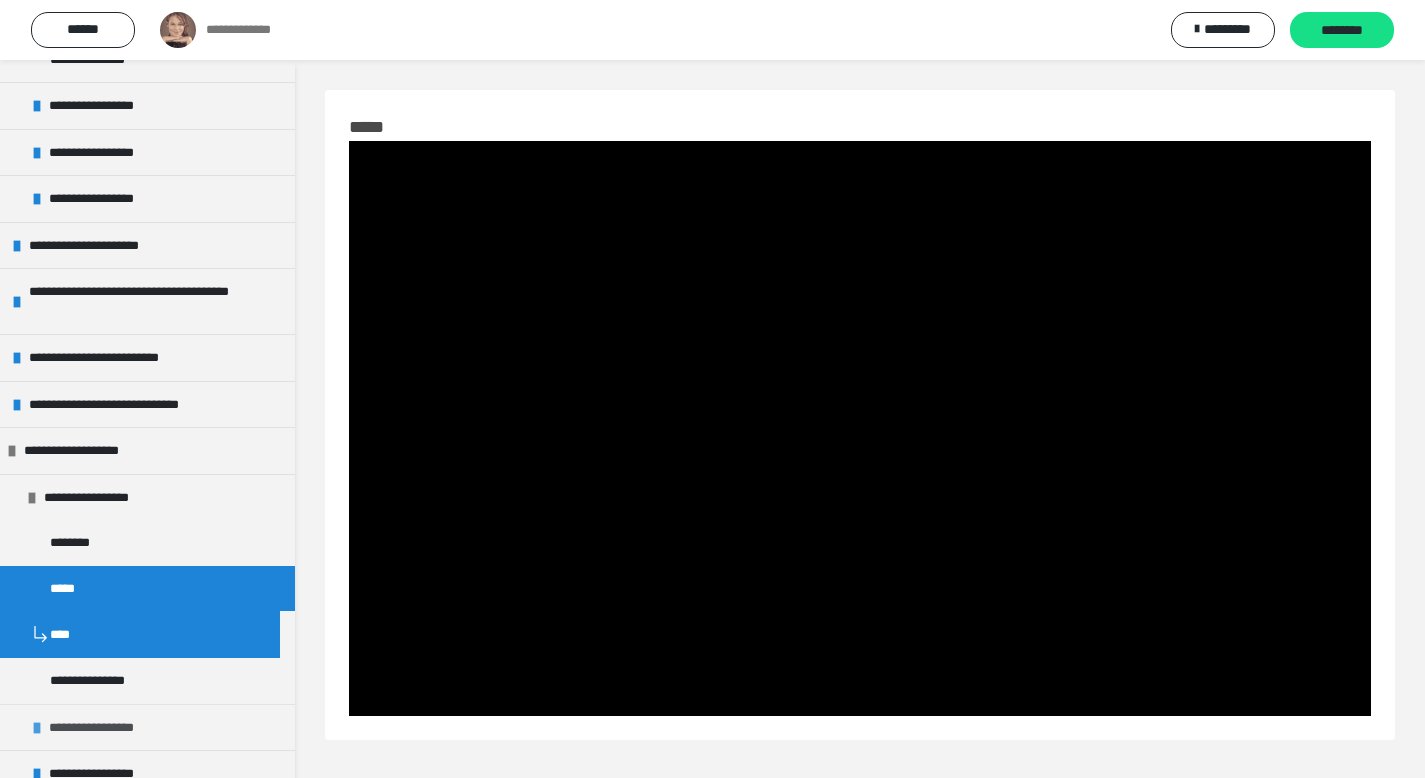 click on "**********" at bounding box center [105, 728] 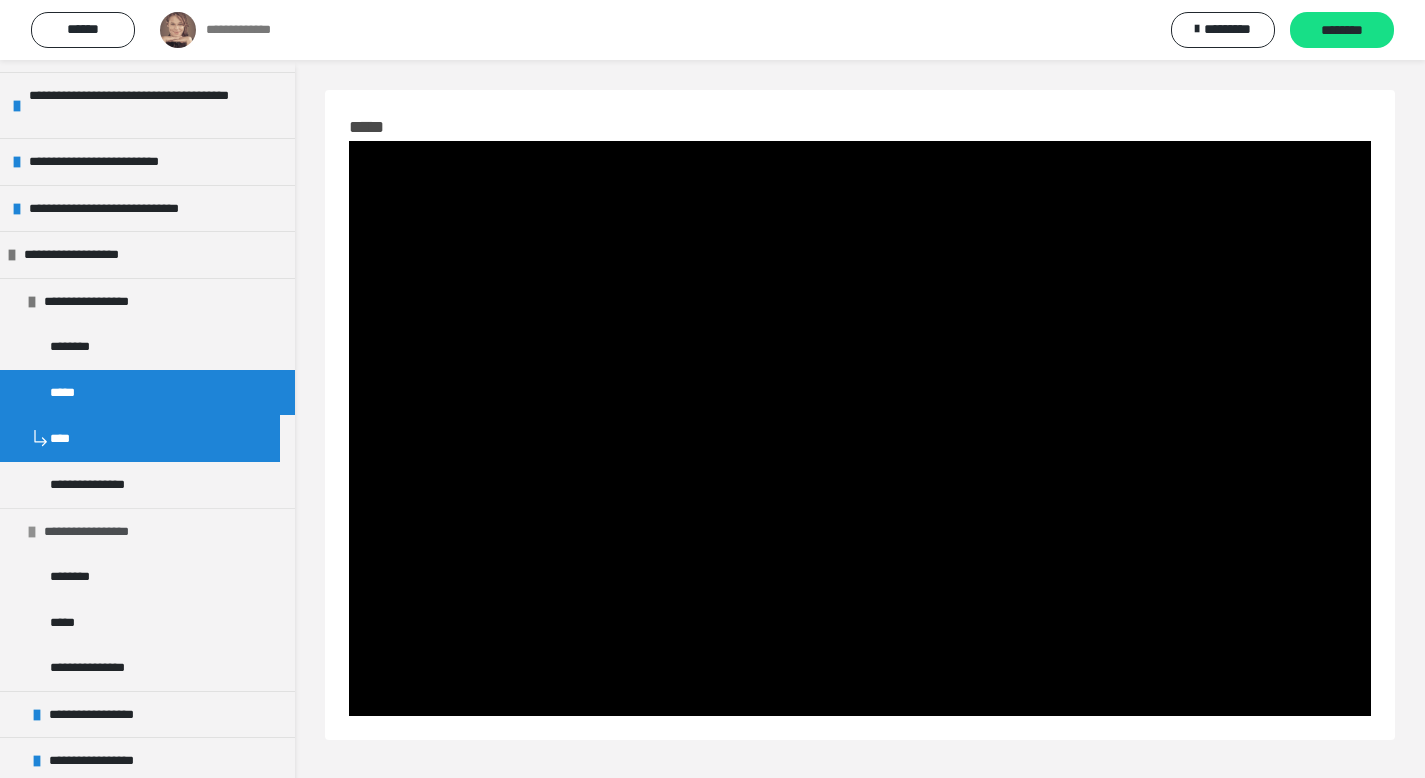 scroll, scrollTop: 551, scrollLeft: 0, axis: vertical 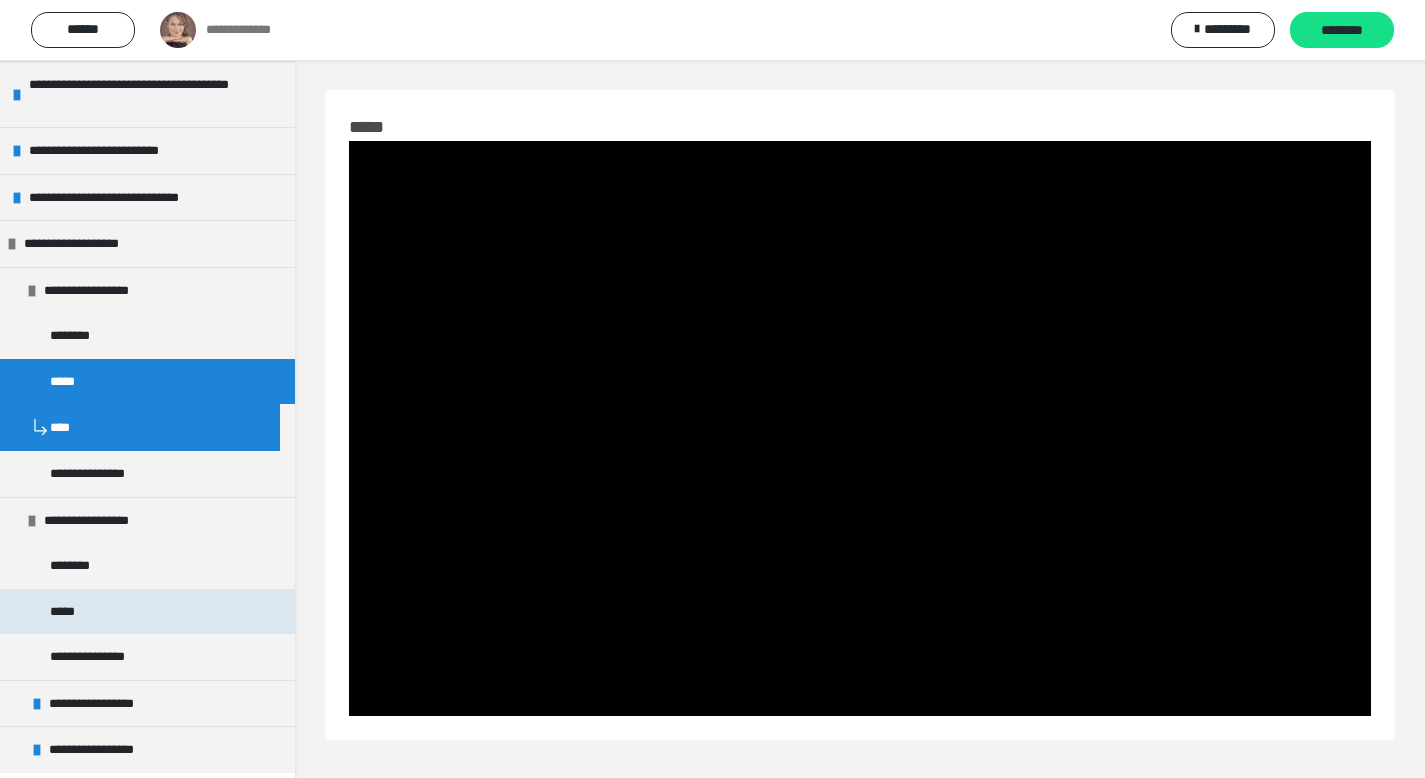 click on "*****" at bounding box center [68, 612] 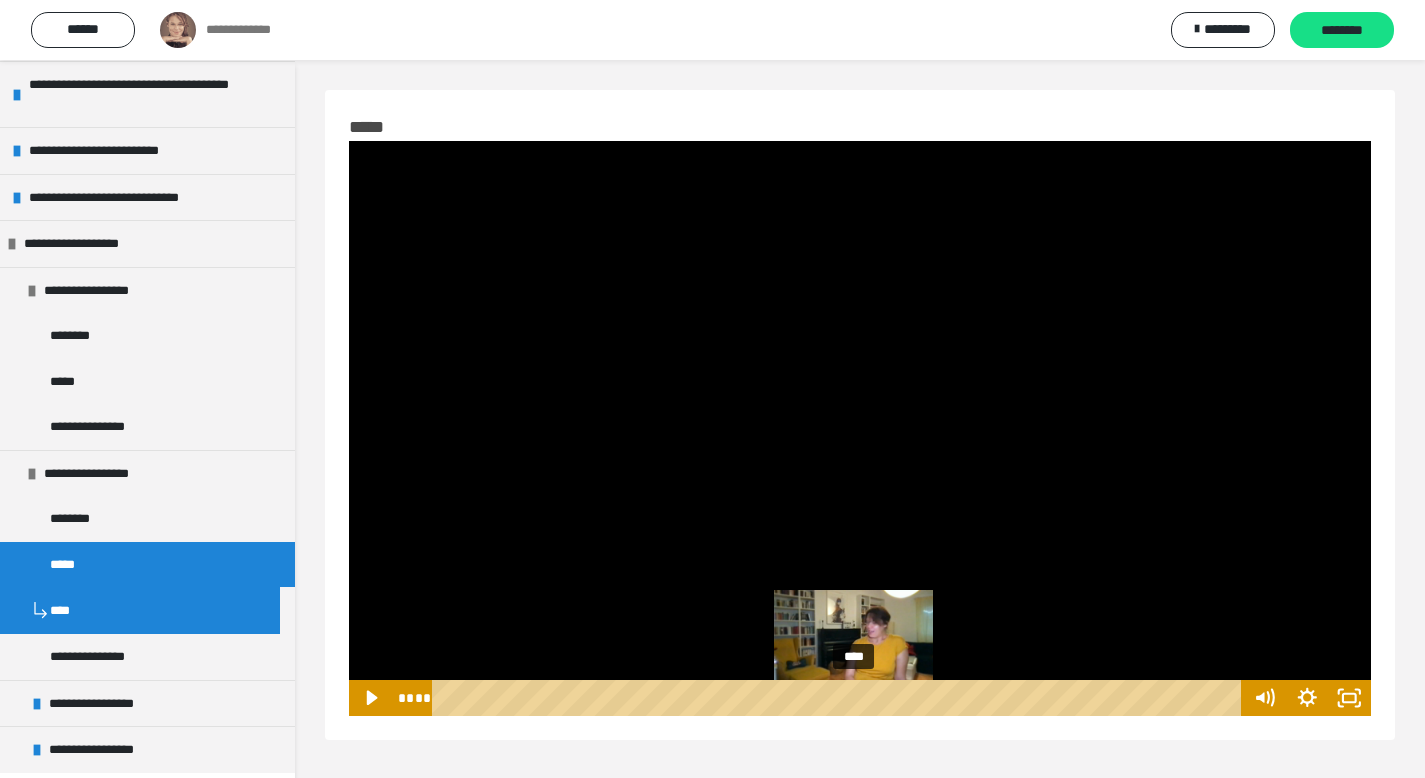 click at bounding box center [854, 698] 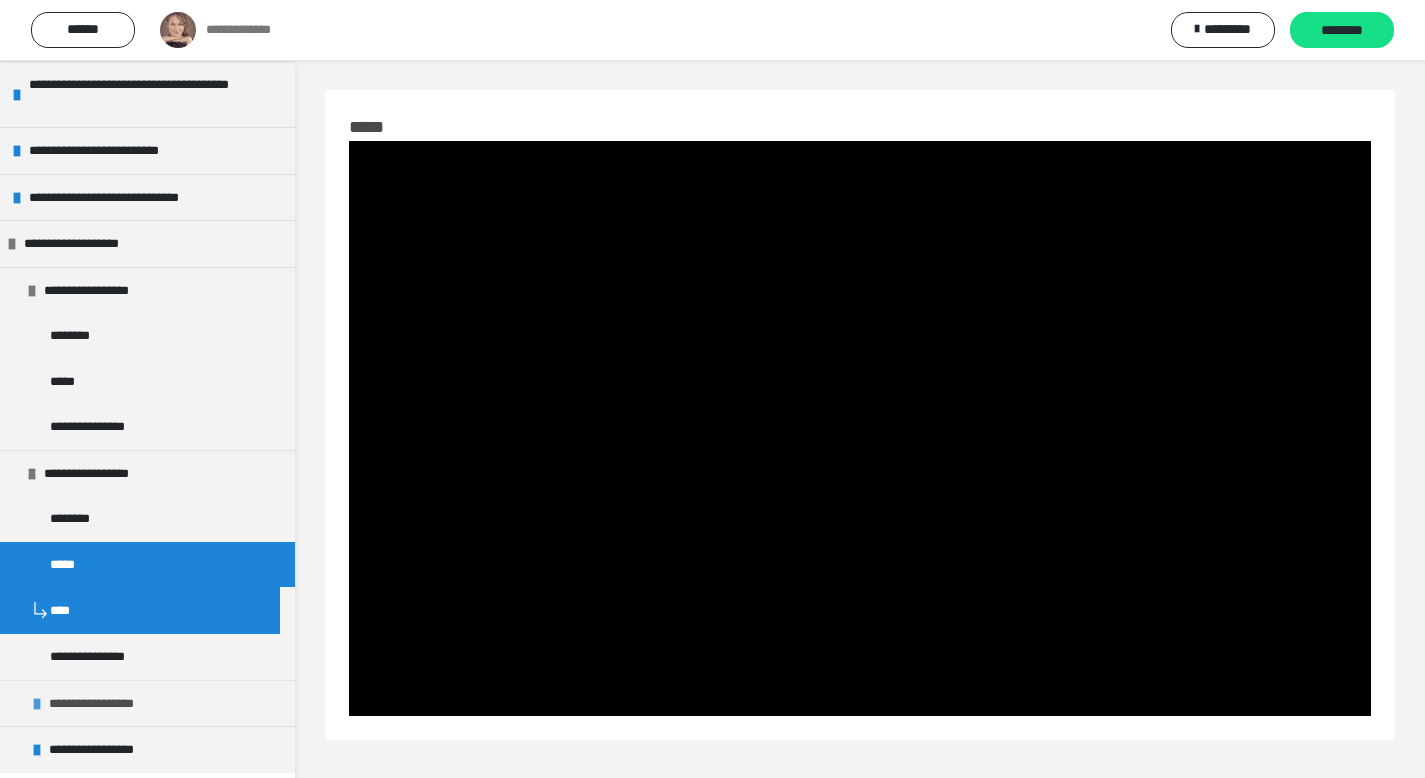 click on "**********" at bounding box center [105, 704] 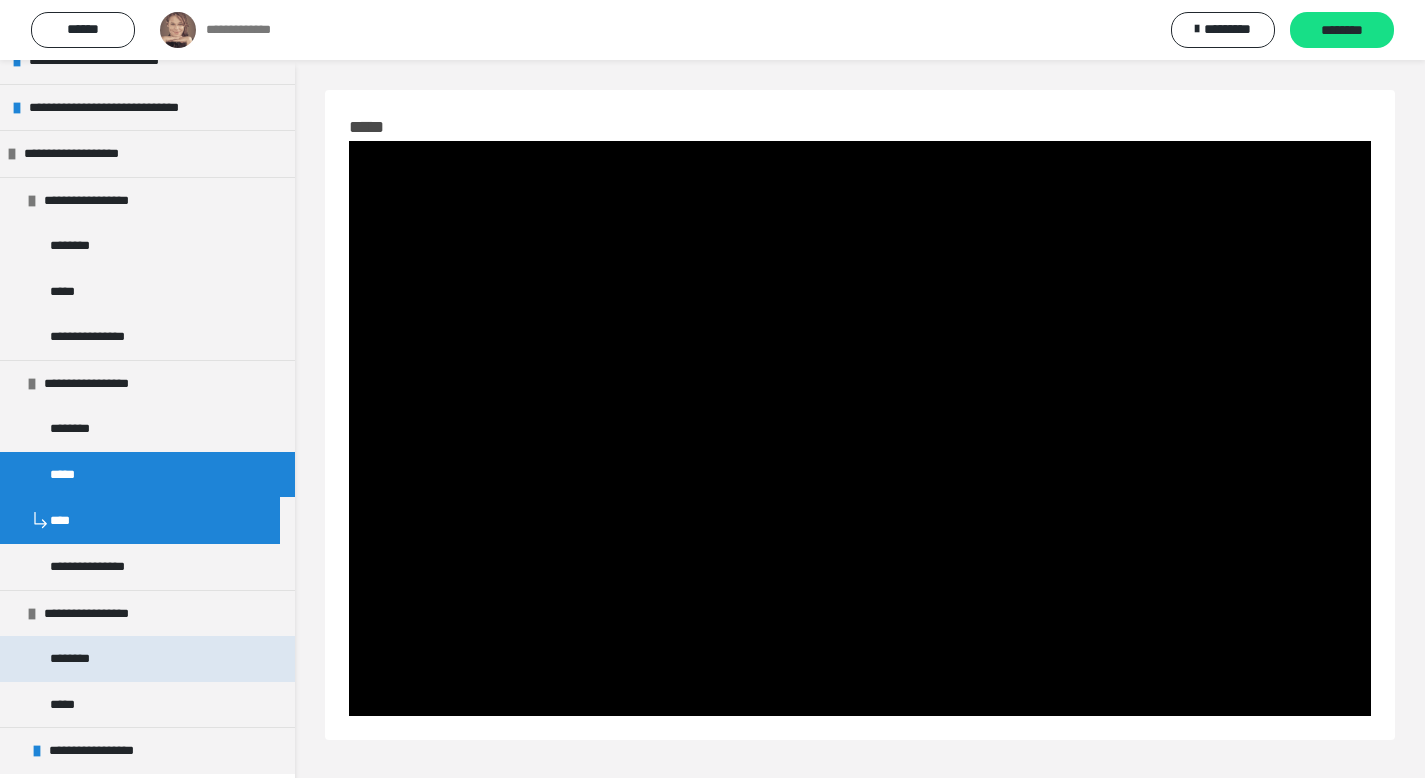 scroll, scrollTop: 642, scrollLeft: 0, axis: vertical 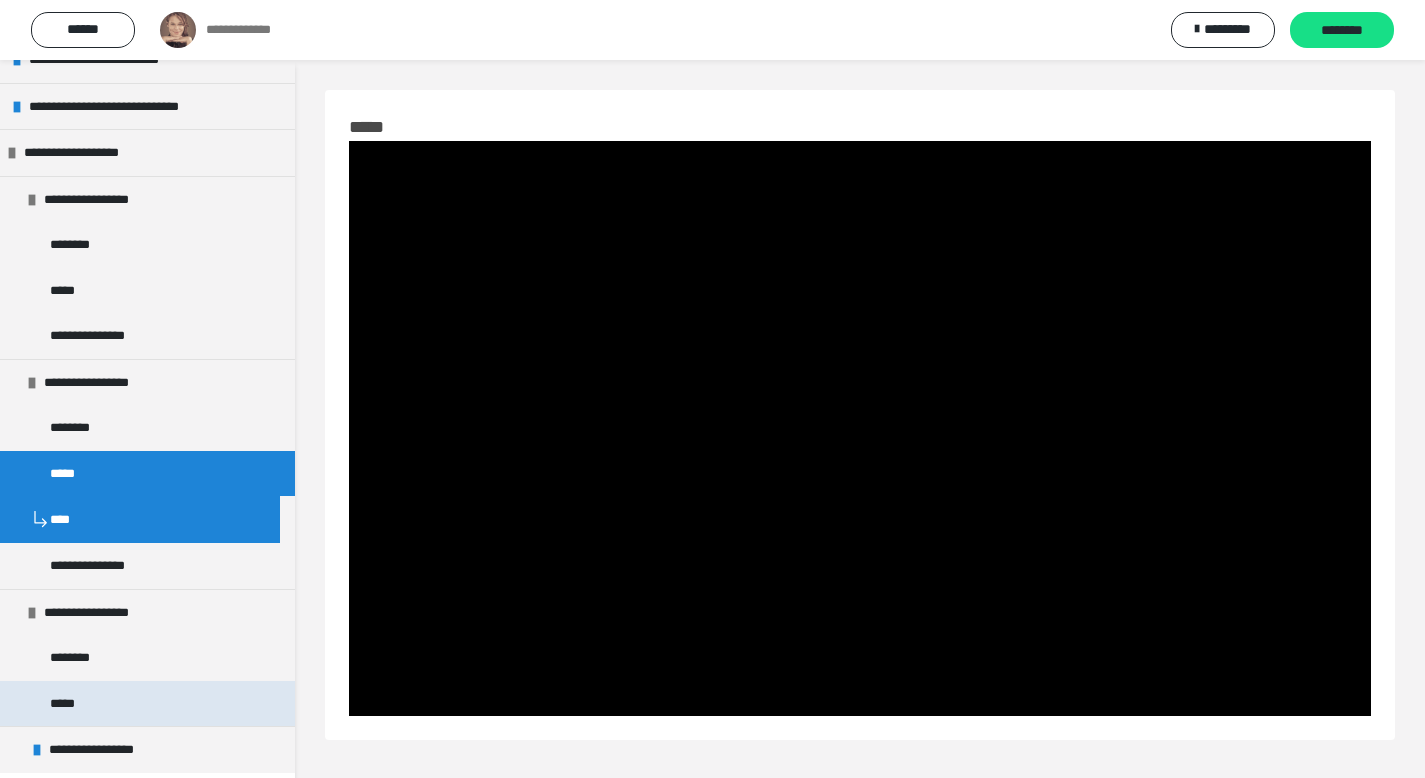 click on "*****" at bounding box center [147, 704] 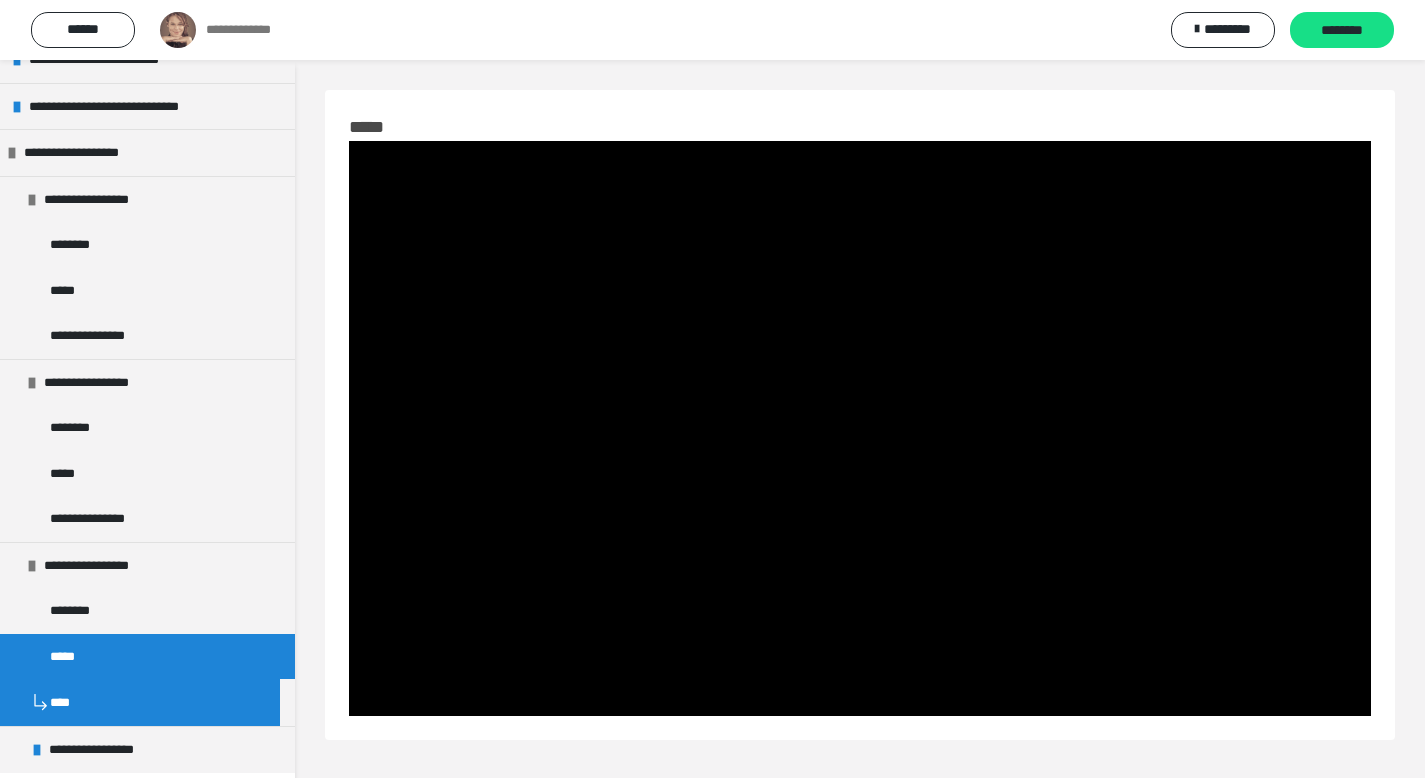 scroll, scrollTop: 60, scrollLeft: 0, axis: vertical 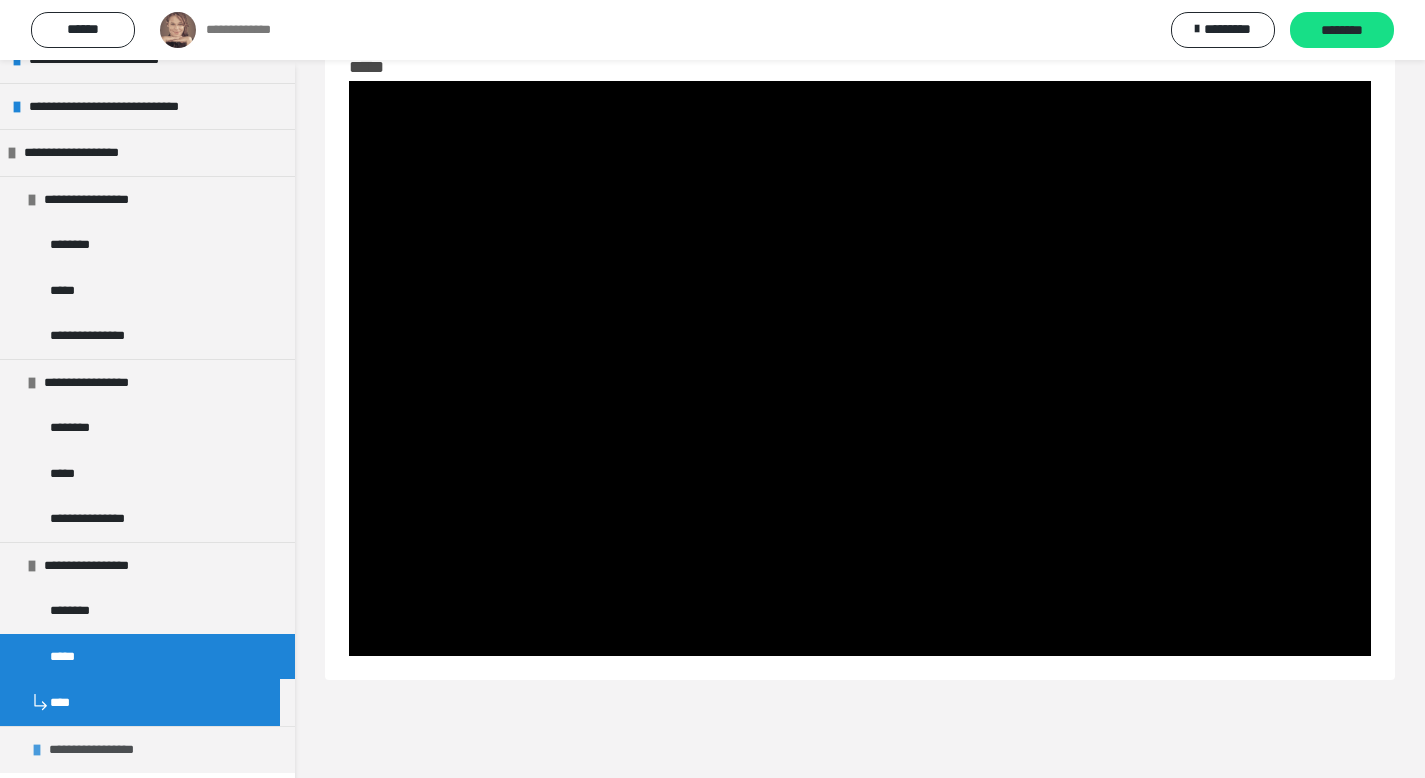 click on "**********" at bounding box center [147, 749] 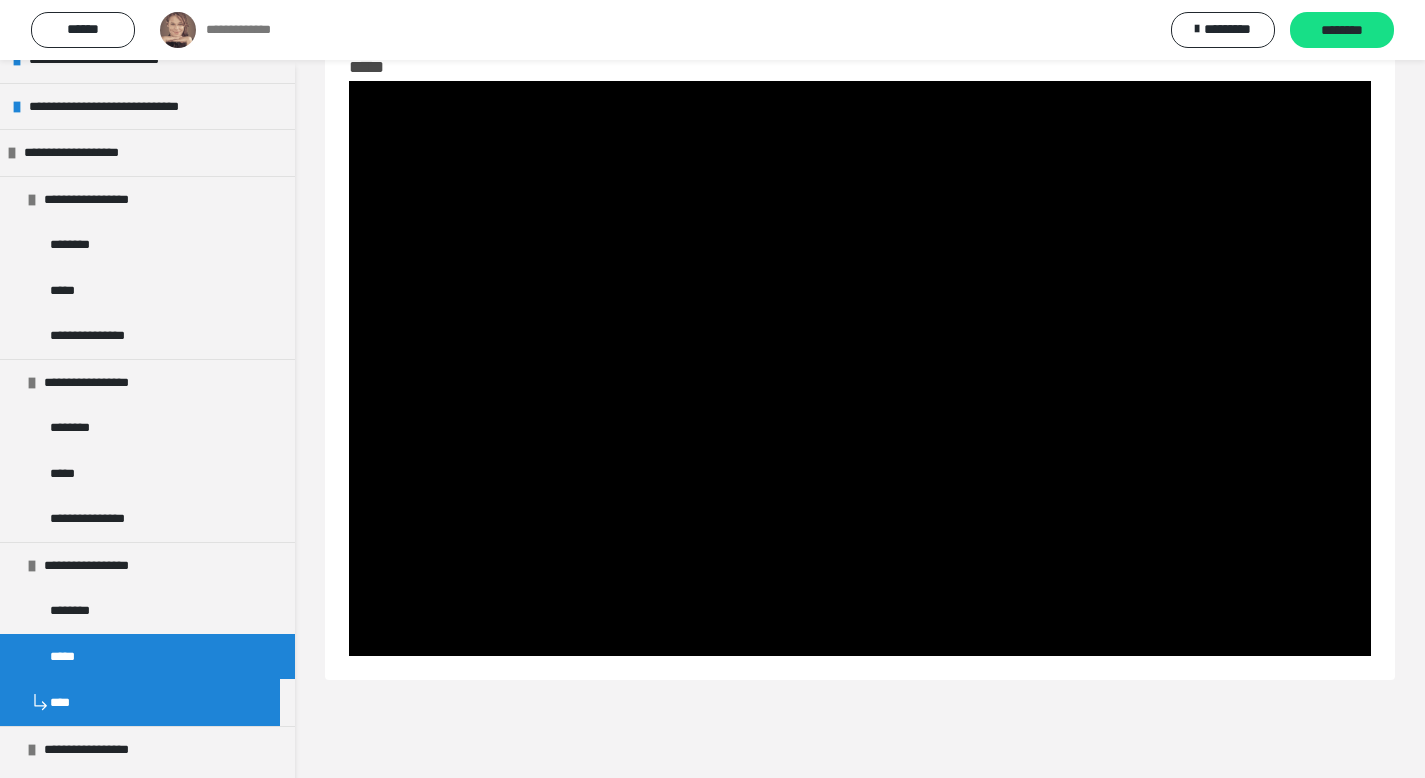 scroll, scrollTop: 733, scrollLeft: 0, axis: vertical 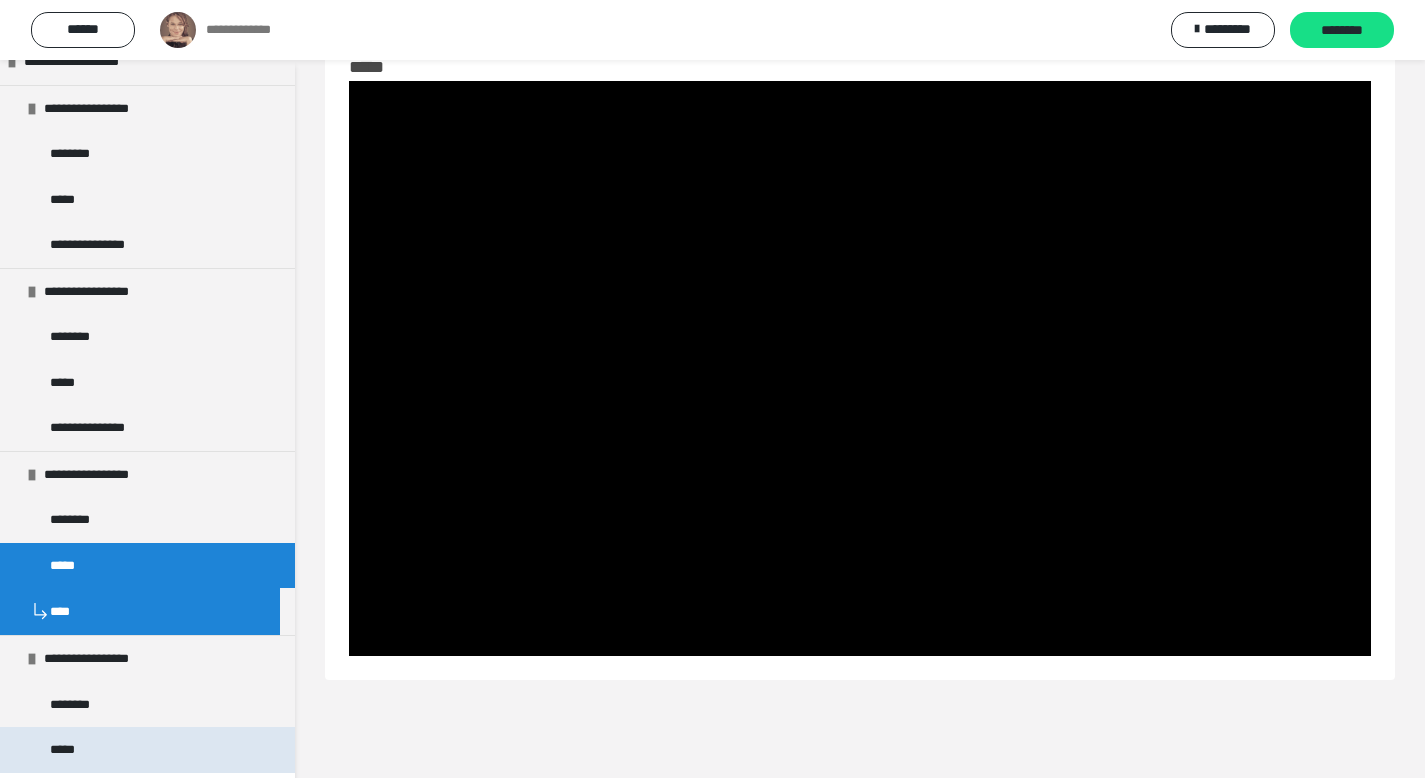 click on "*****" at bounding box center [68, 750] 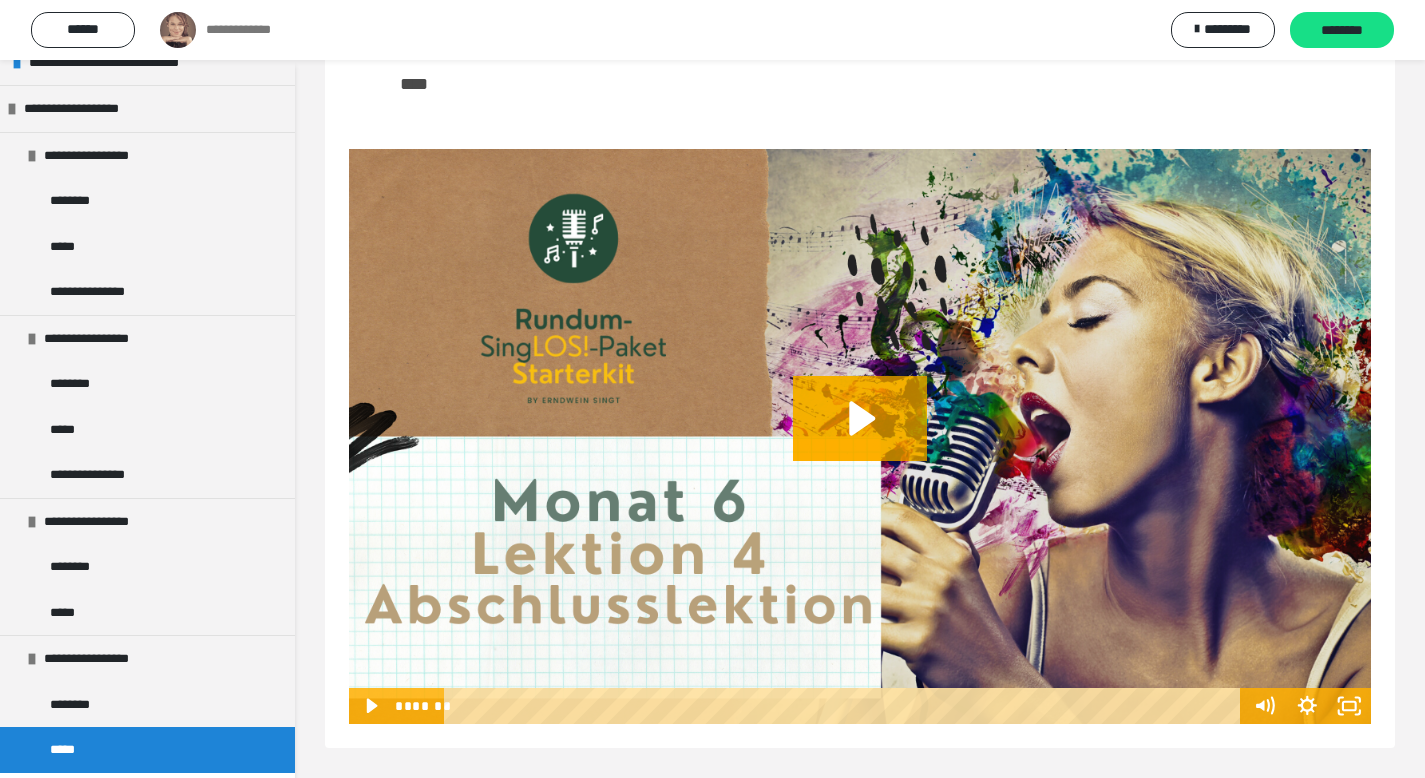 scroll, scrollTop: 657, scrollLeft: 0, axis: vertical 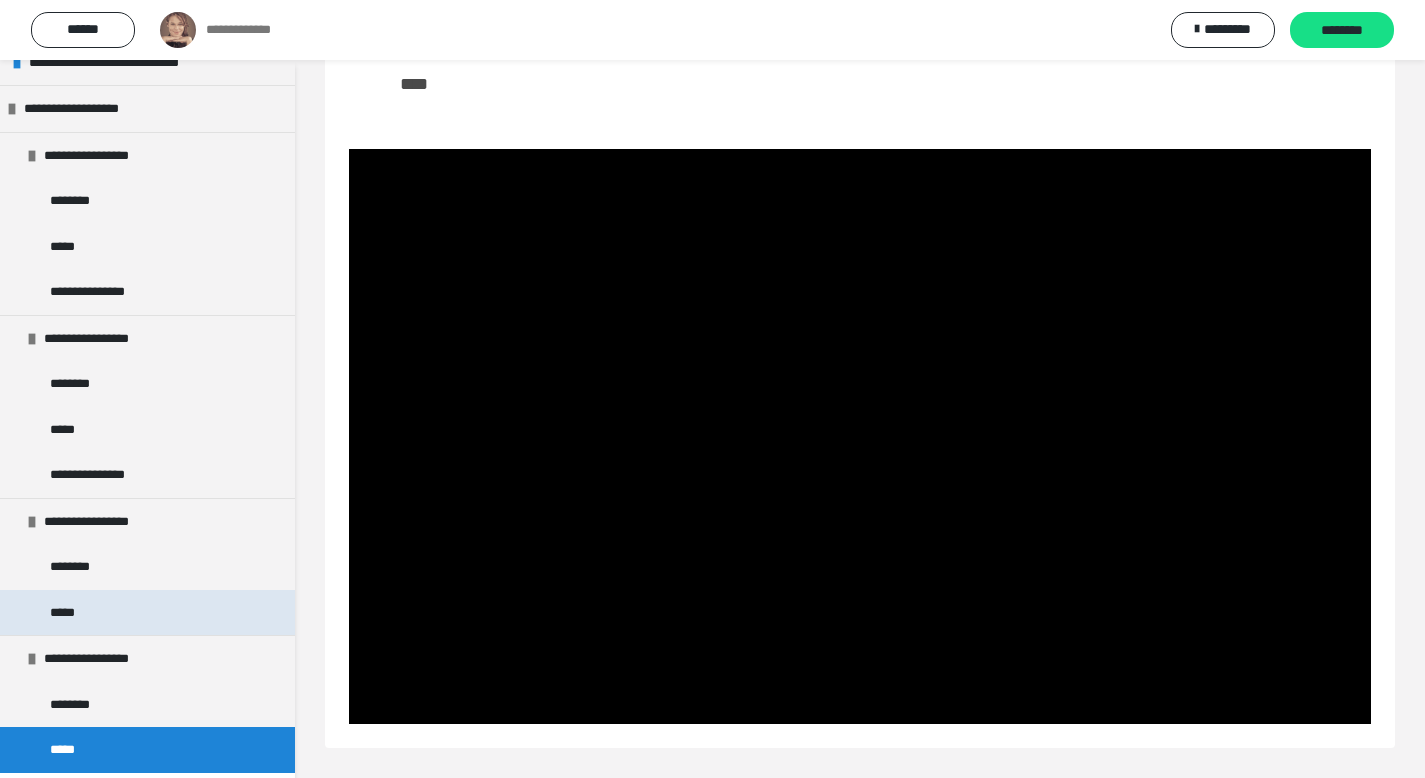 click on "*****" at bounding box center [68, 613] 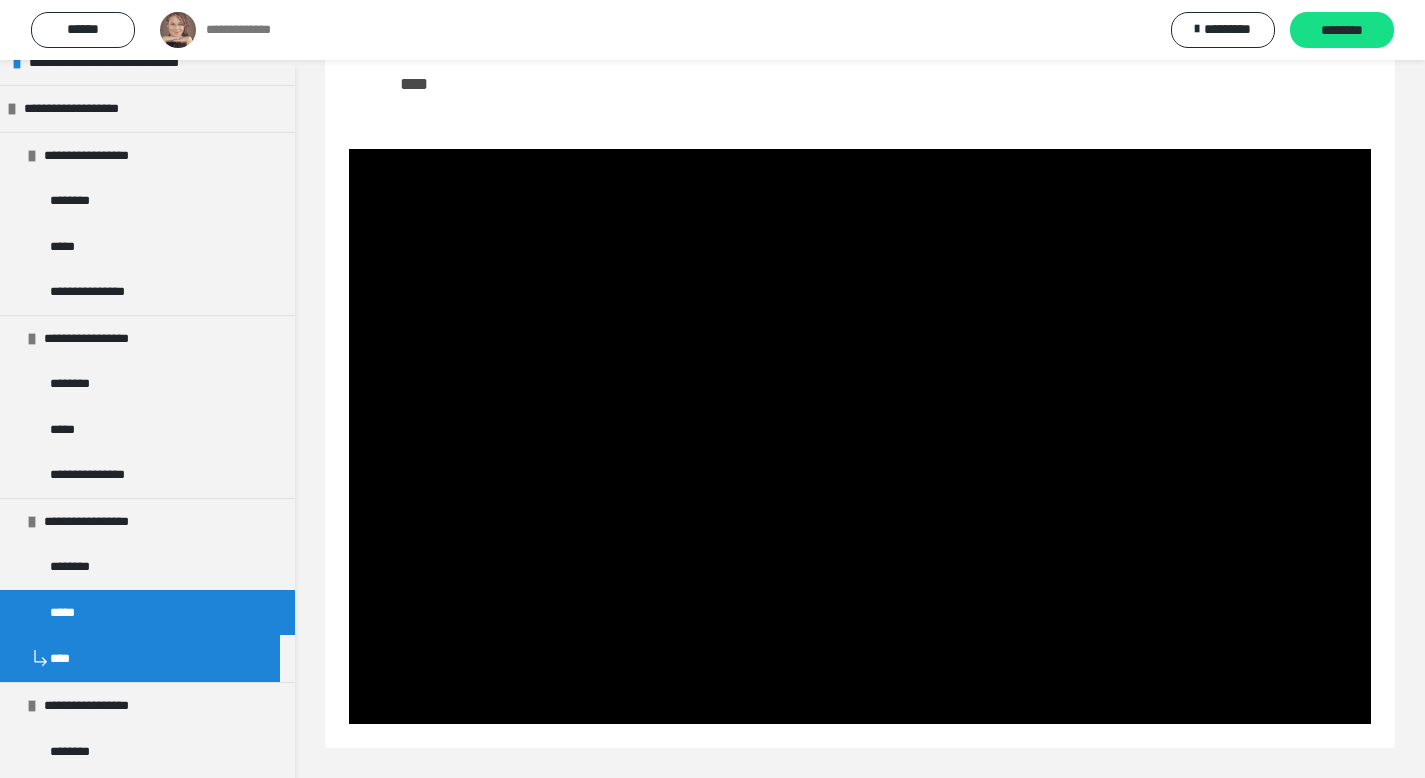 scroll, scrollTop: 733, scrollLeft: 0, axis: vertical 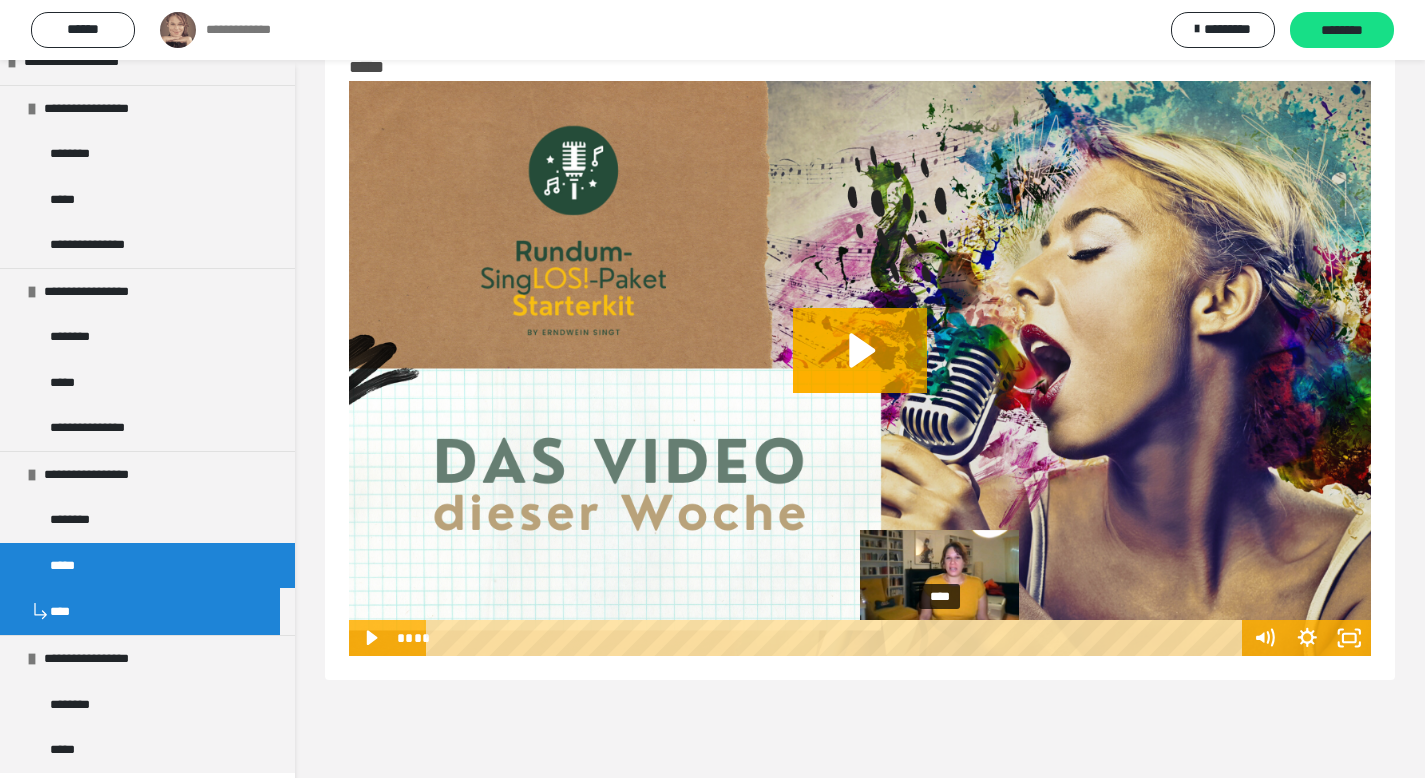 click on "****" at bounding box center [836, 638] 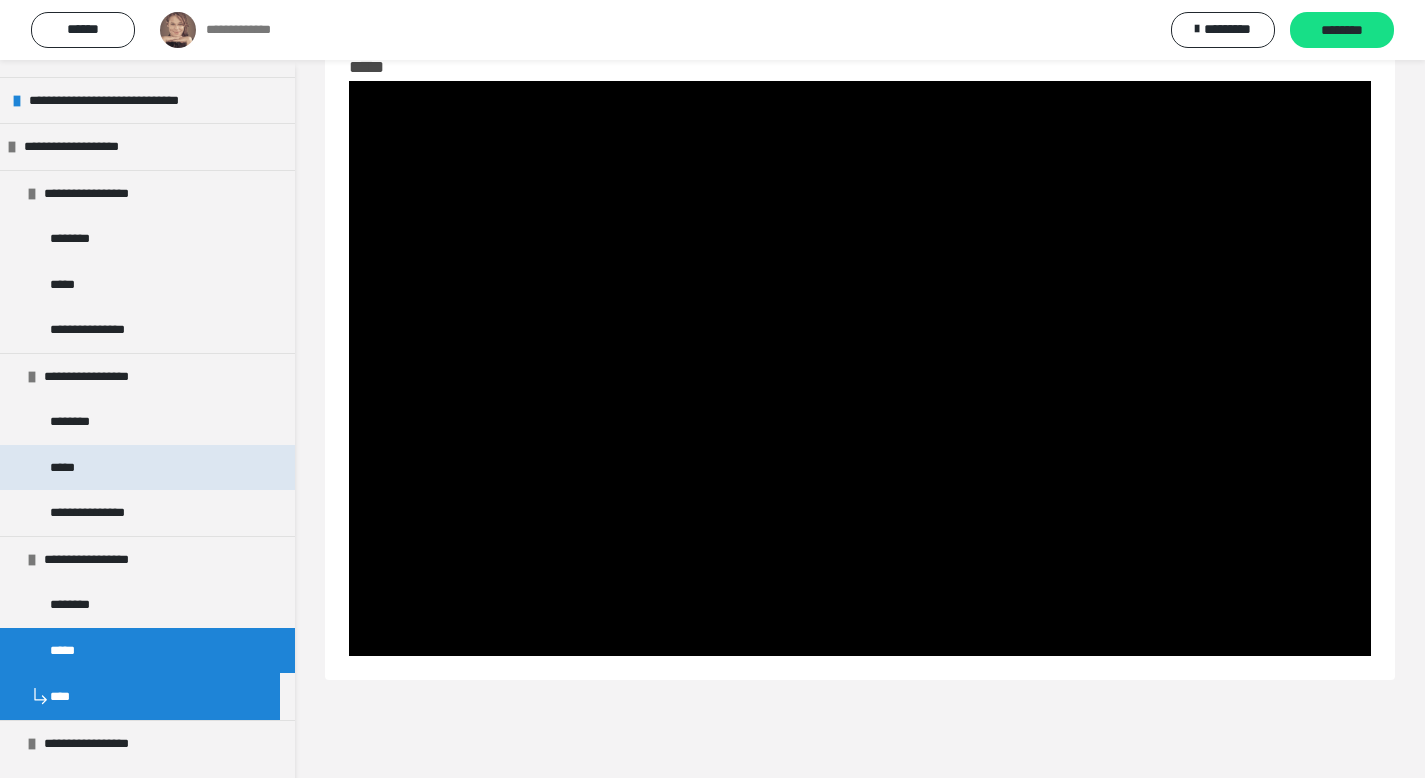 scroll, scrollTop: 647, scrollLeft: 0, axis: vertical 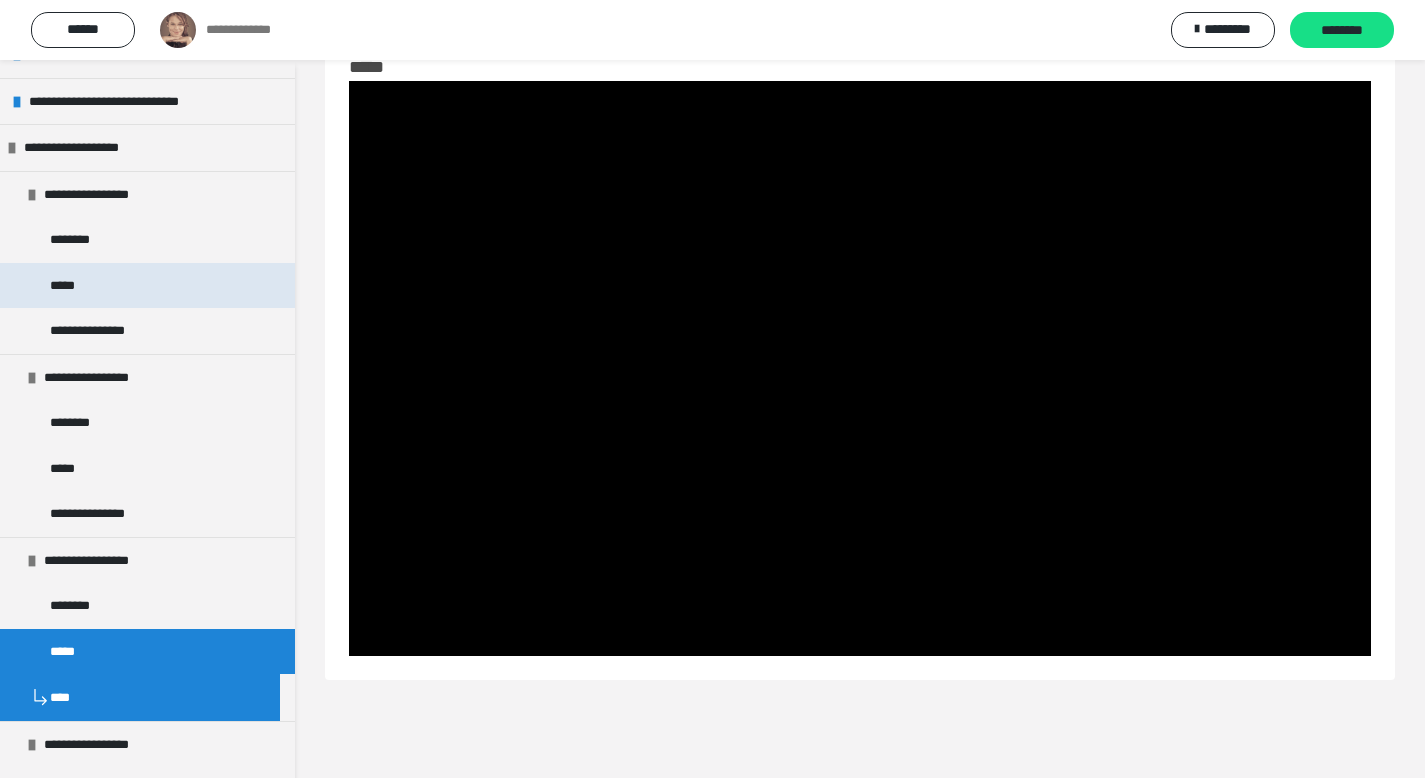 click on "*****" at bounding box center [147, 286] 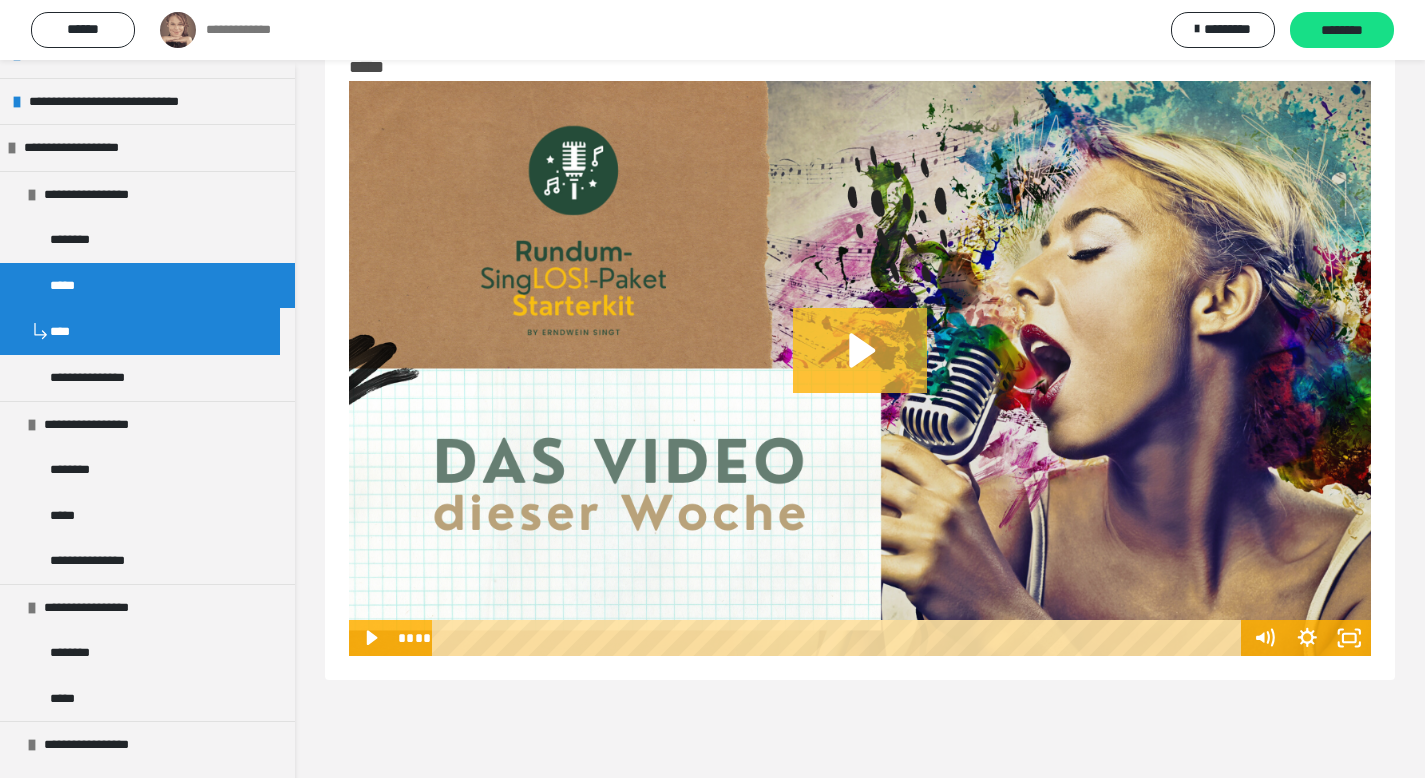 click 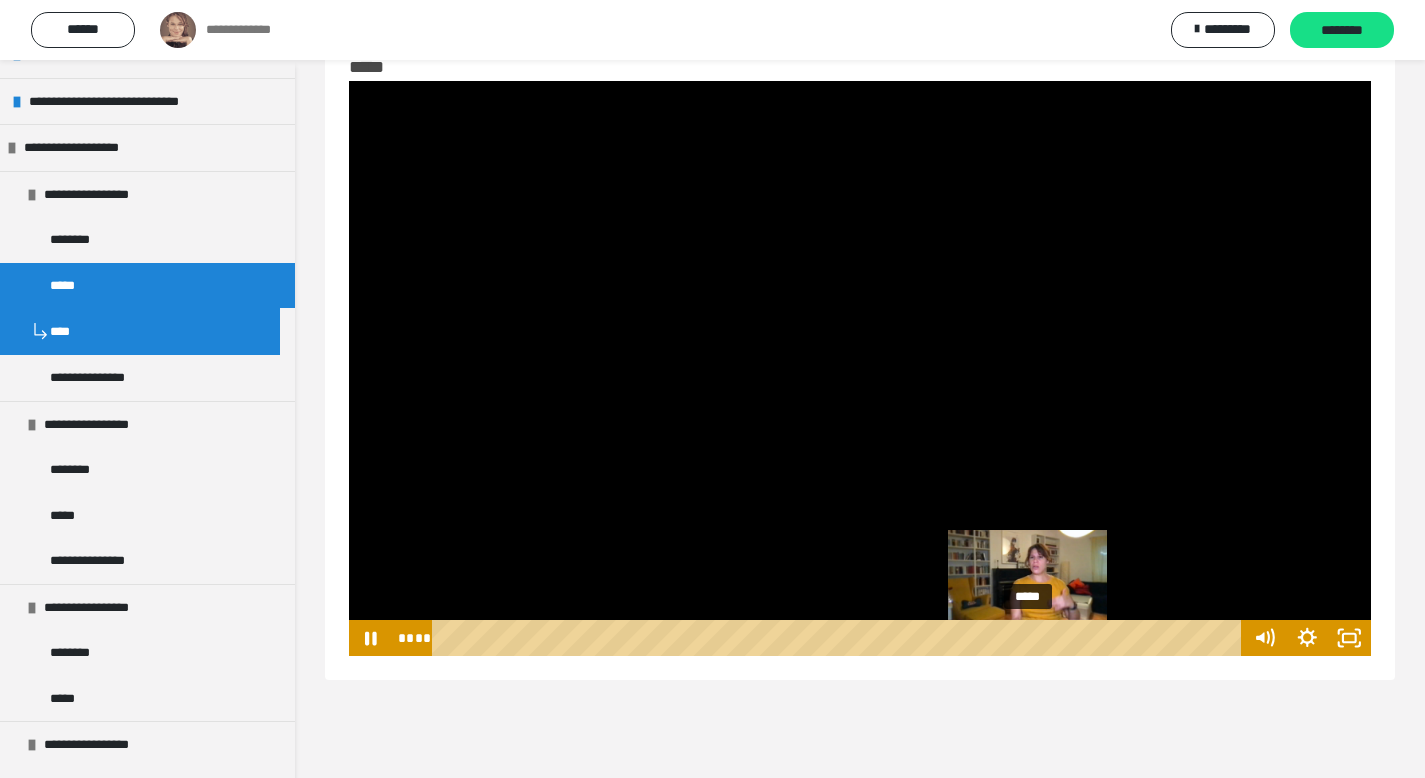 click on "*****" at bounding box center (840, 638) 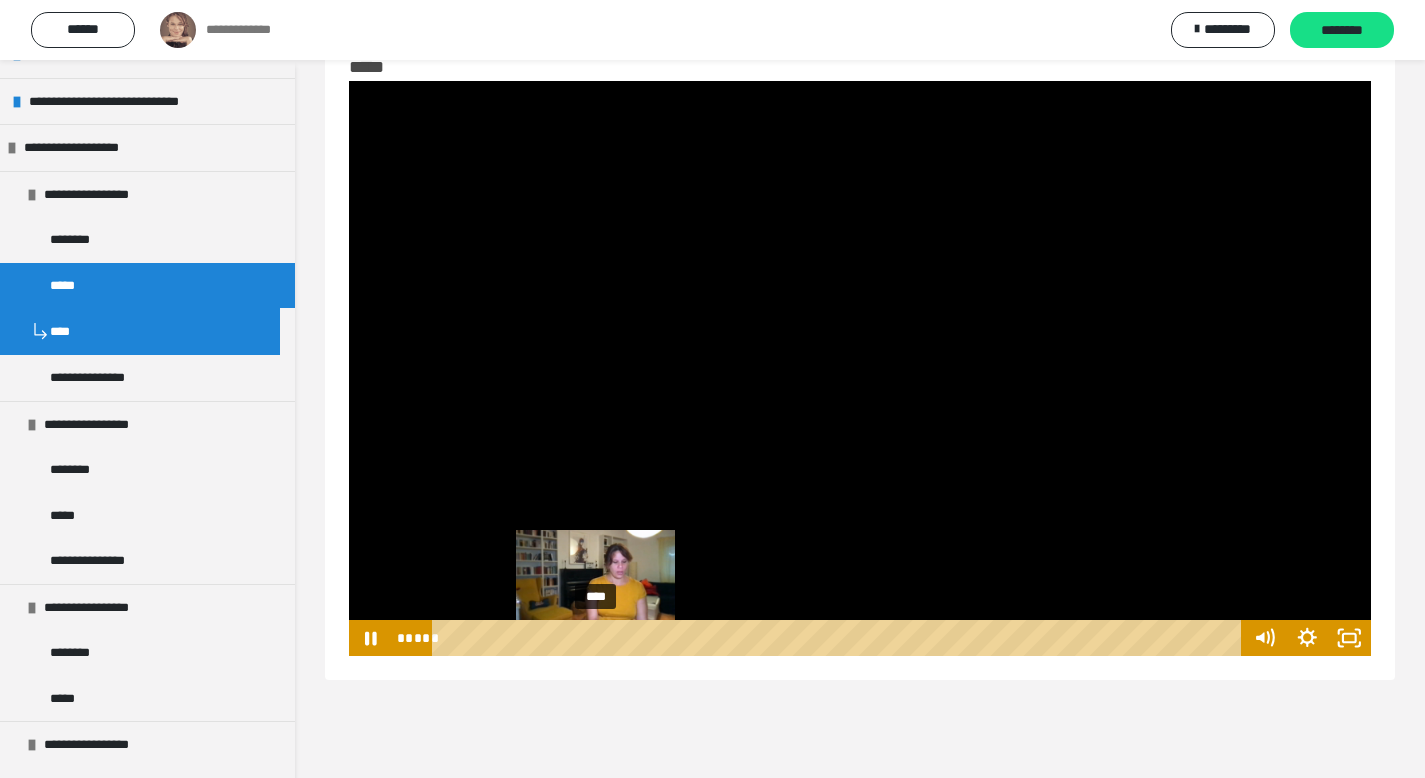 click on "****" at bounding box center (840, 638) 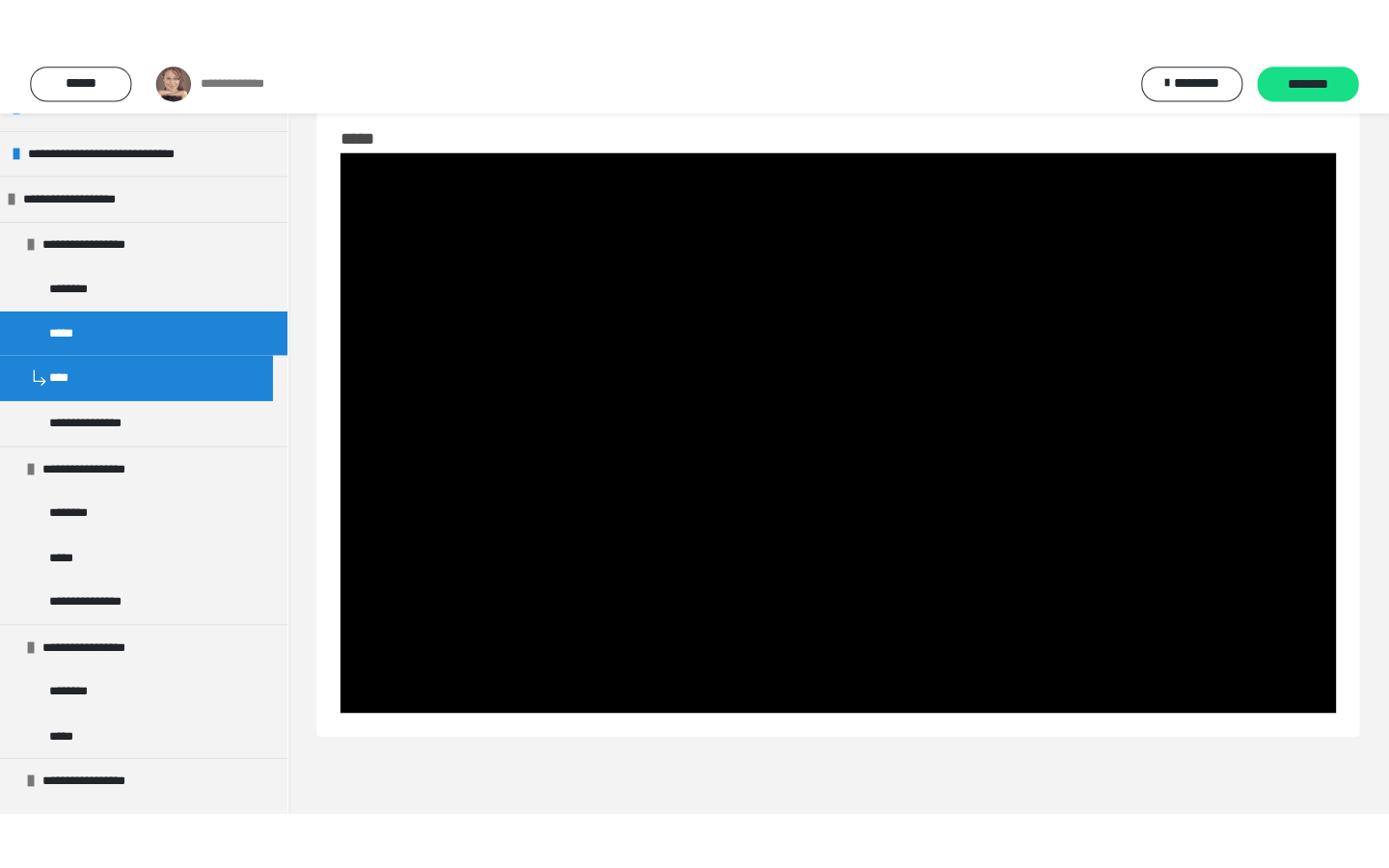 scroll, scrollTop: 42, scrollLeft: 0, axis: vertical 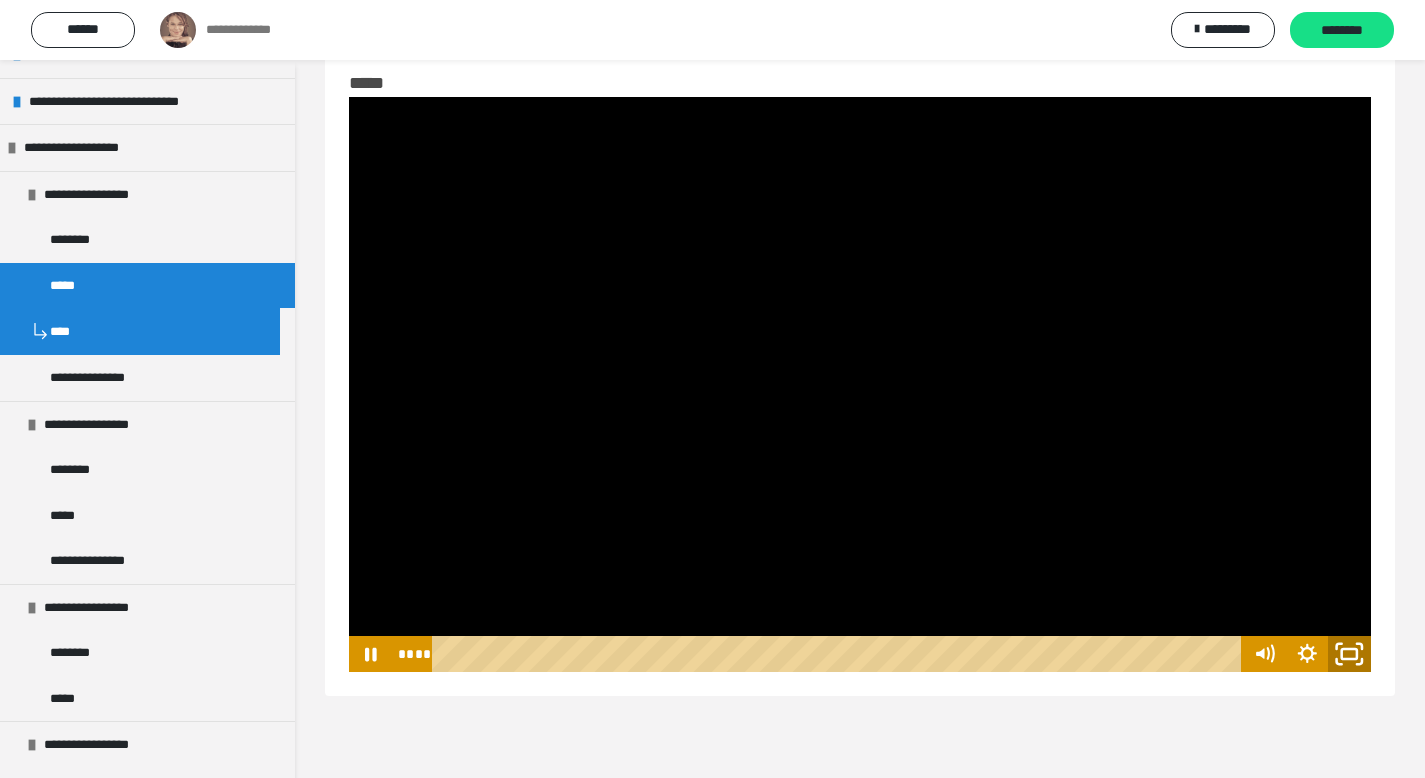 click 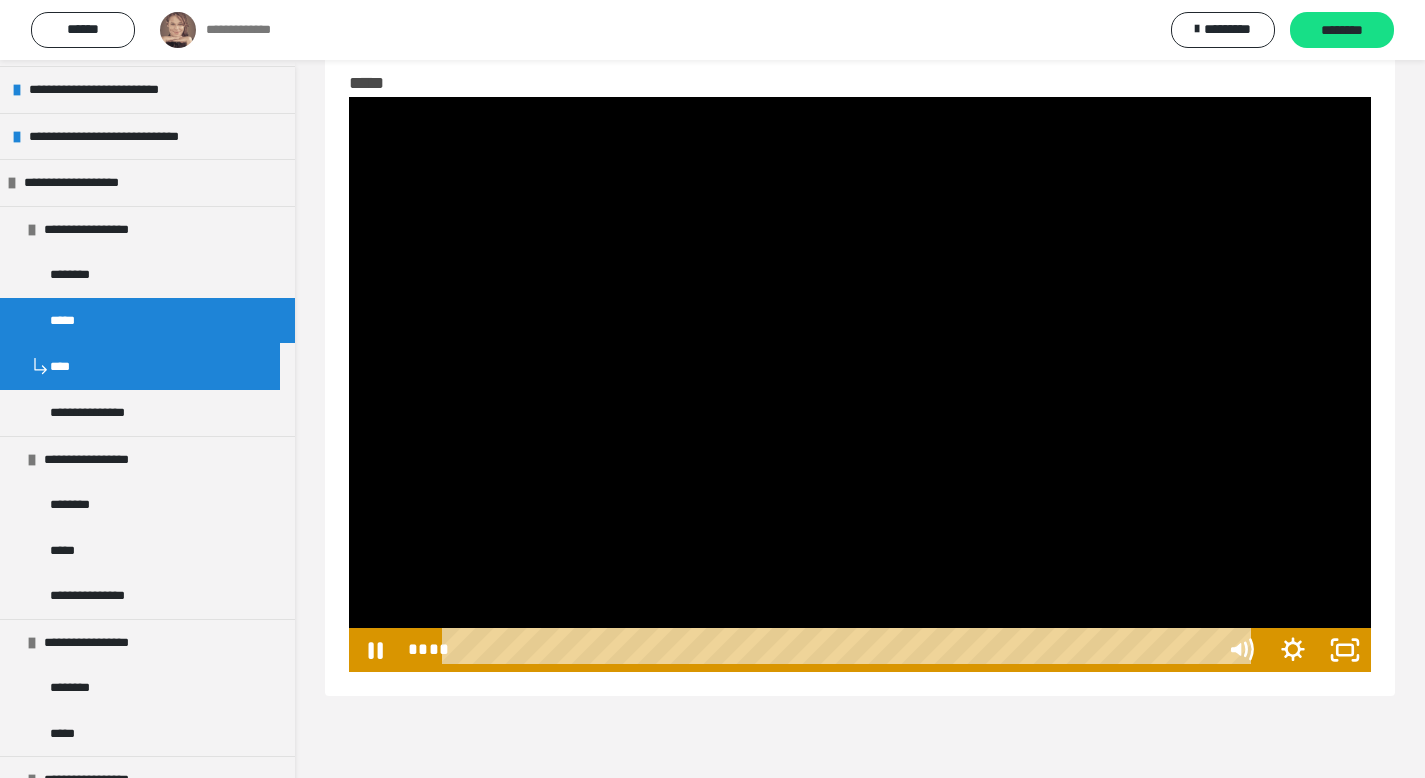 scroll, scrollTop: 611, scrollLeft: 0, axis: vertical 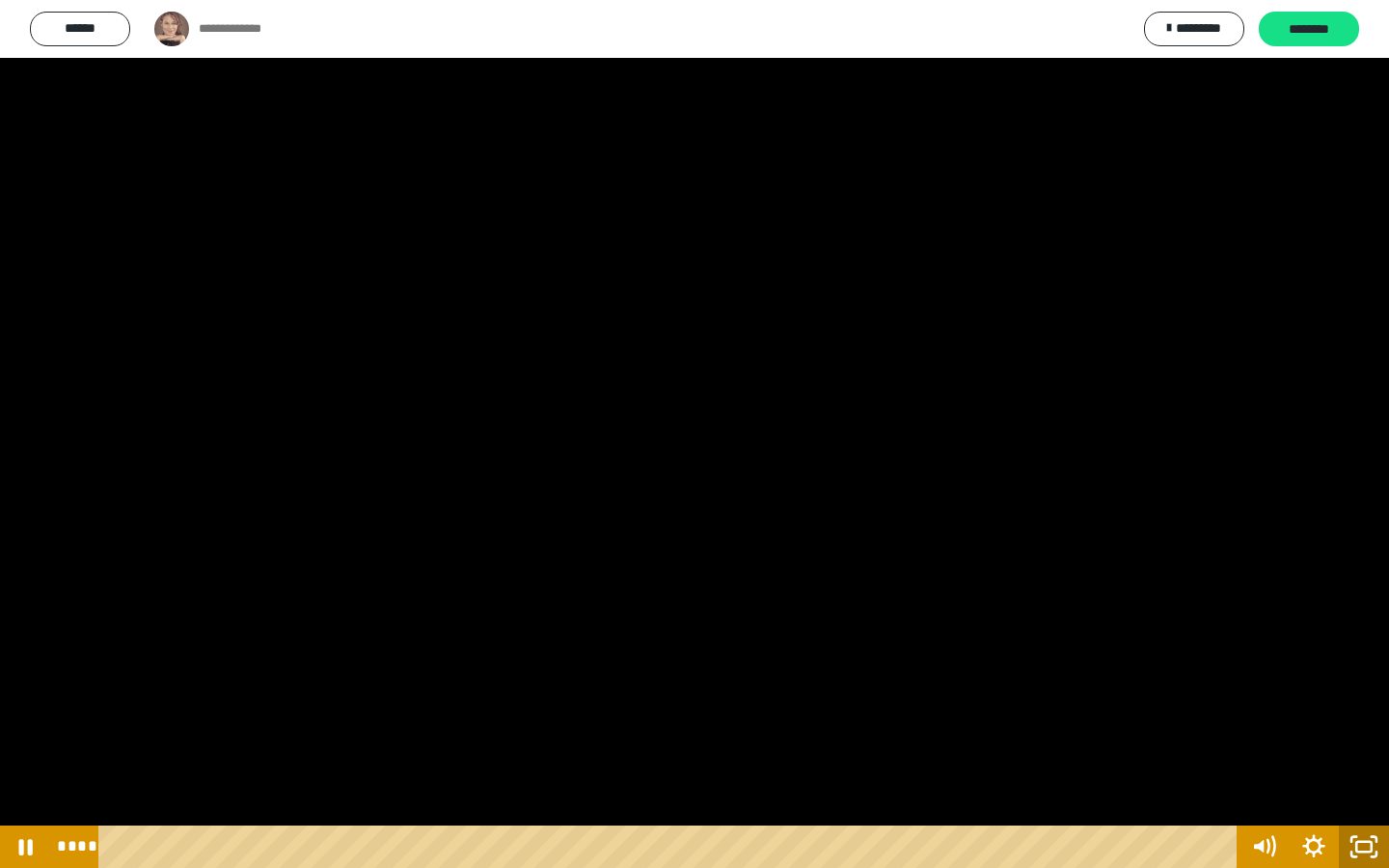 type 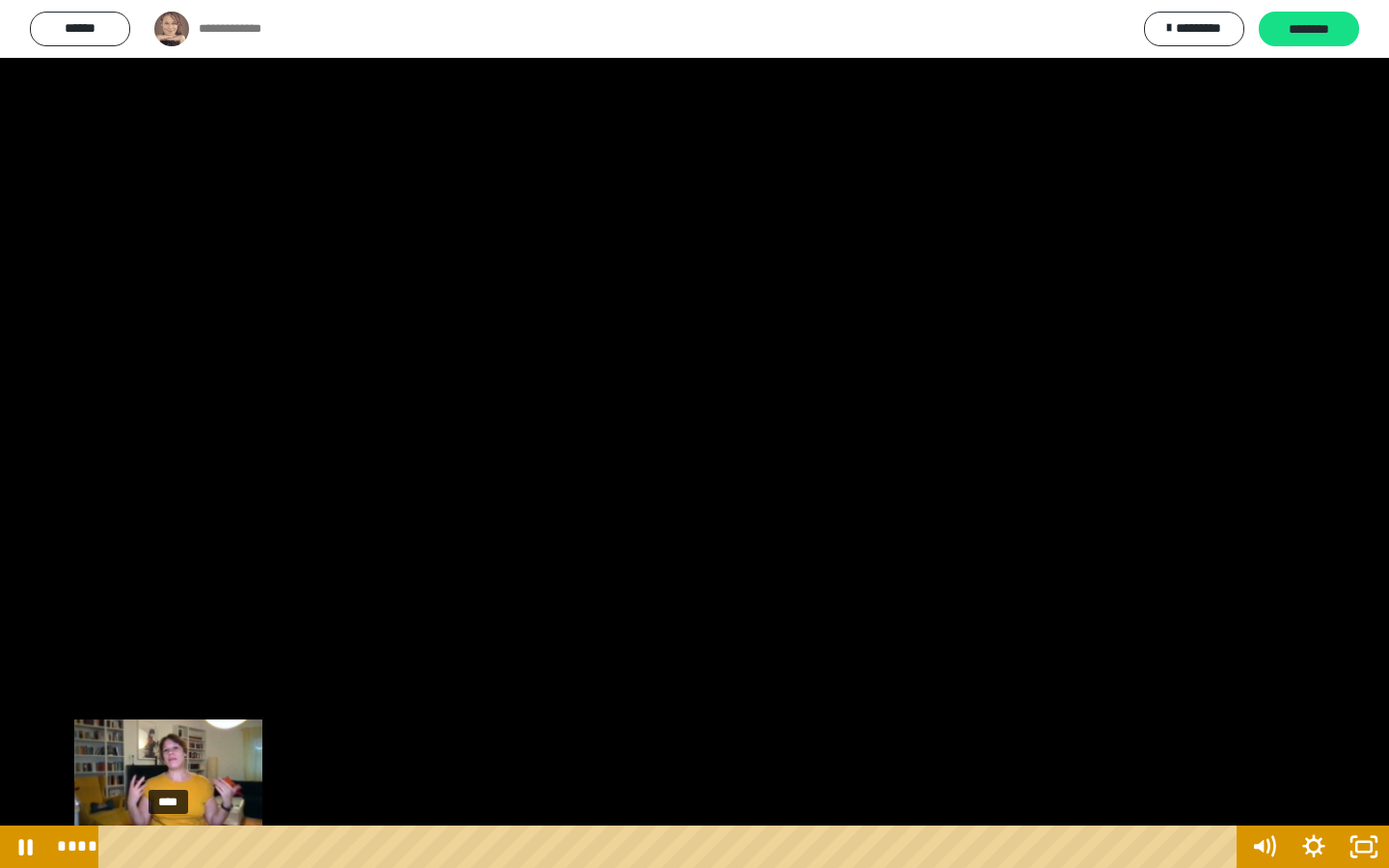 click on "****" at bounding box center [671, 847] 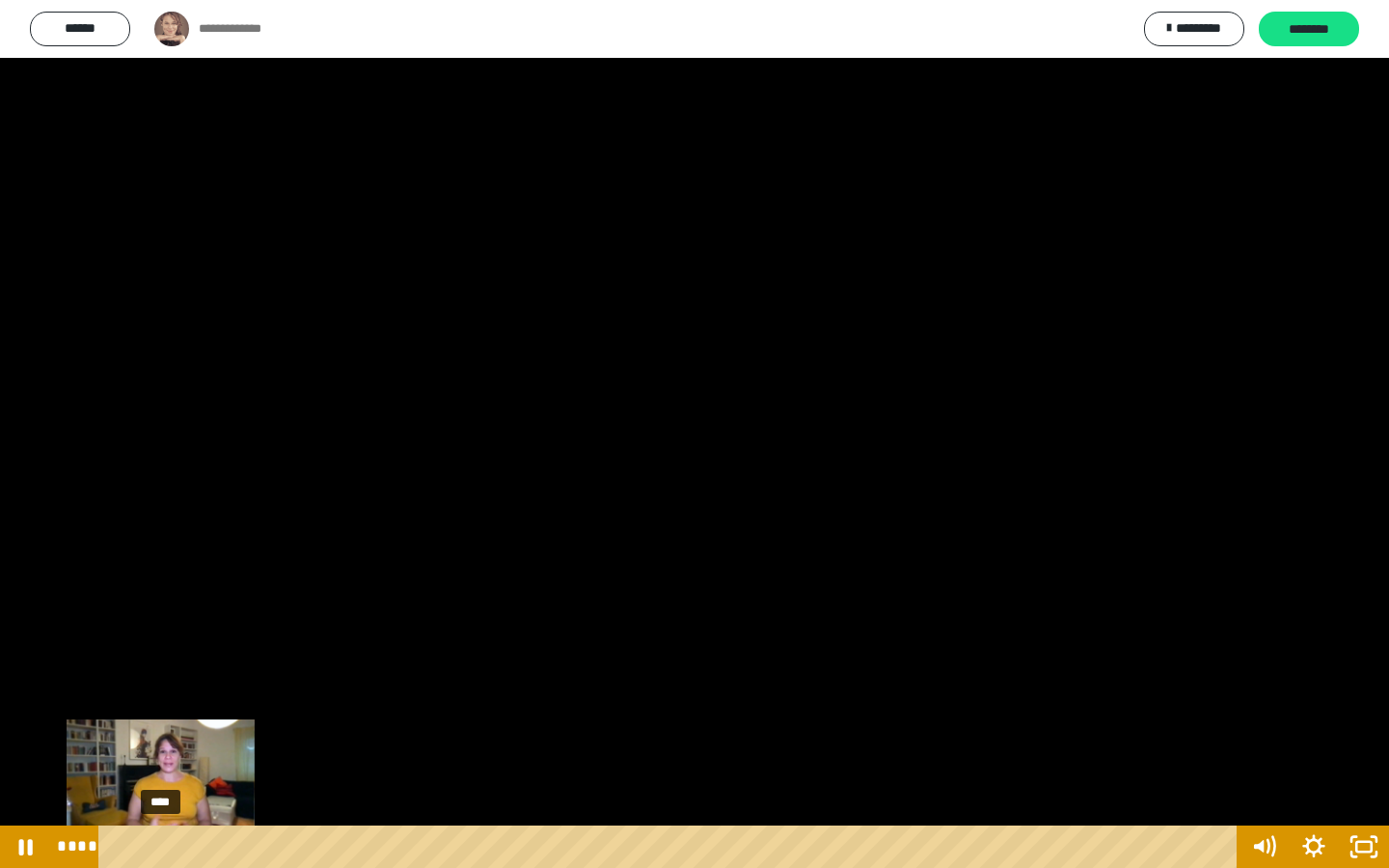 click on "****" at bounding box center [671, 847] 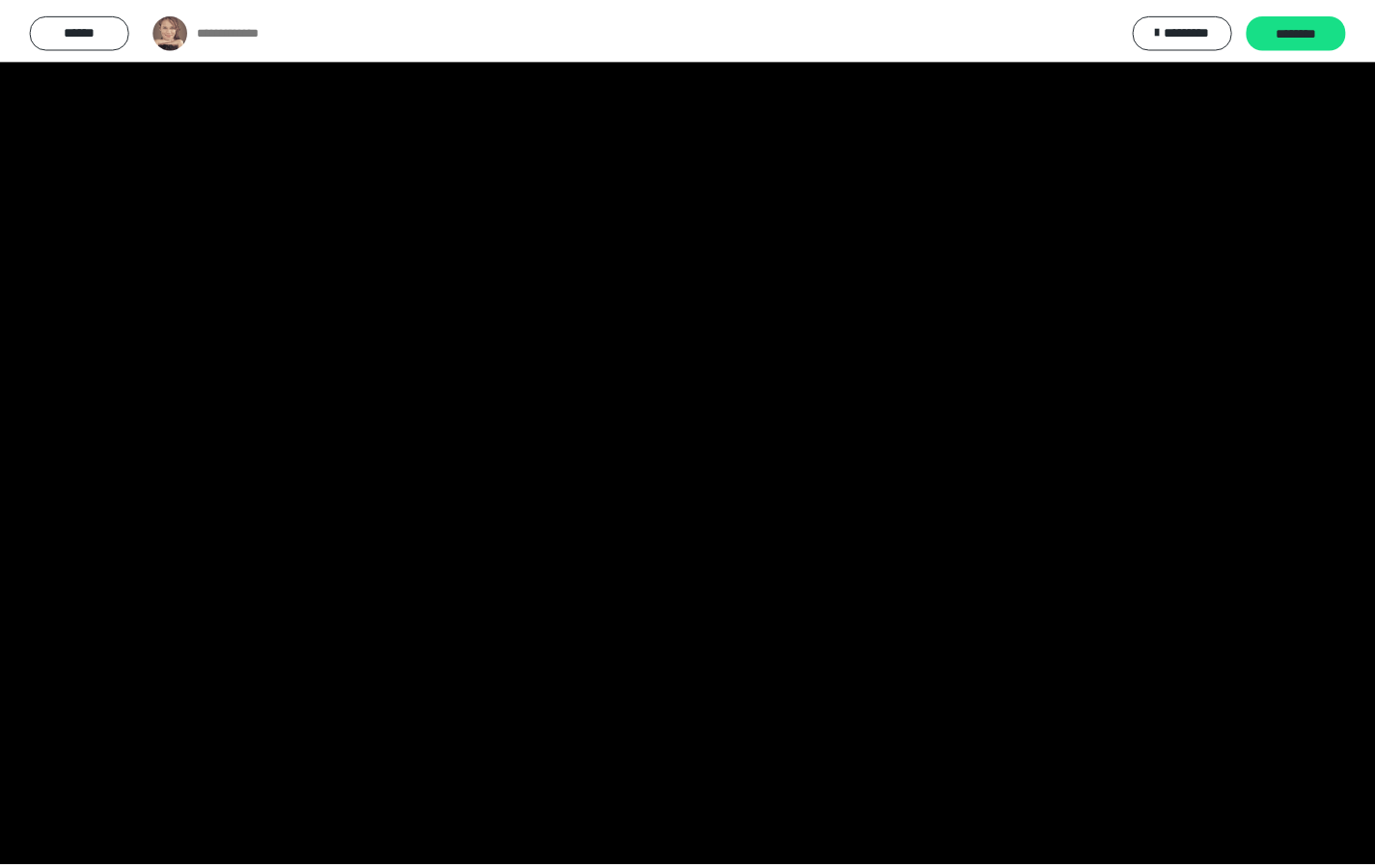 scroll, scrollTop: 624, scrollLeft: 0, axis: vertical 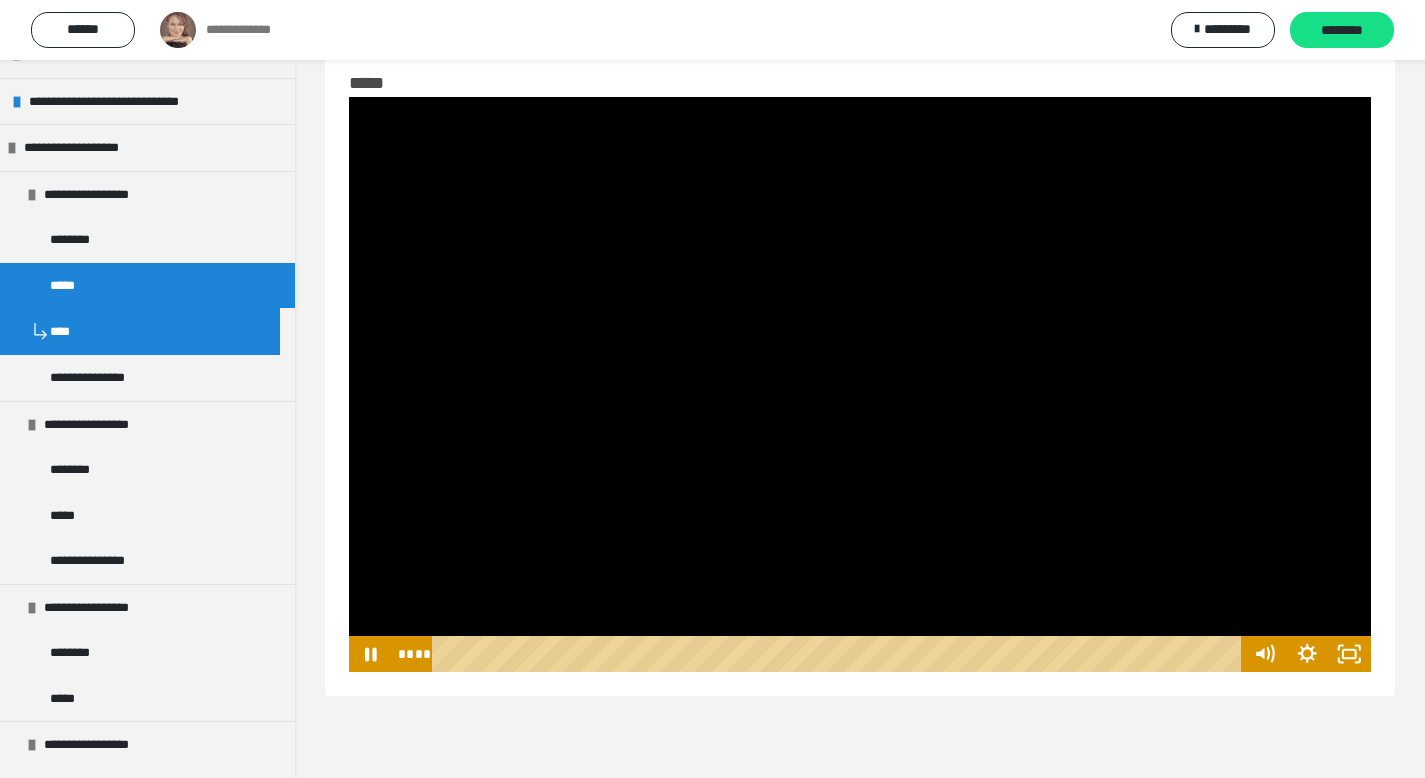click at bounding box center (860, 384) 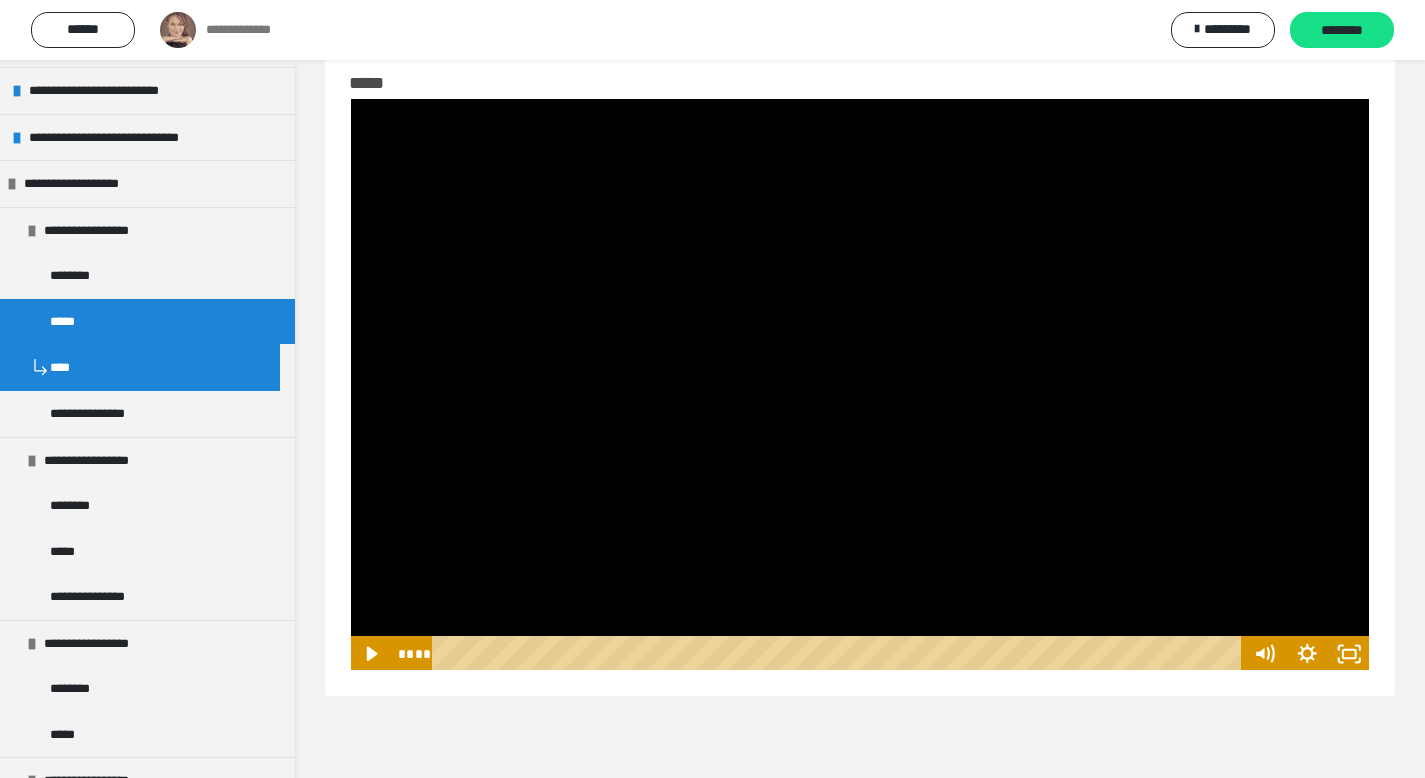 scroll, scrollTop: 647, scrollLeft: 0, axis: vertical 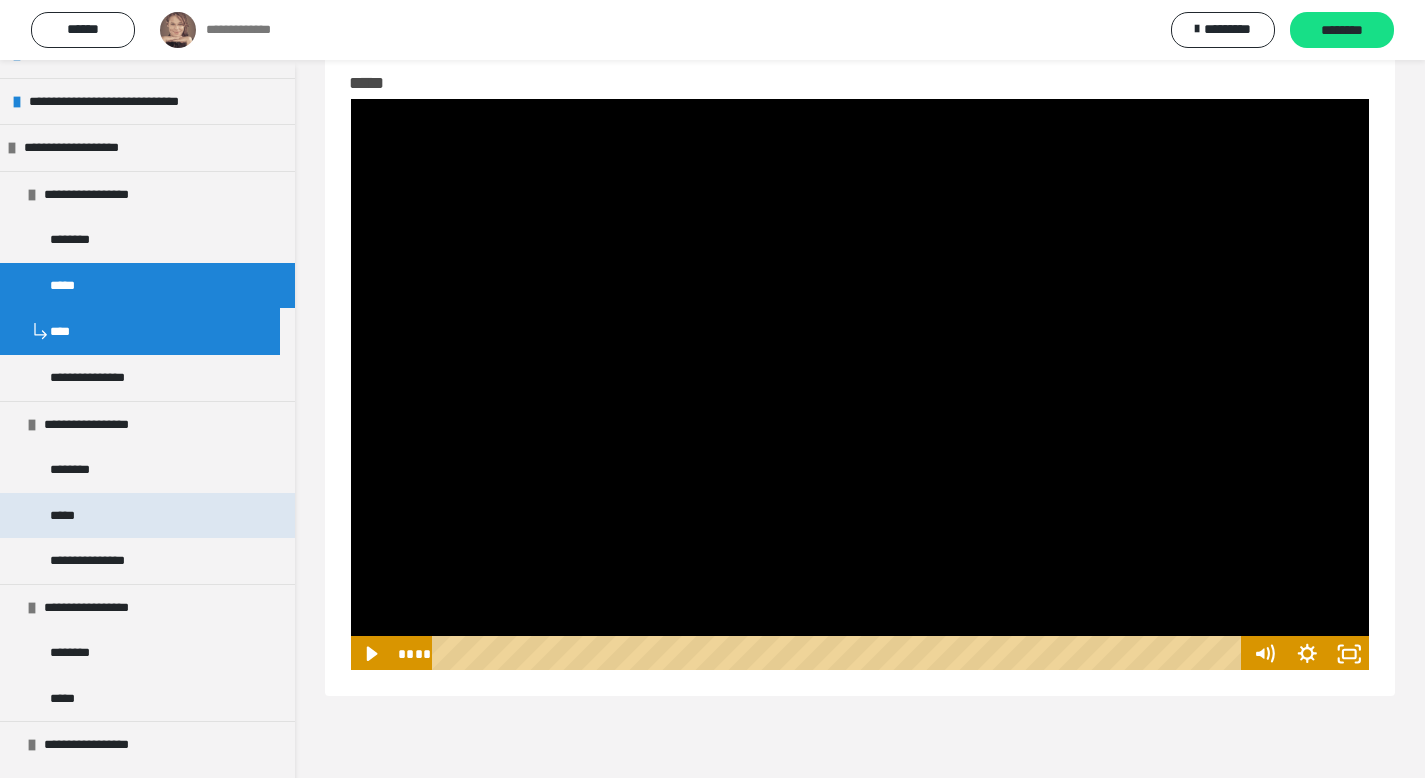 click on "*****" at bounding box center [147, 516] 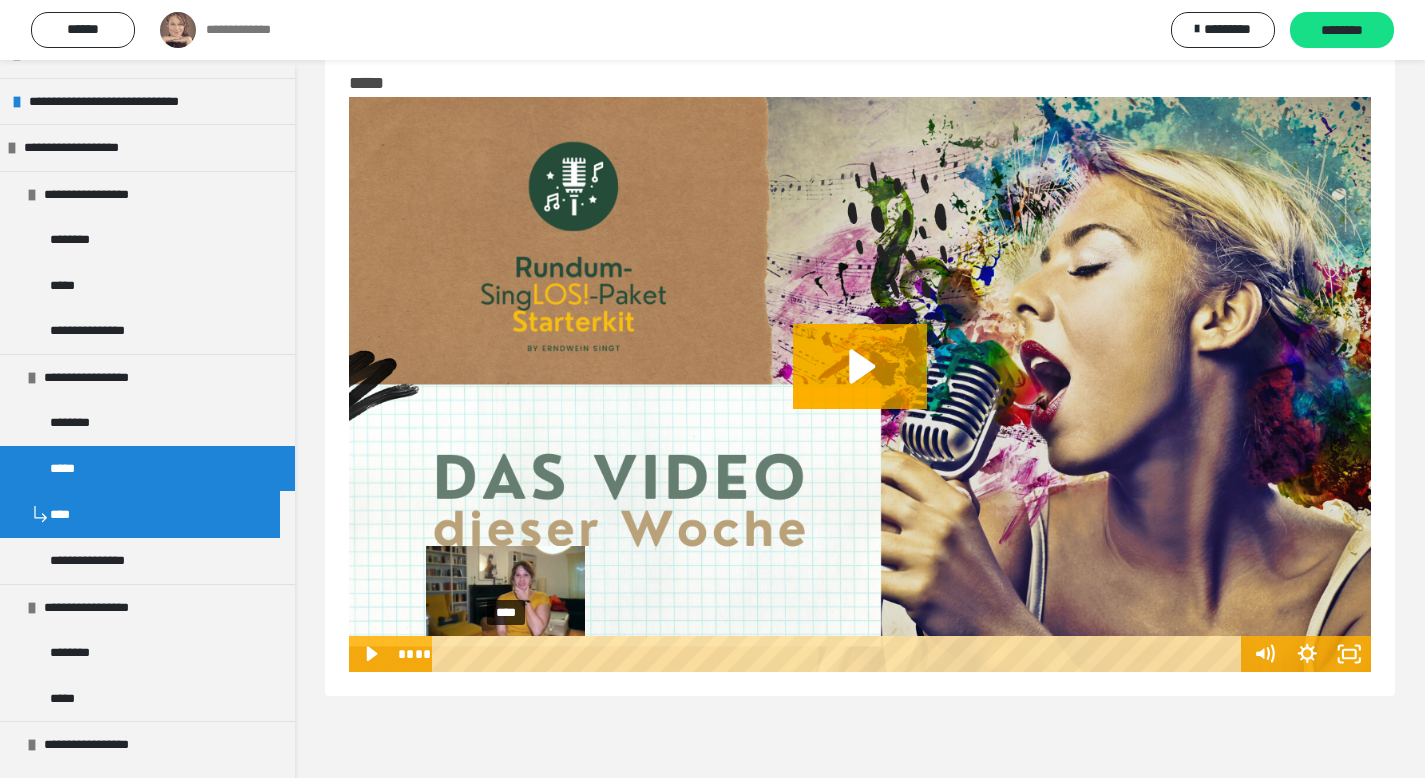 click on "****" at bounding box center [840, 654] 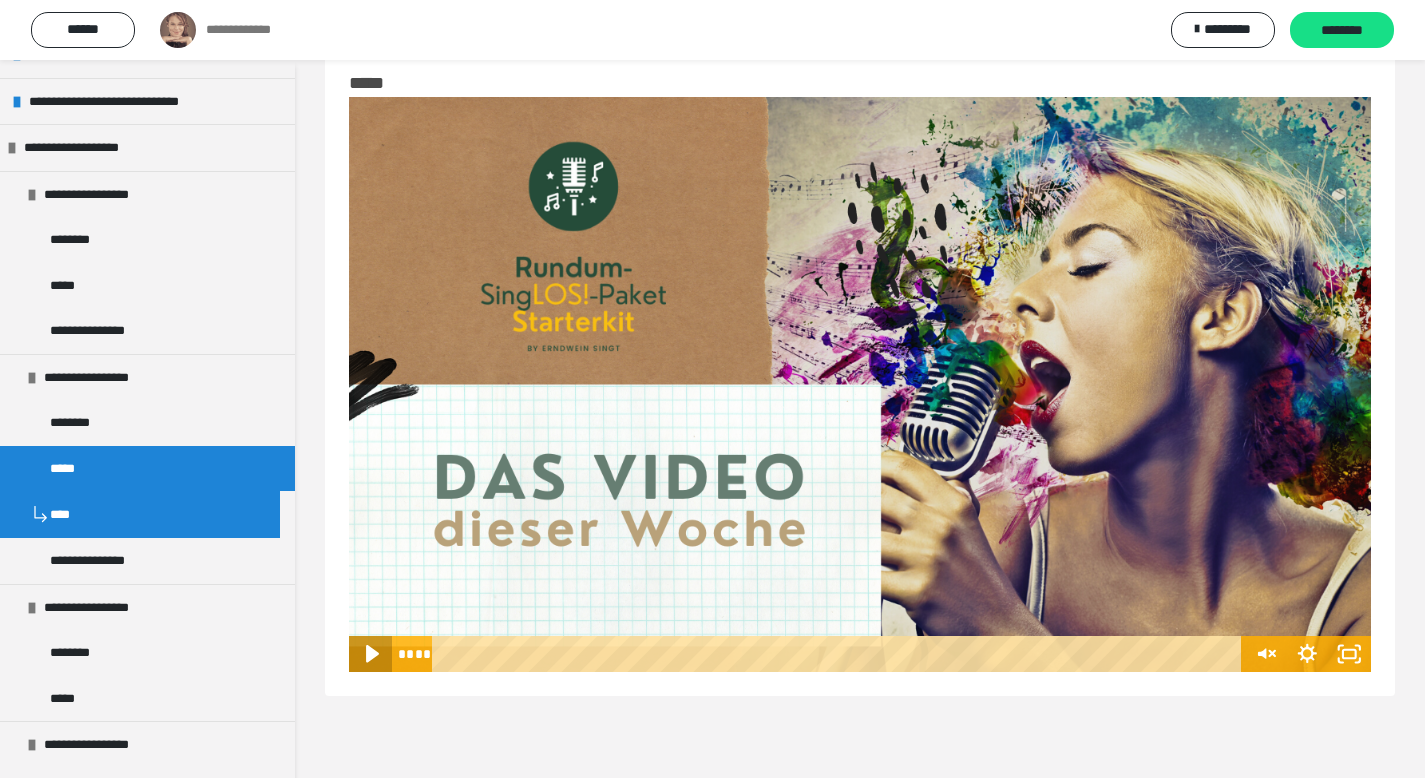 click 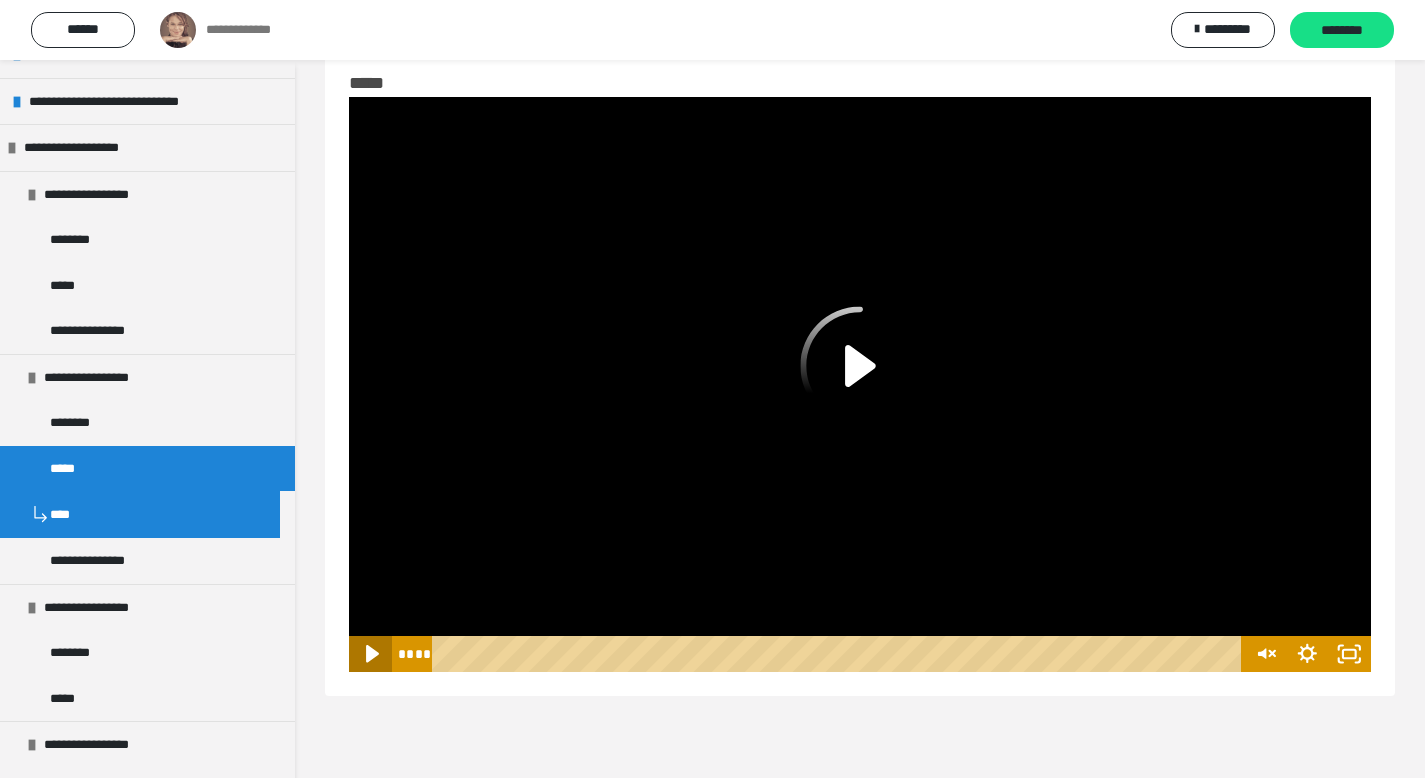 click 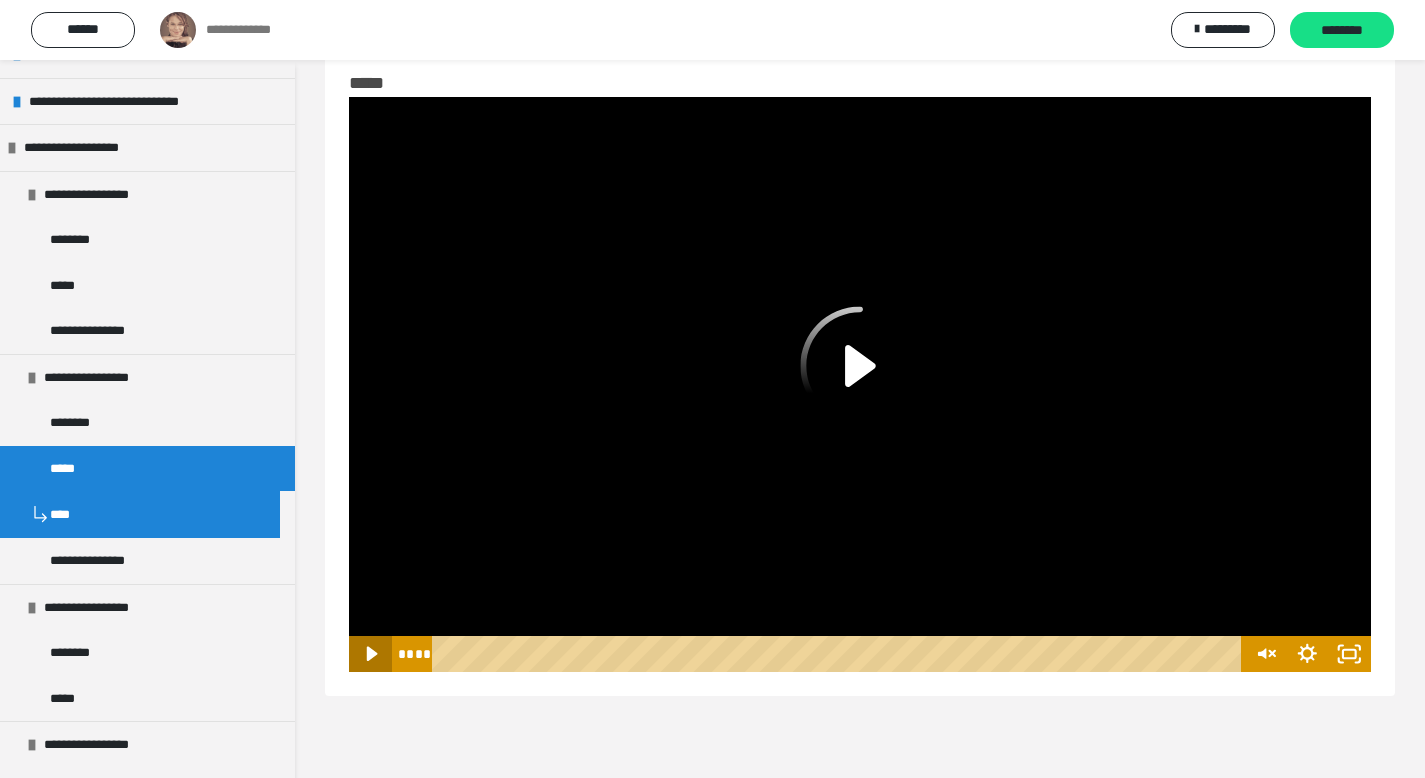 click 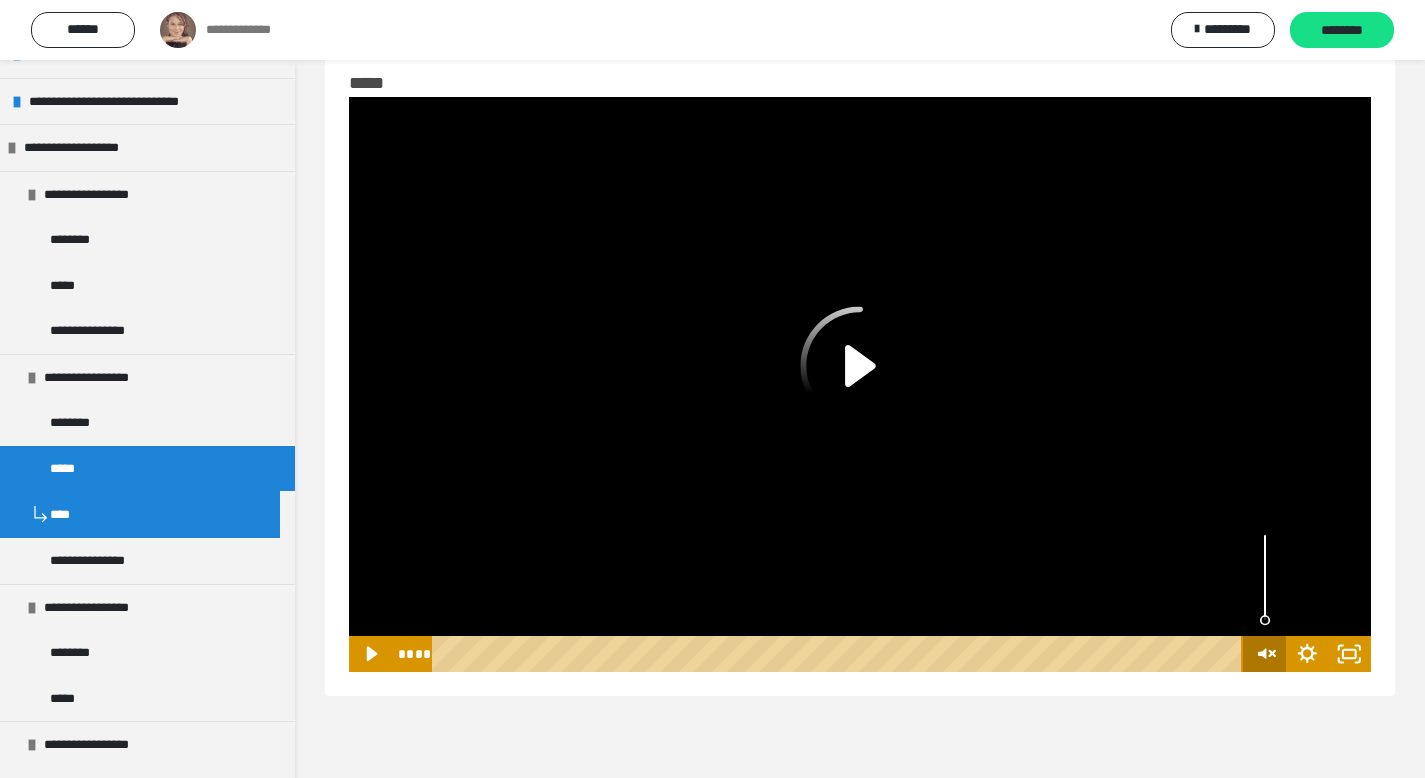 click 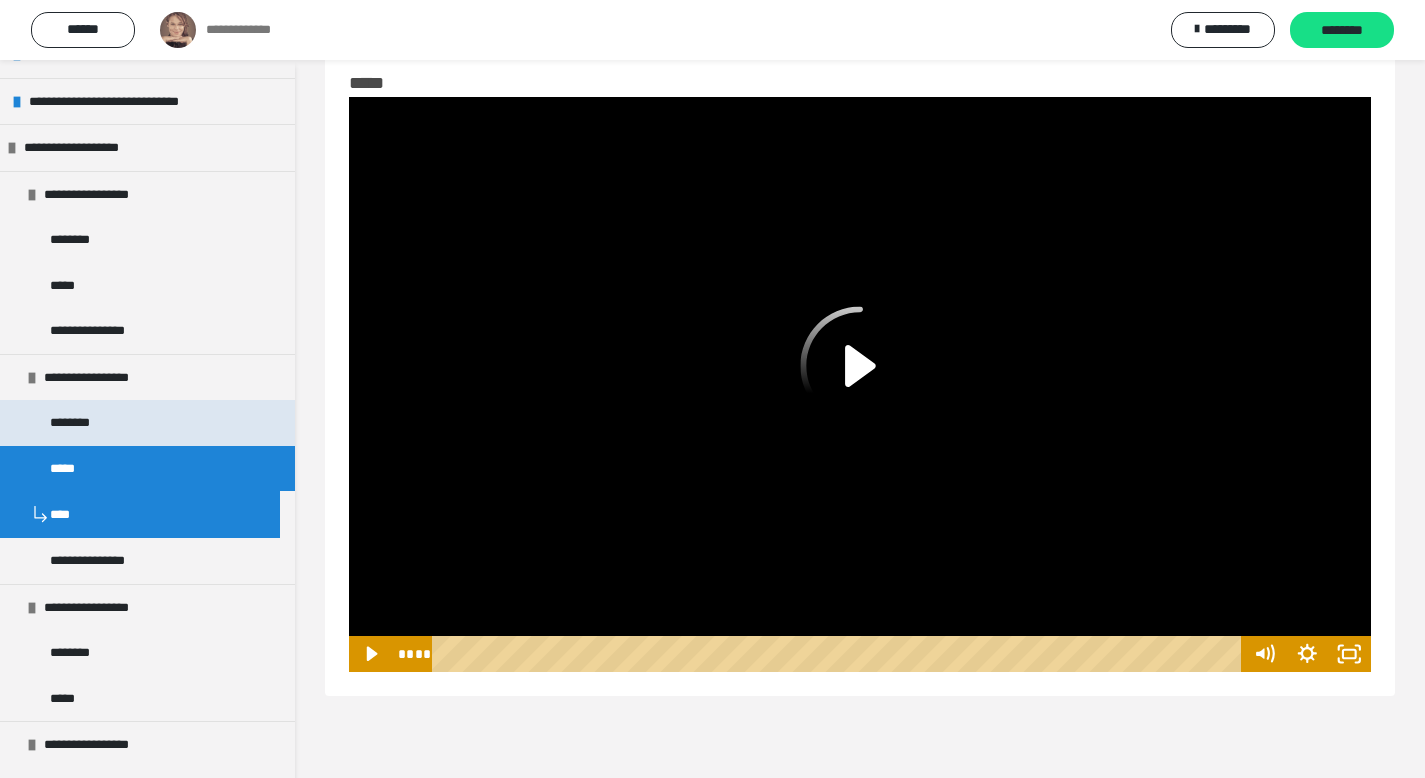 click on "********" at bounding box center [84, 423] 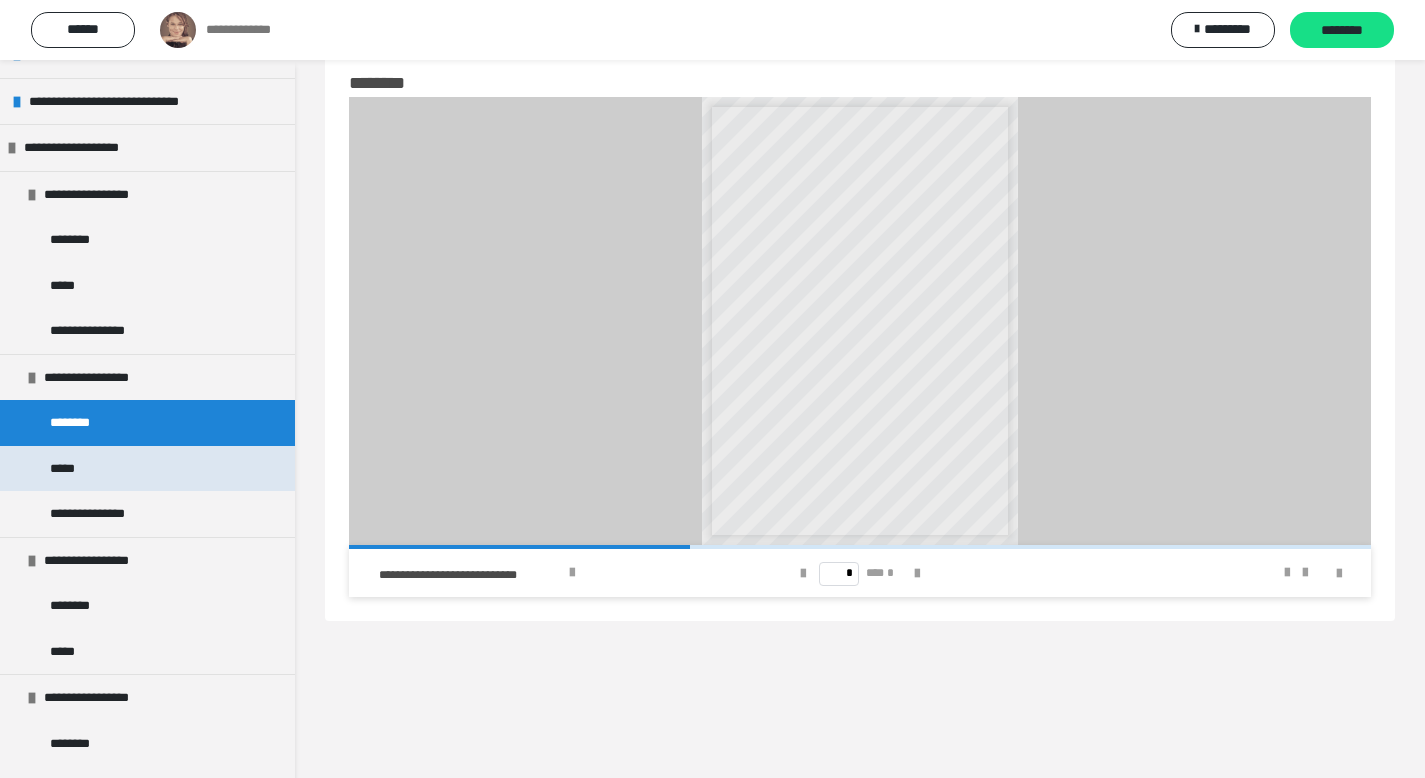 click on "*****" at bounding box center [147, 469] 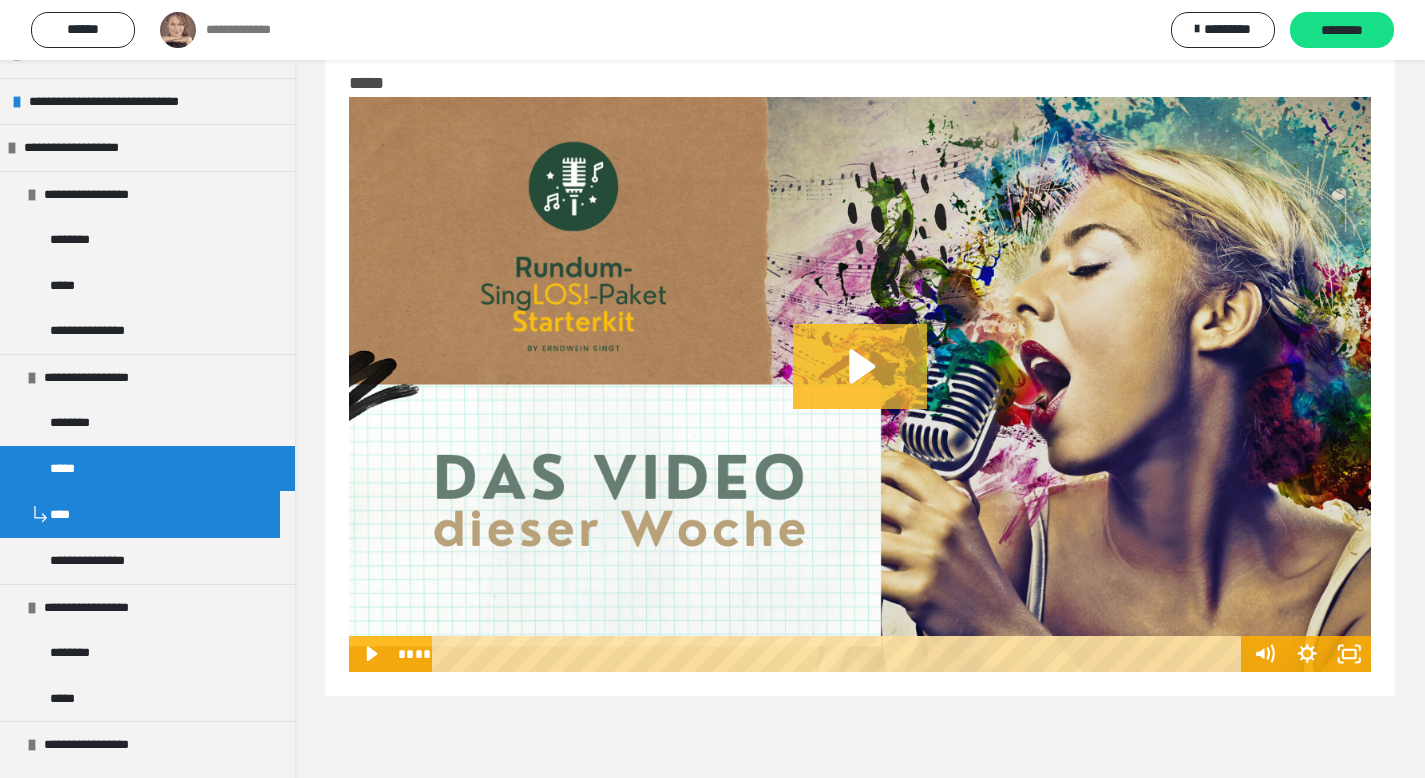 click 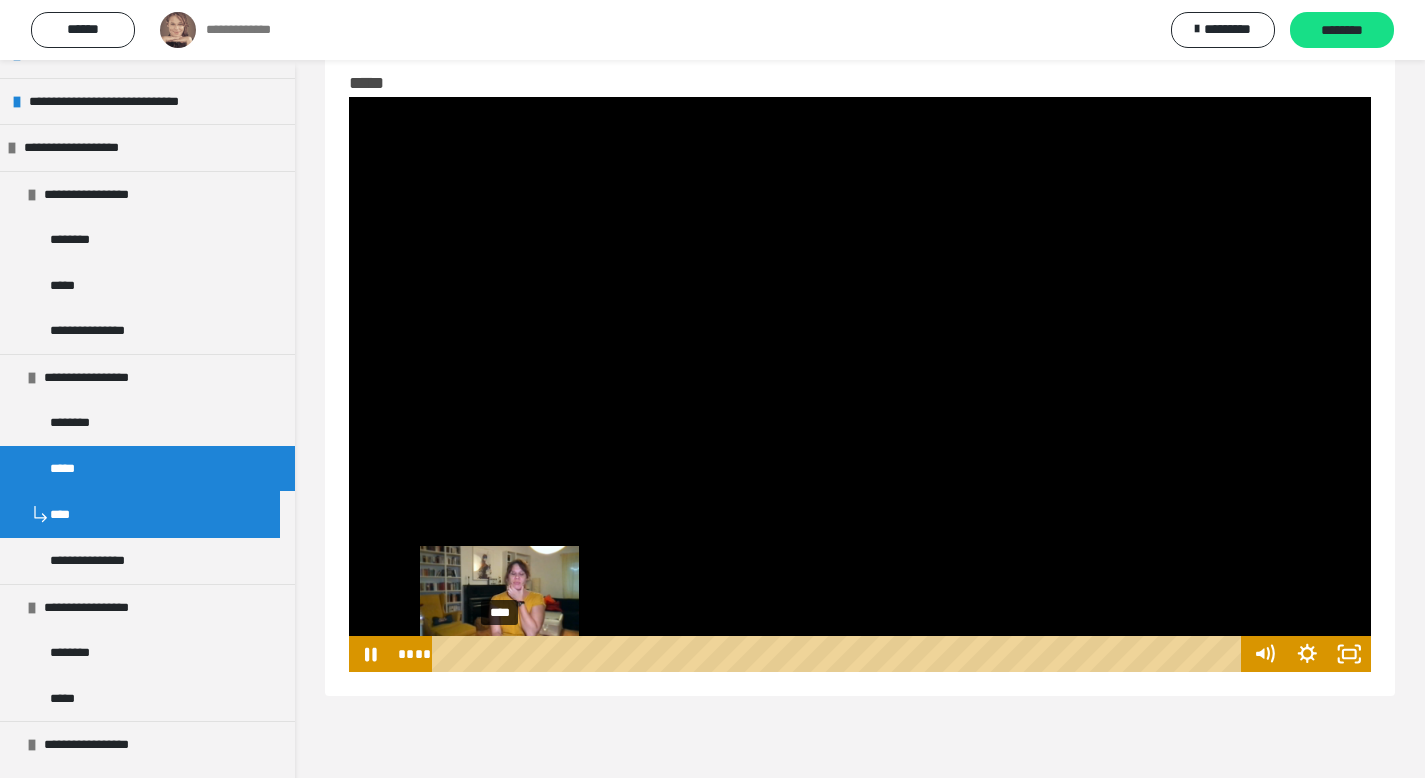 click on "****" at bounding box center [840, 654] 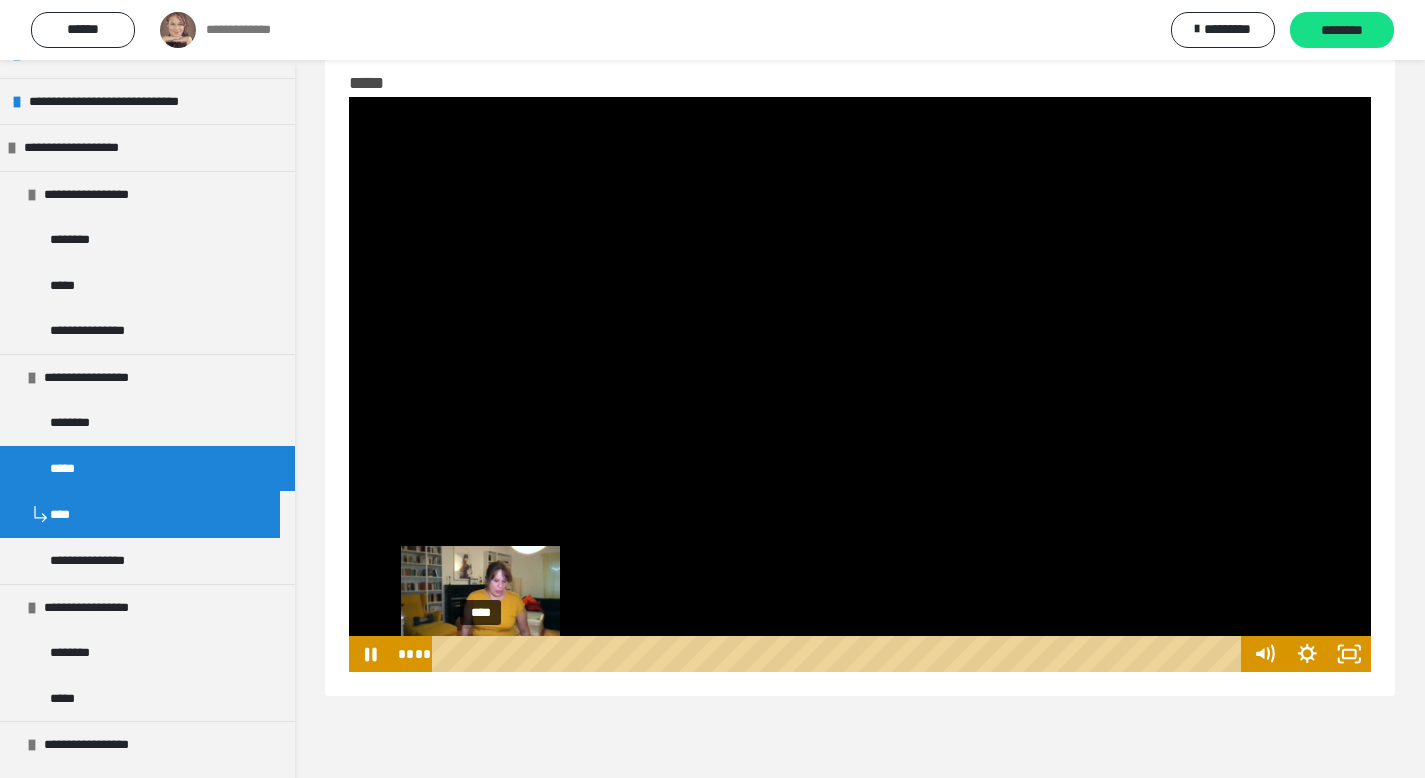 click on "****" at bounding box center [840, 654] 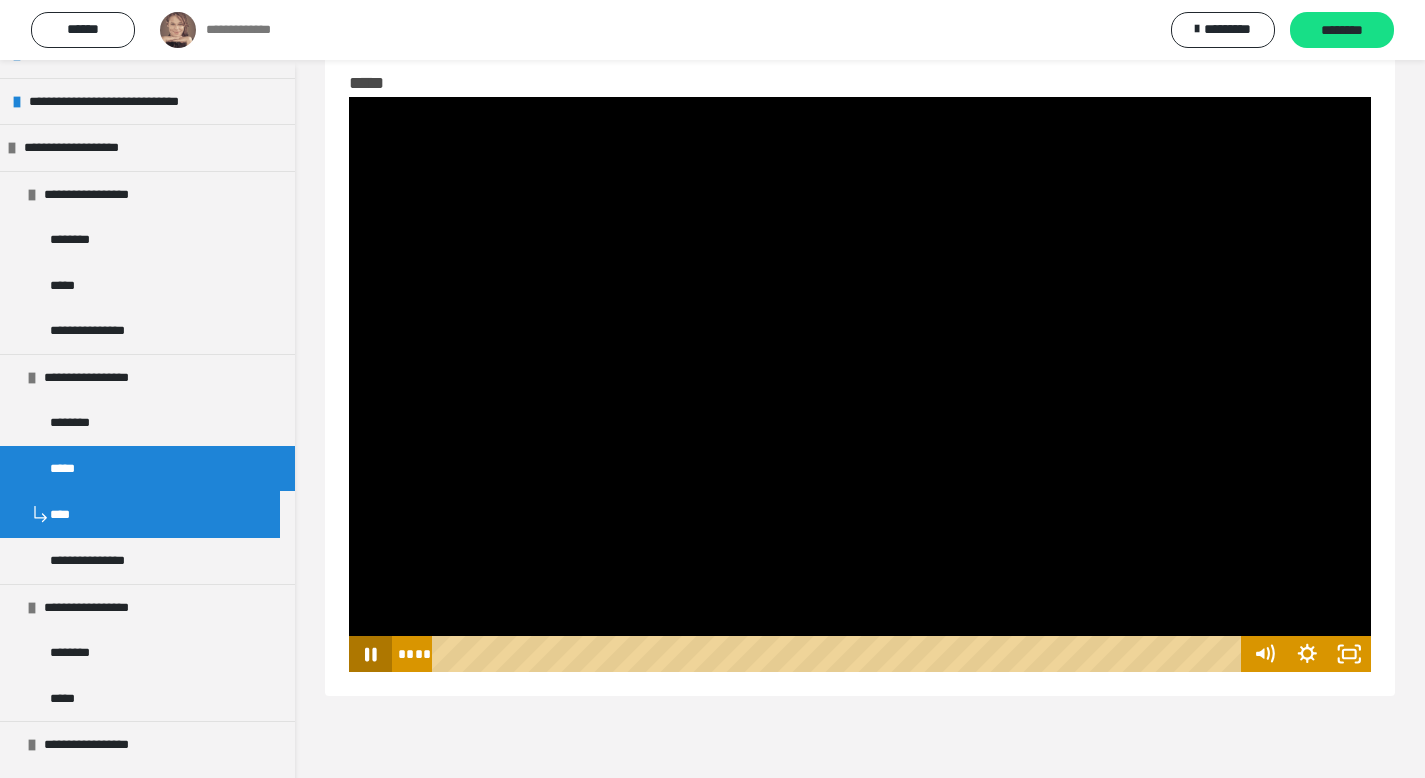 click 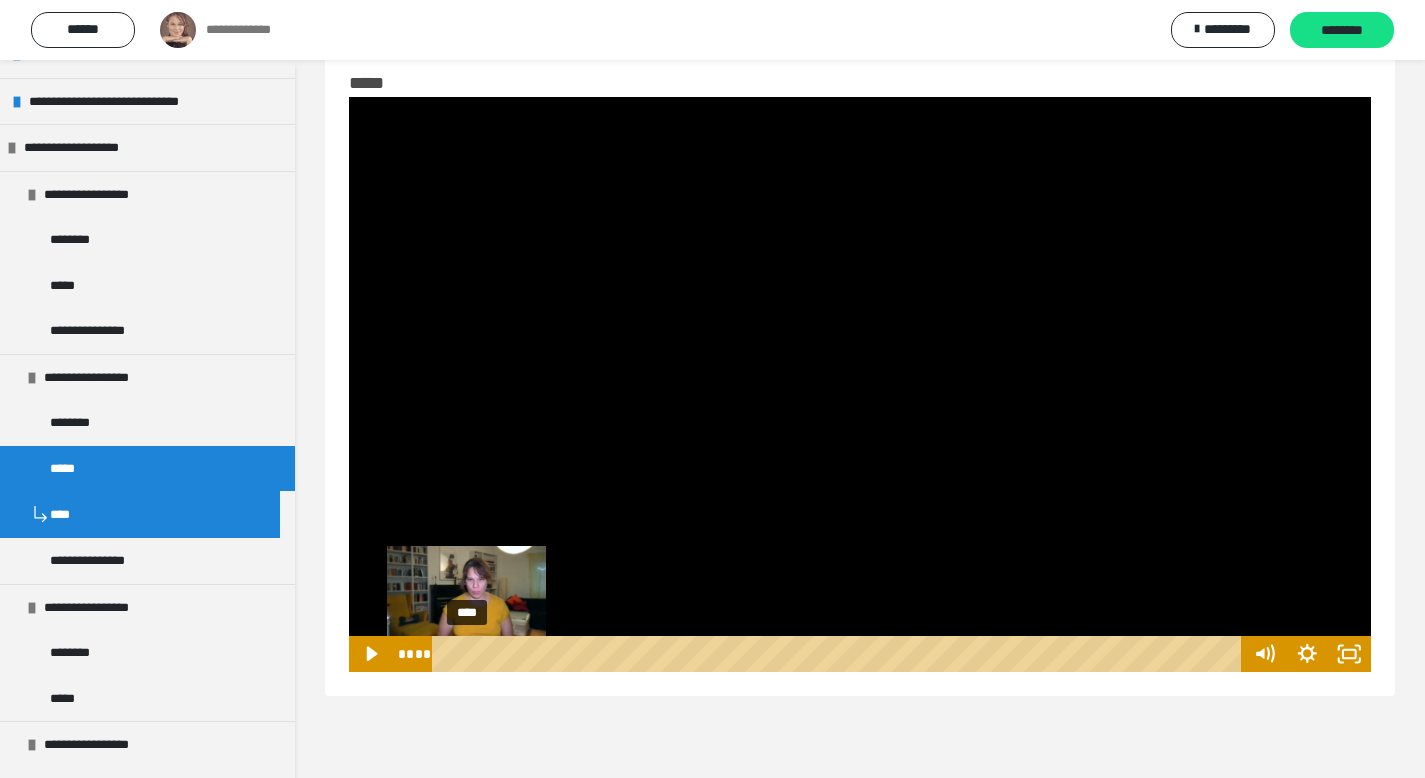 click on "****" at bounding box center [840, 654] 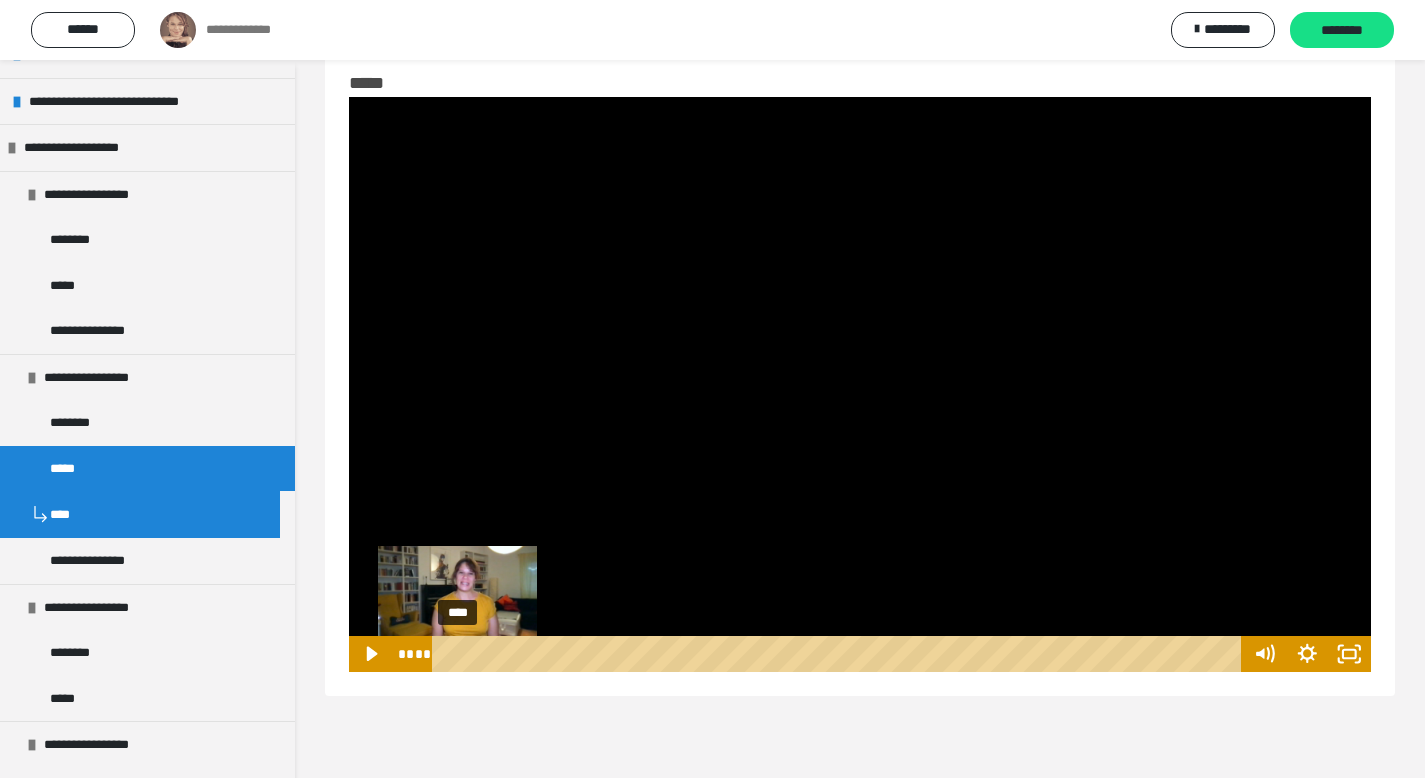 click on "****" at bounding box center (840, 654) 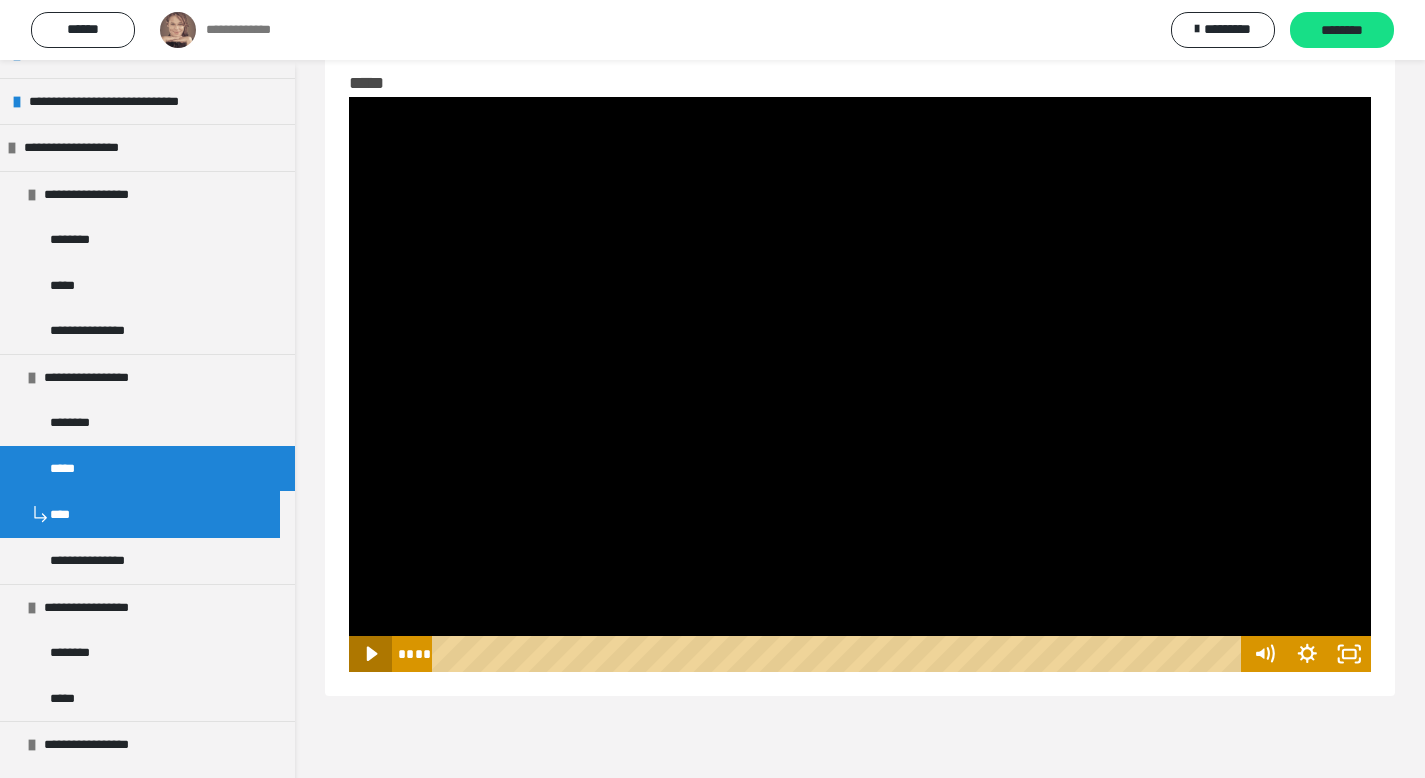 click 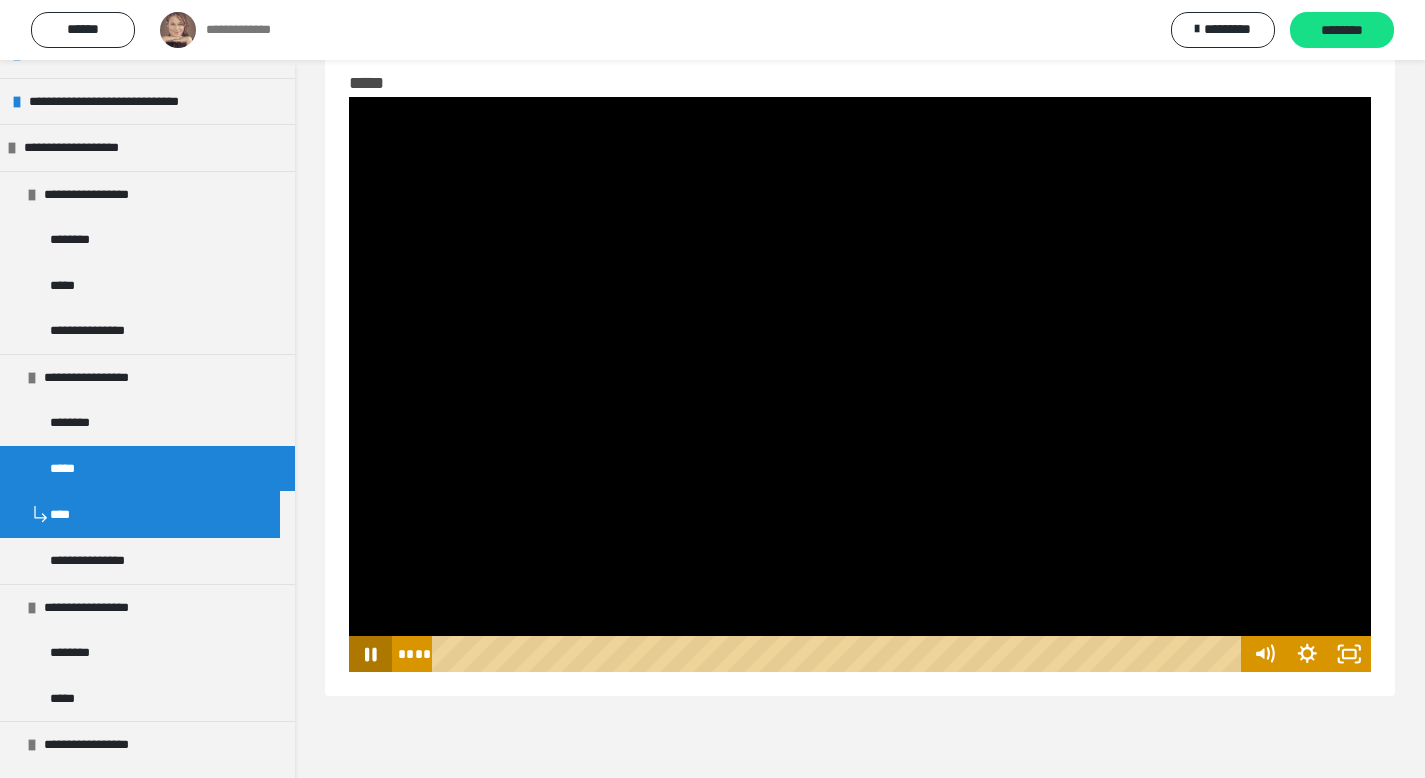 click 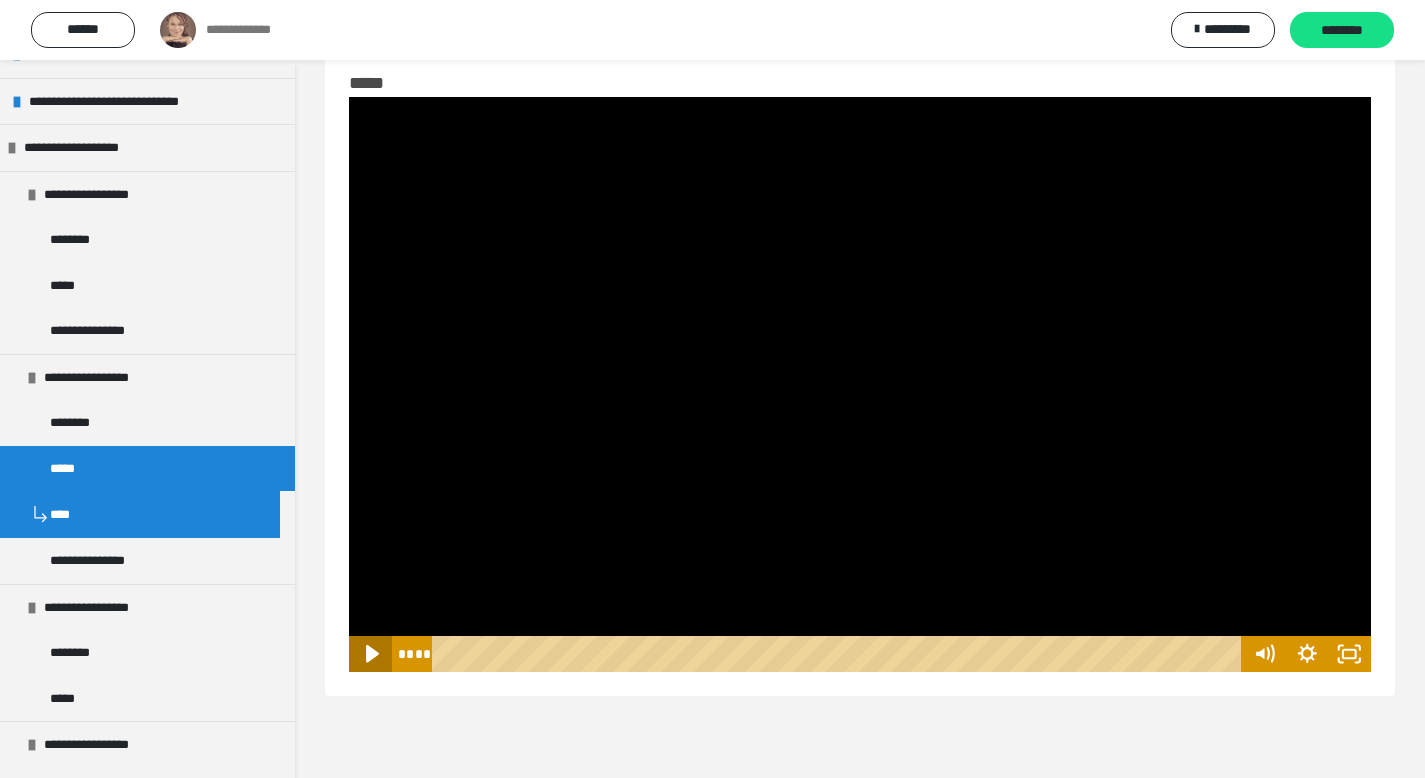 click 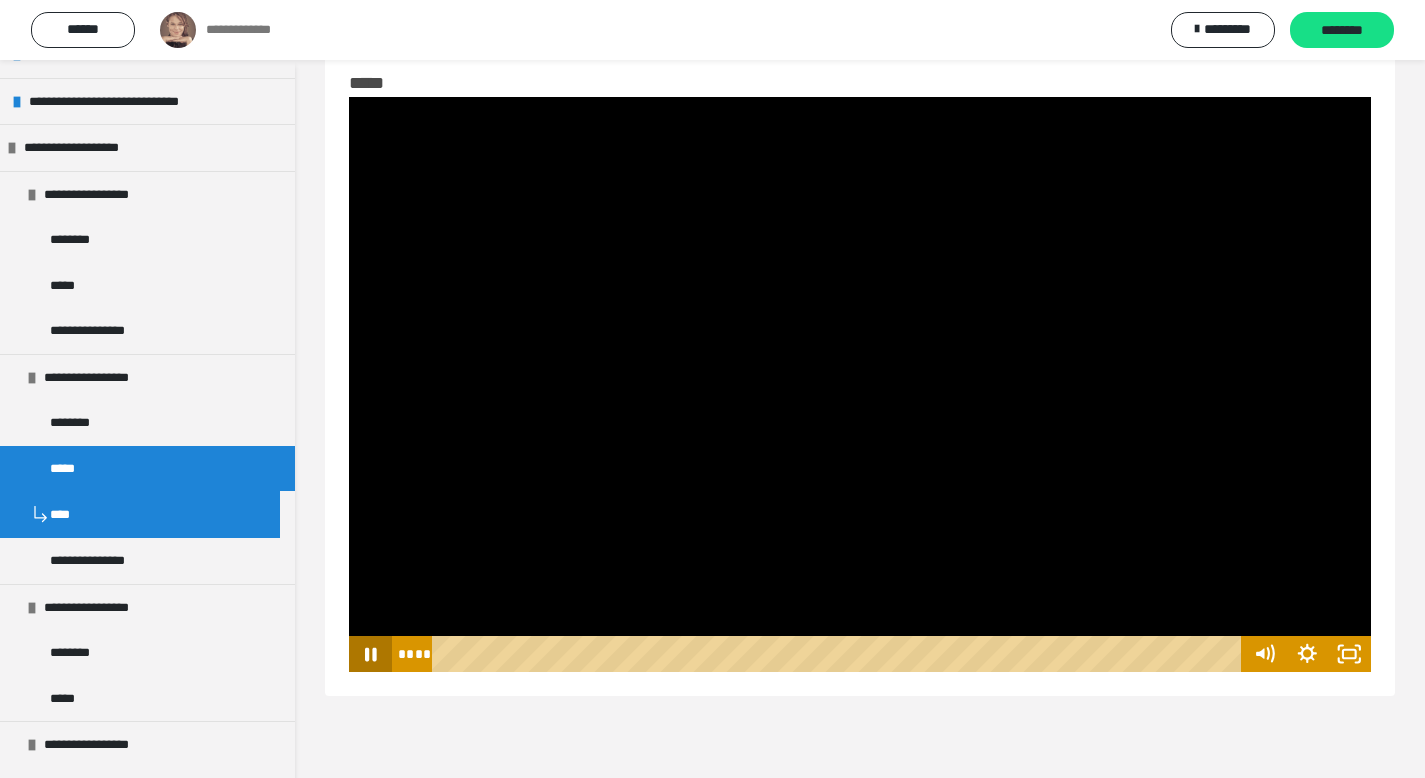 click 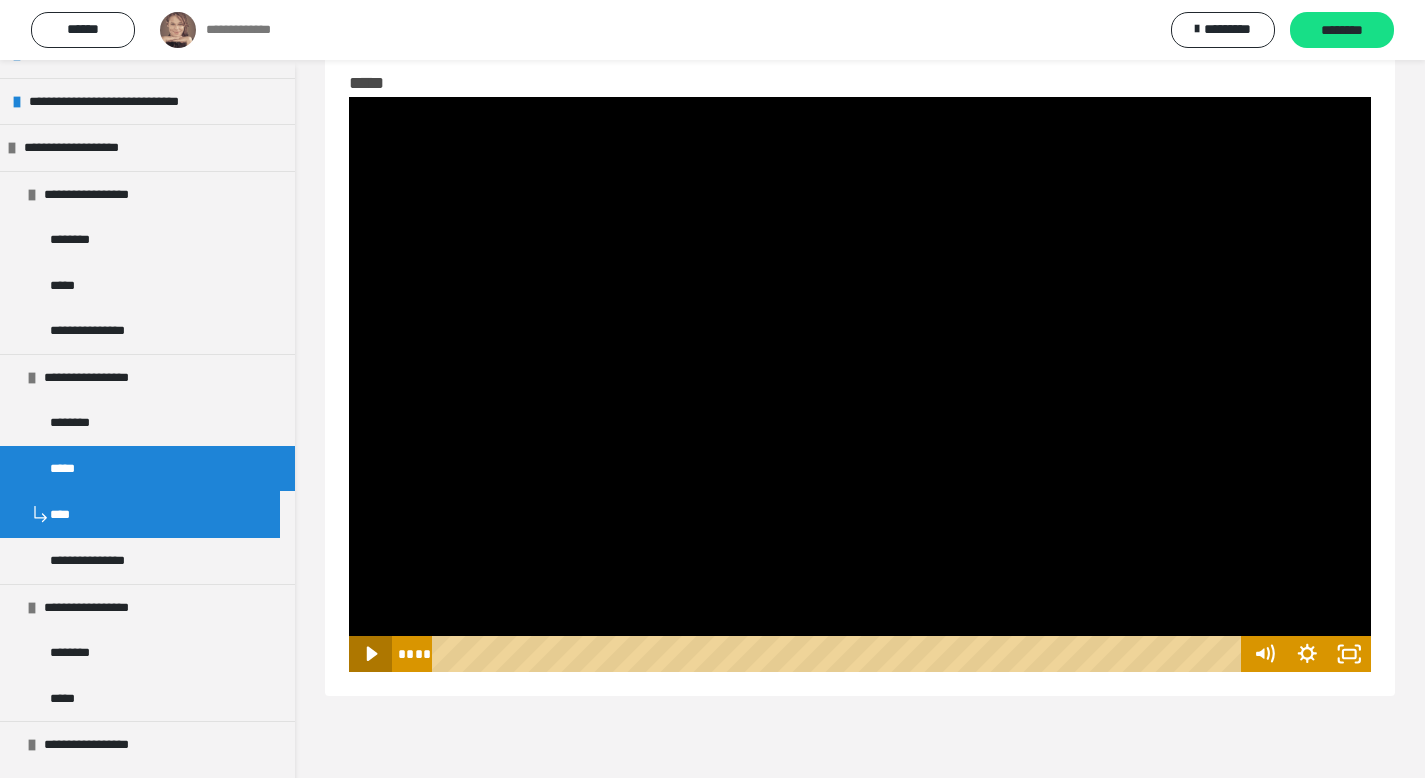click 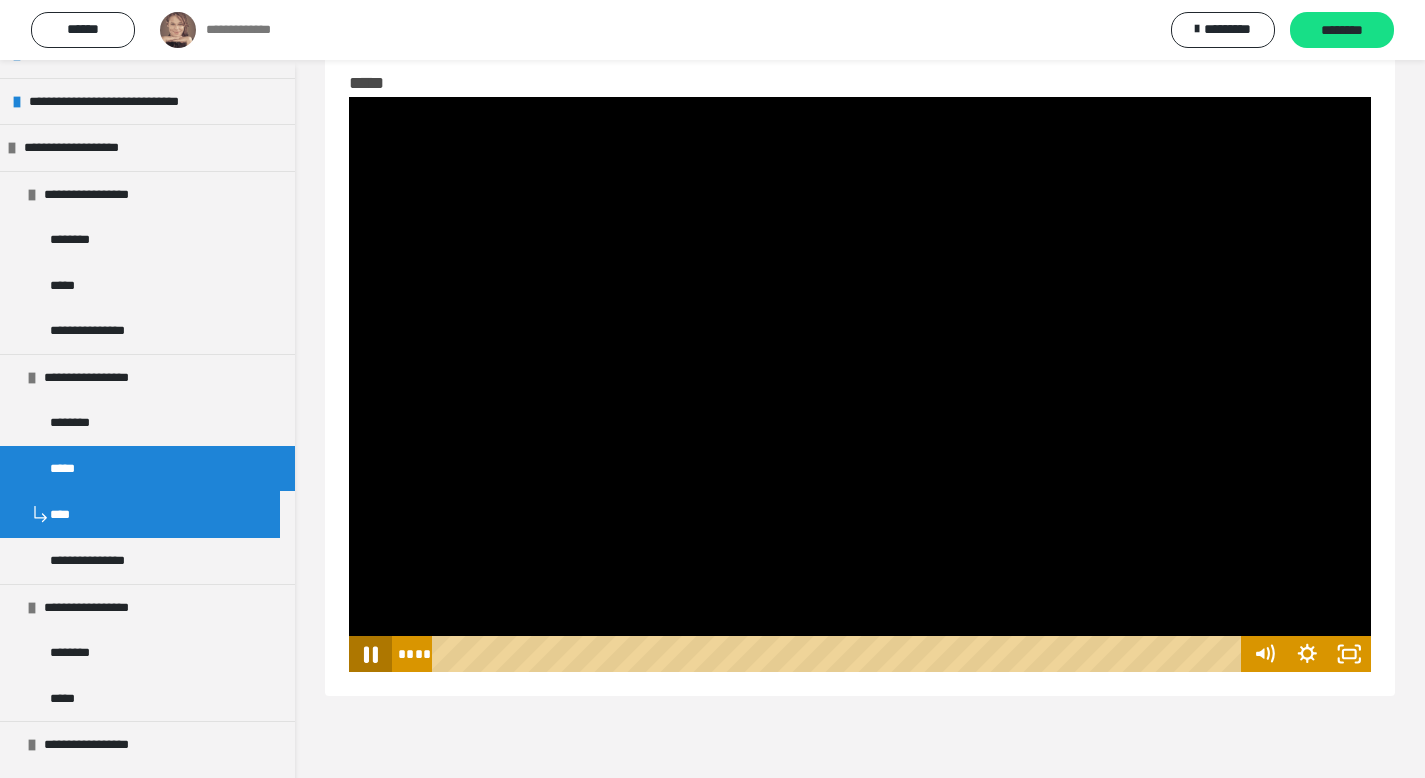 click 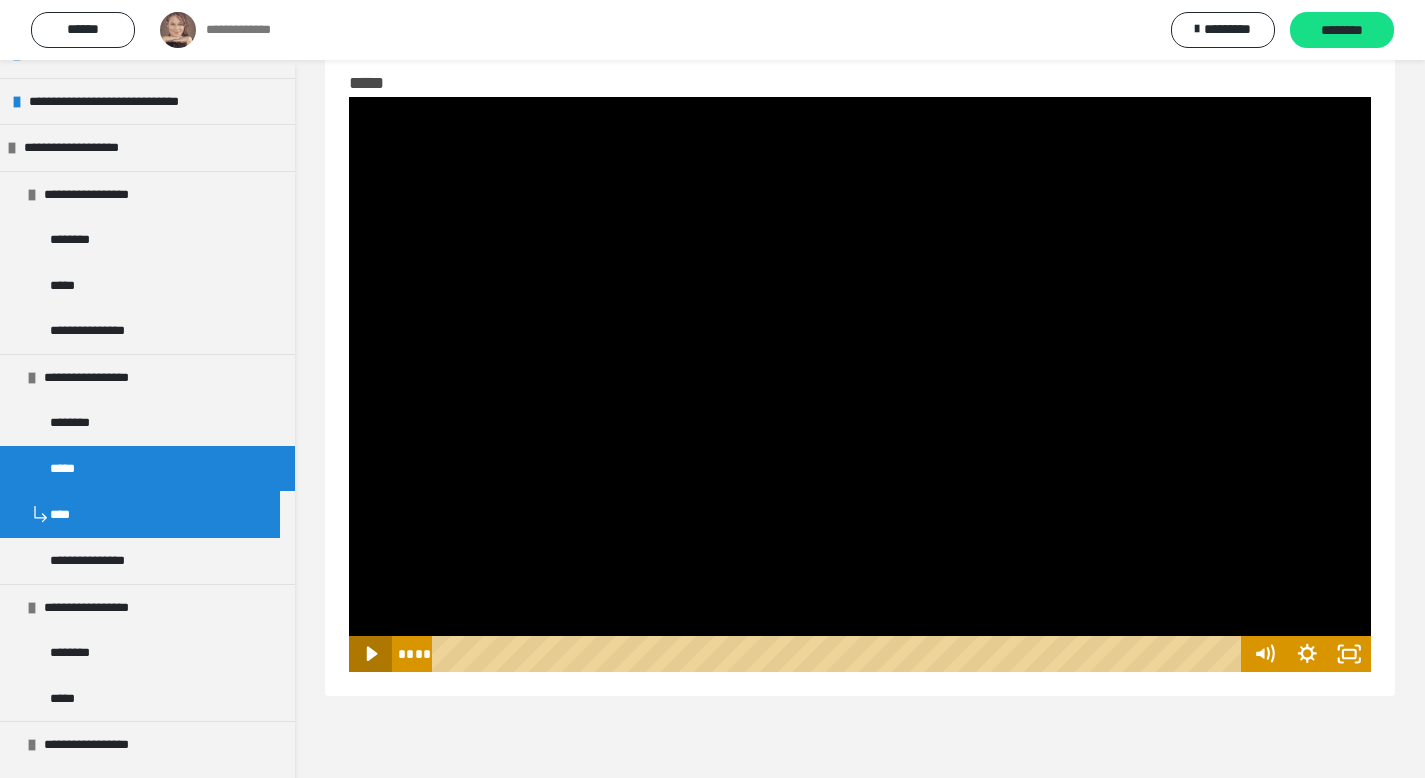 click 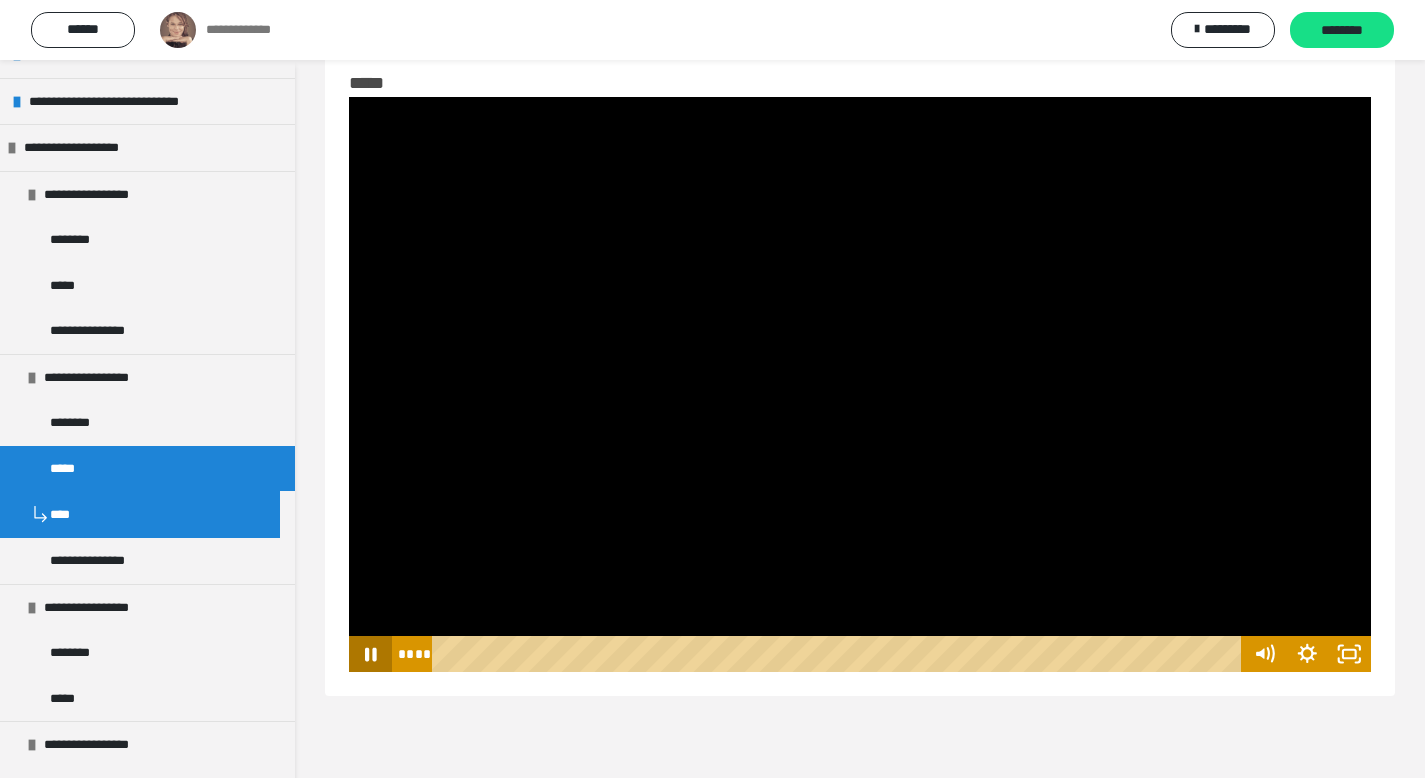 click 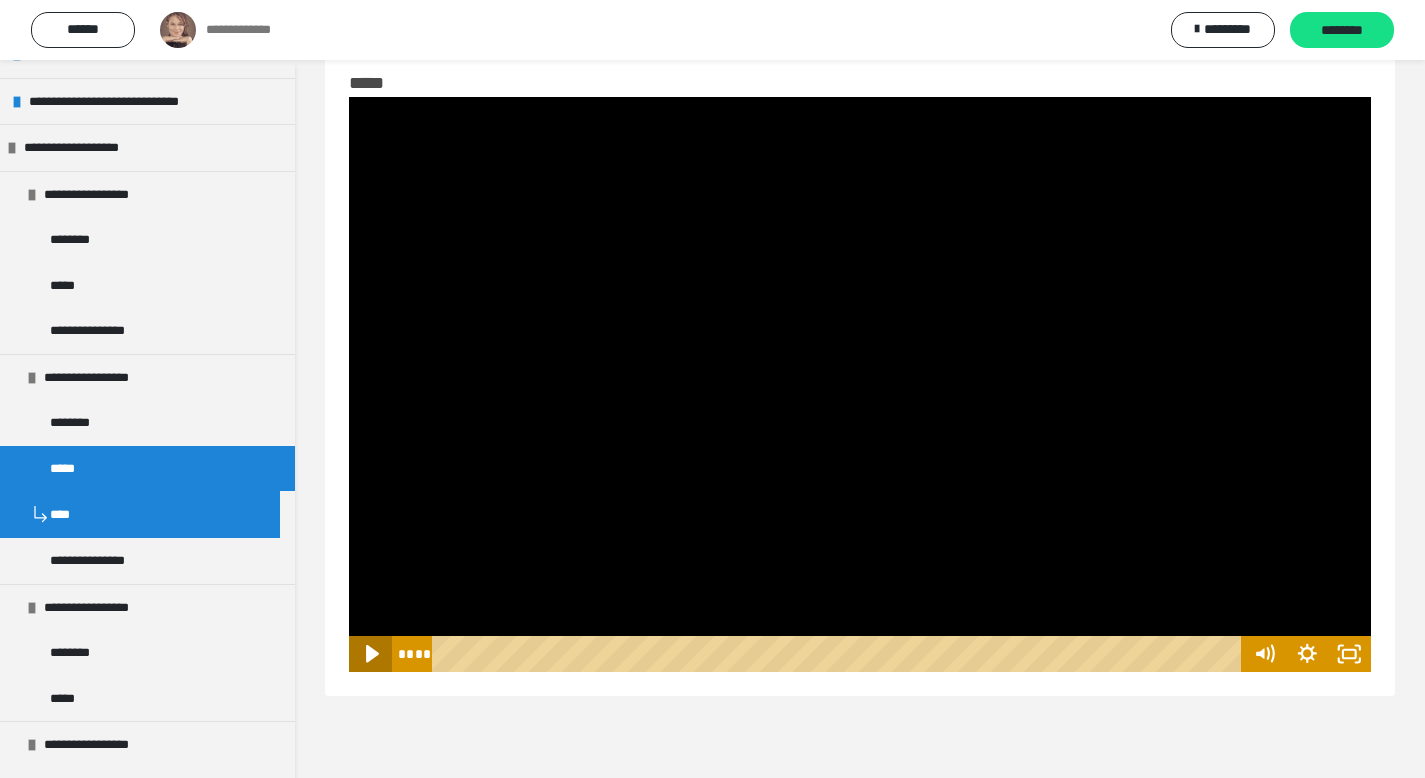 click 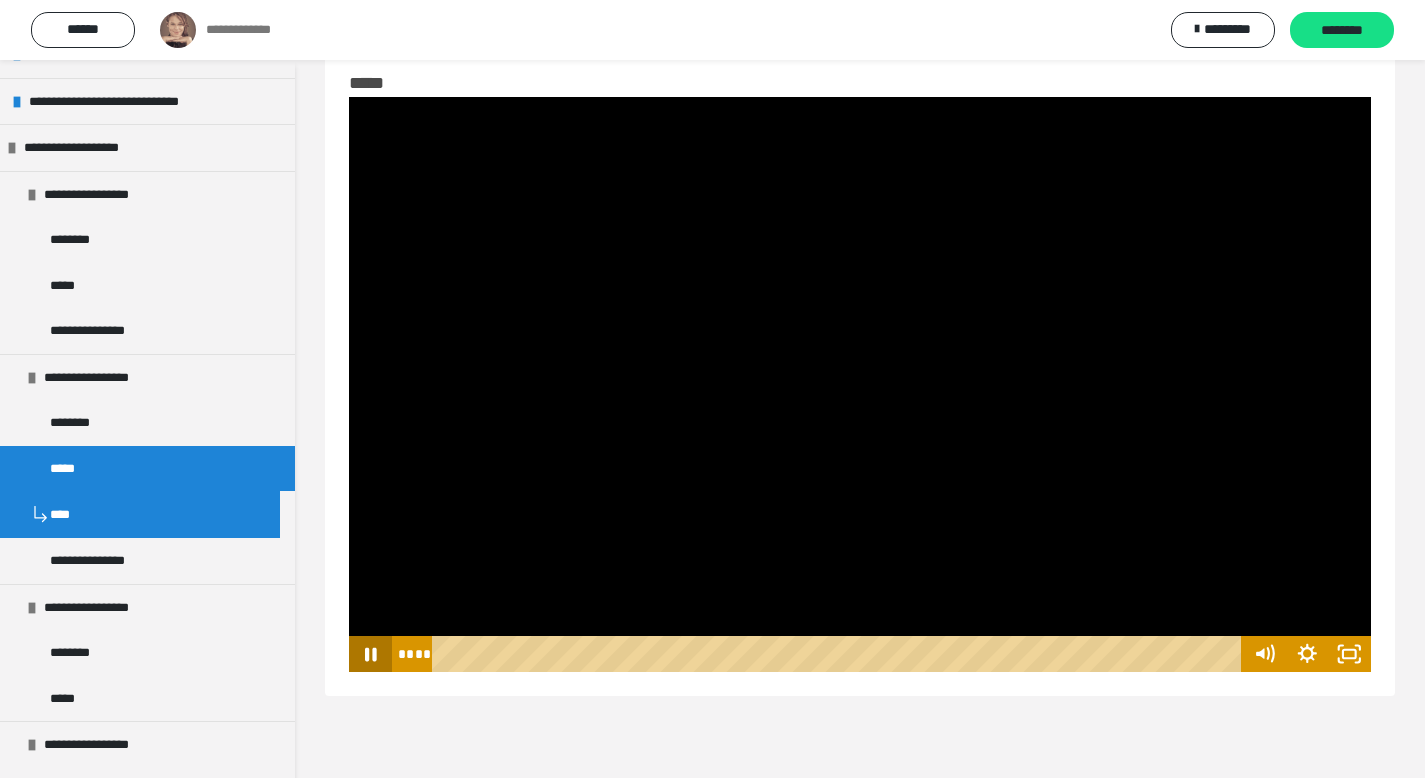 click 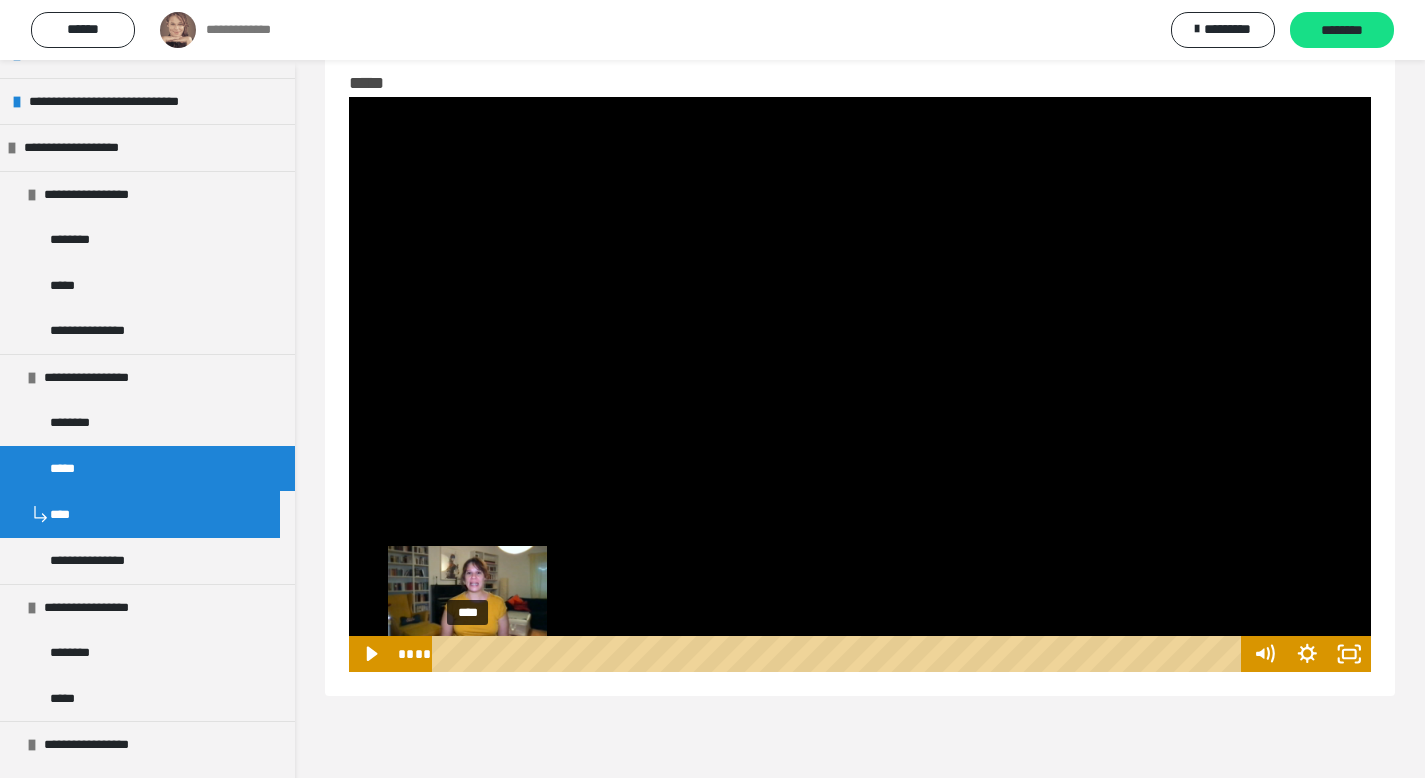click at bounding box center [469, 654] 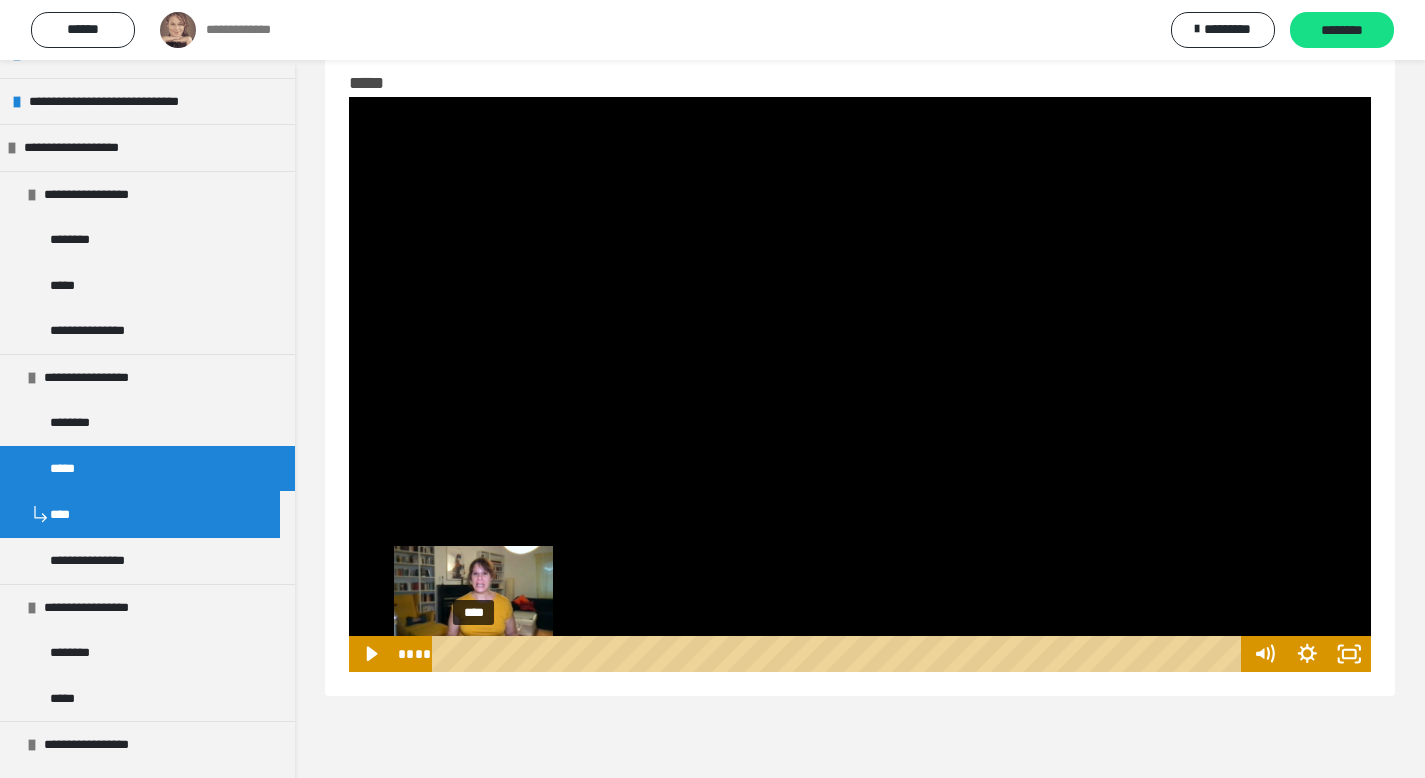 click on "****" at bounding box center [840, 654] 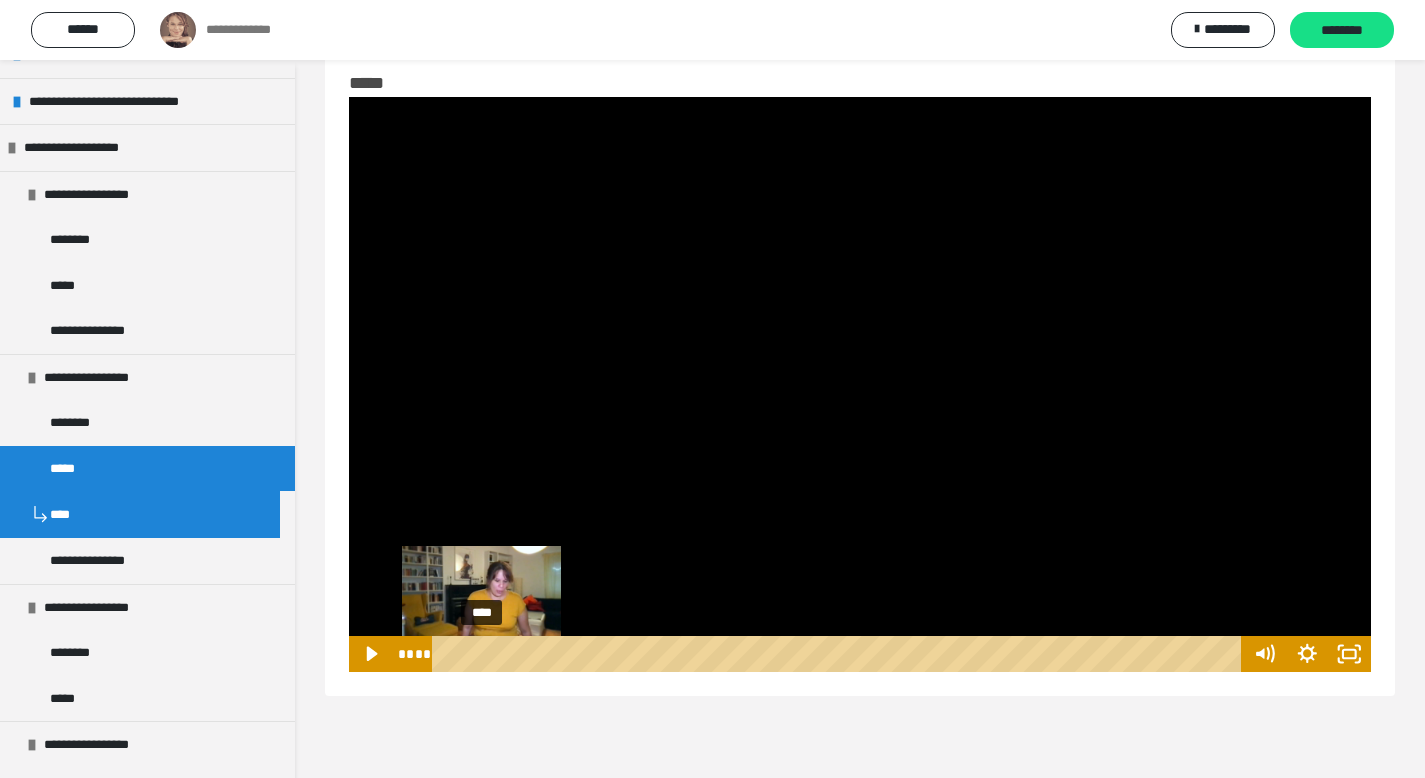 click on "****" at bounding box center [840, 654] 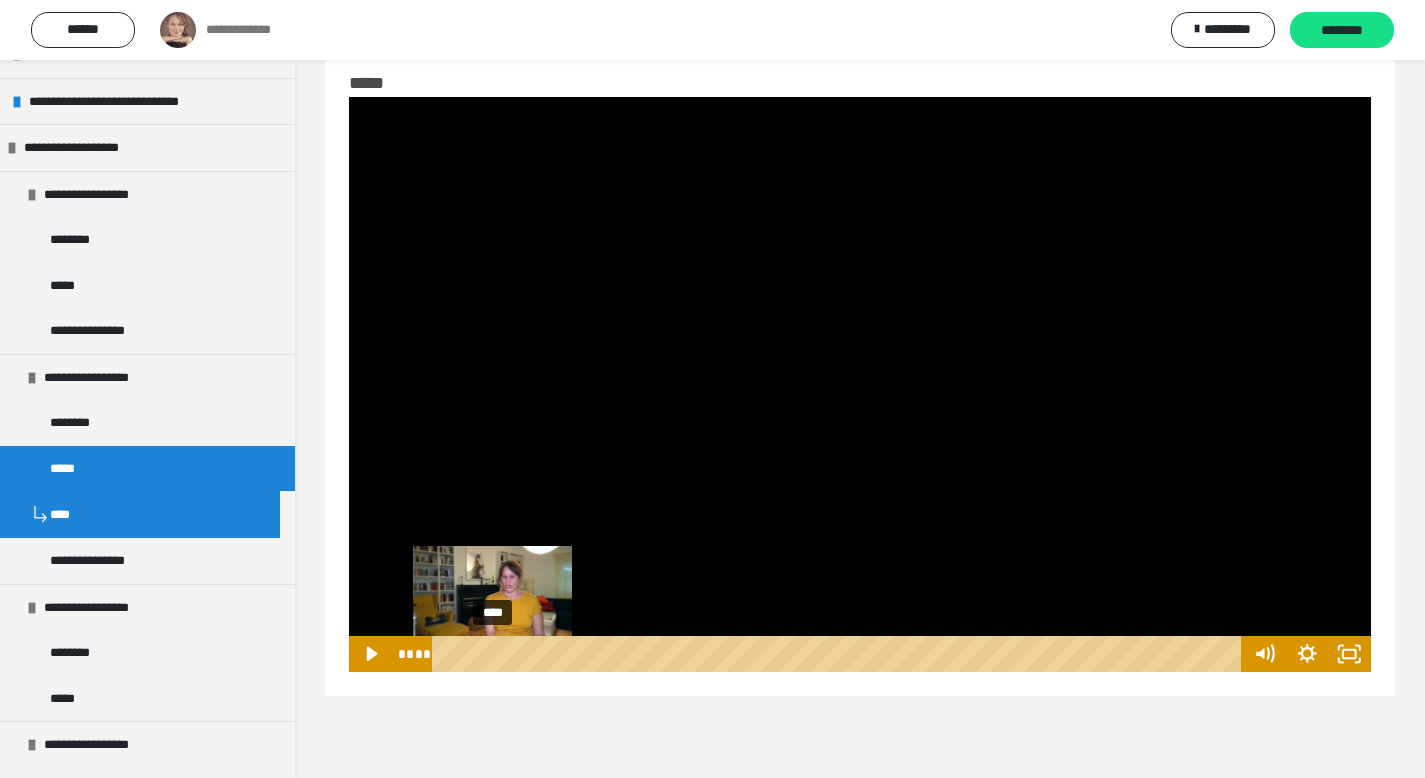 click on "****" at bounding box center [840, 654] 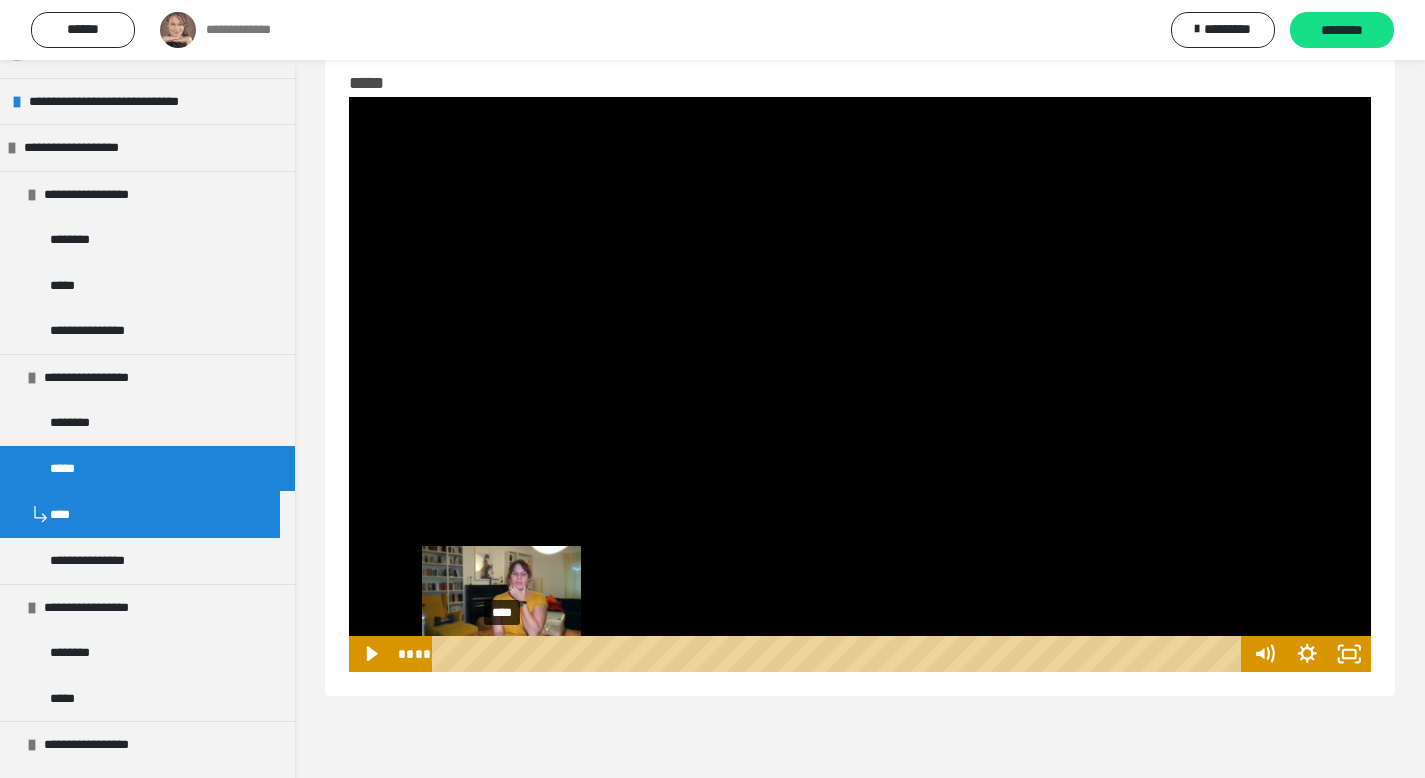 click on "****" at bounding box center (840, 654) 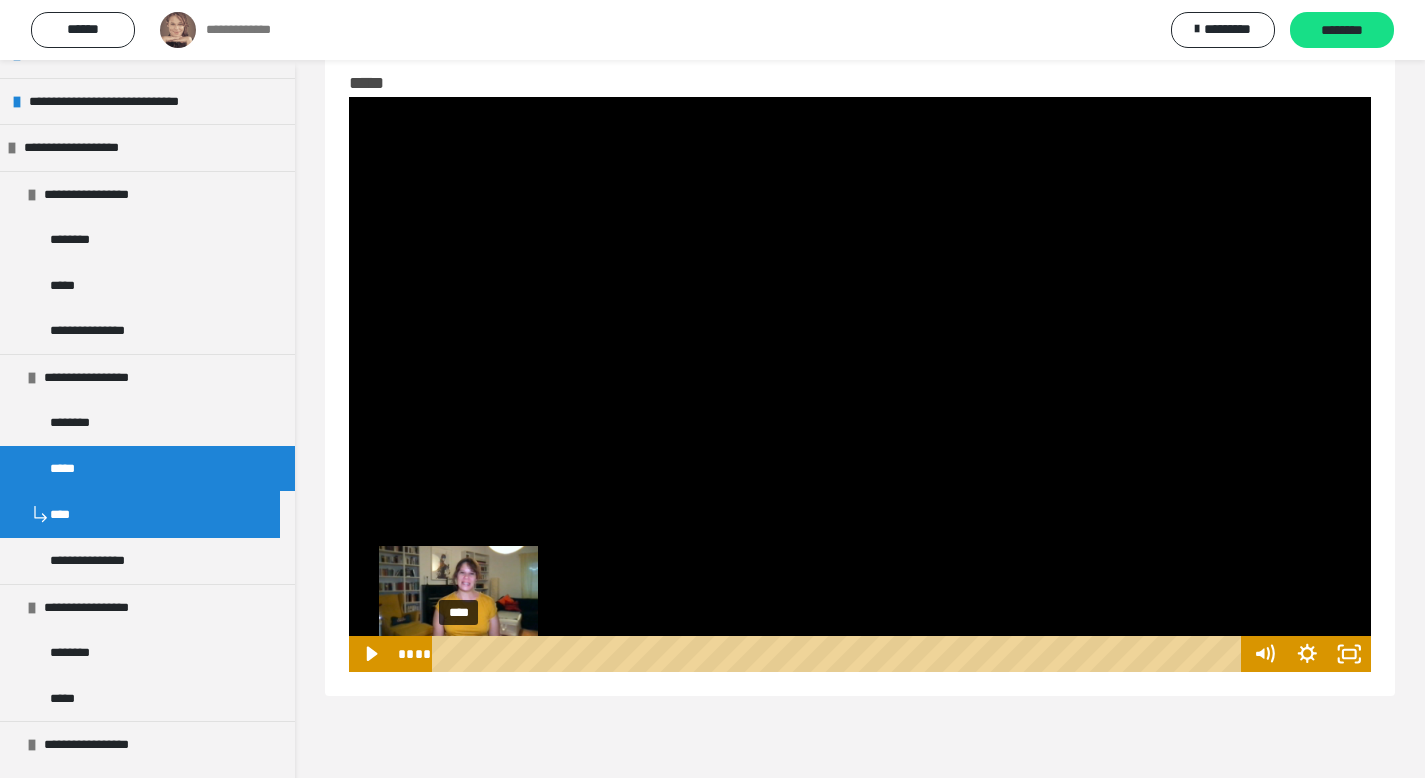click on "****" at bounding box center [840, 654] 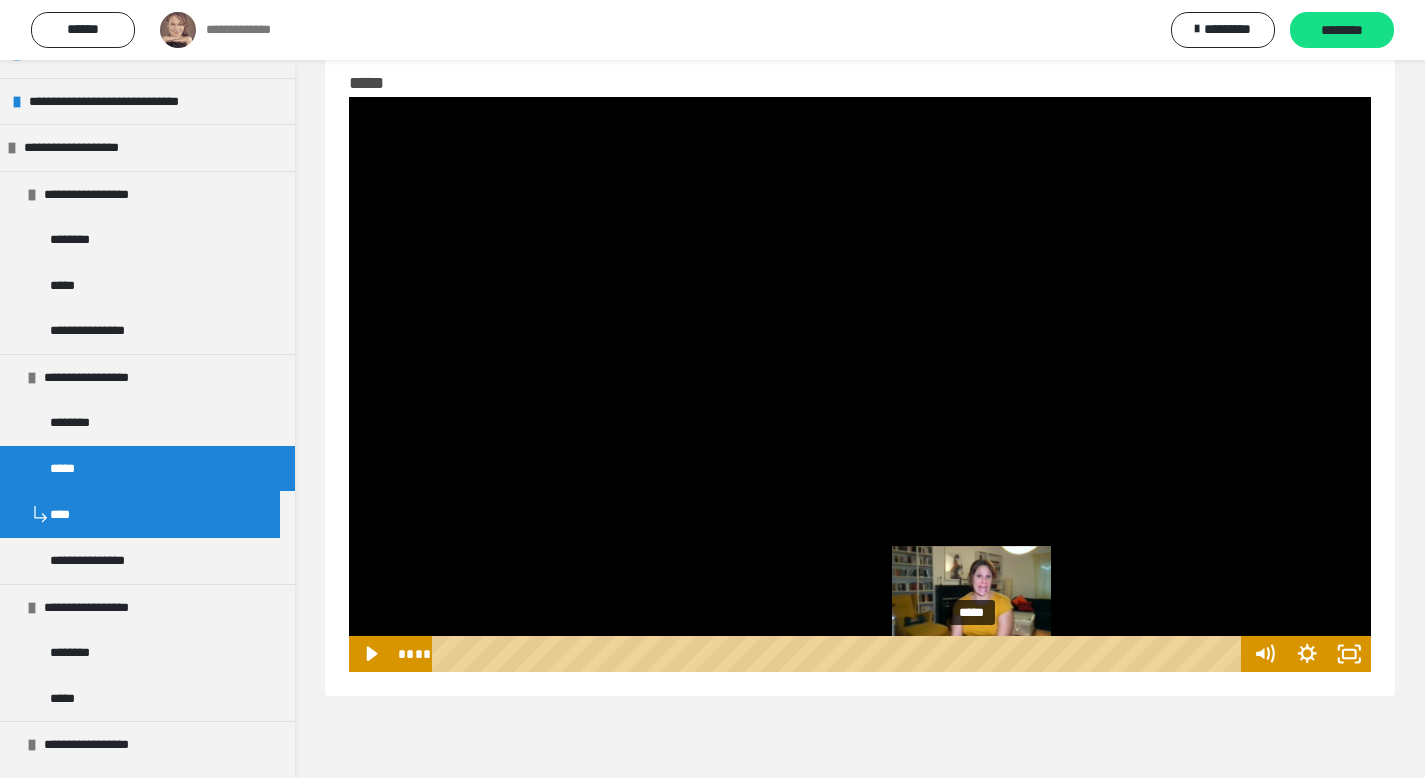 click on "*****" at bounding box center [840, 654] 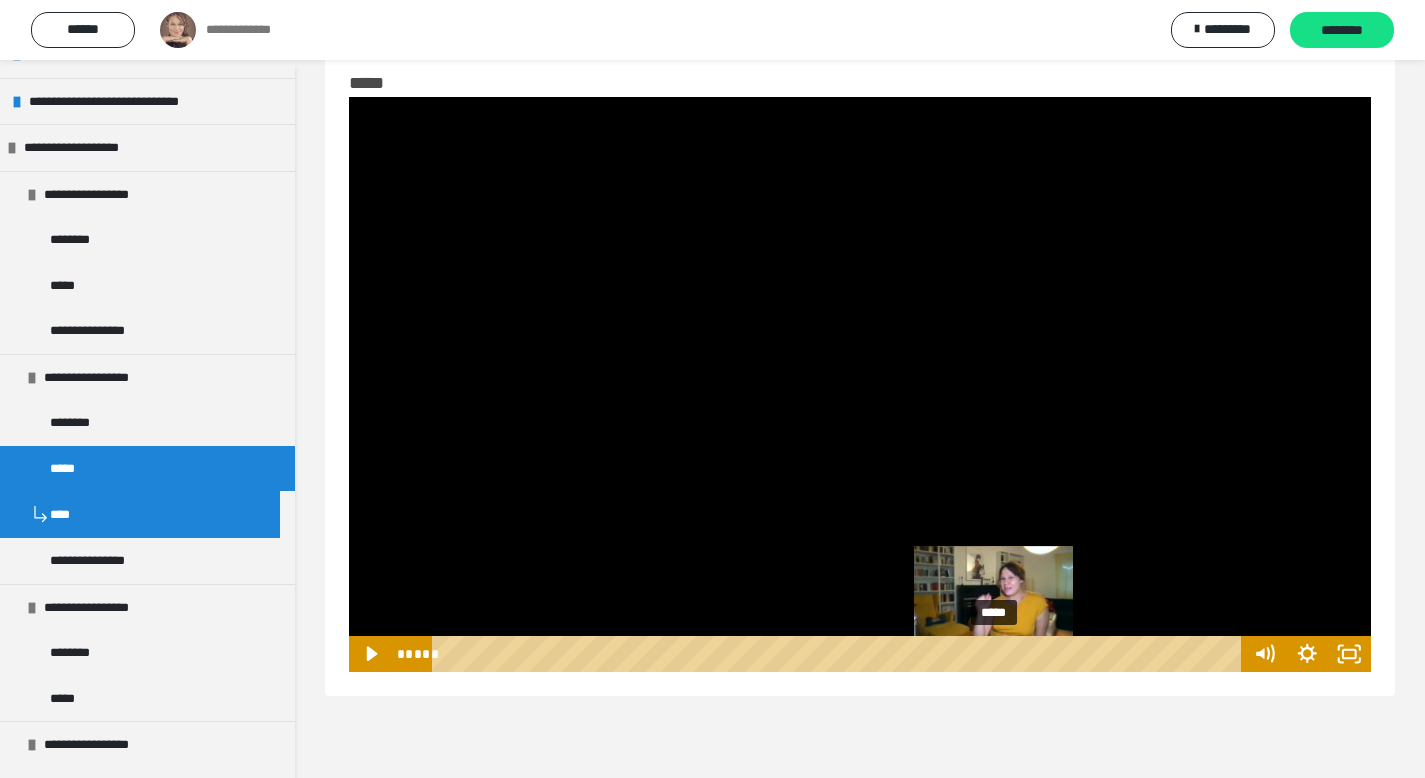 click on "*****" at bounding box center (840, 654) 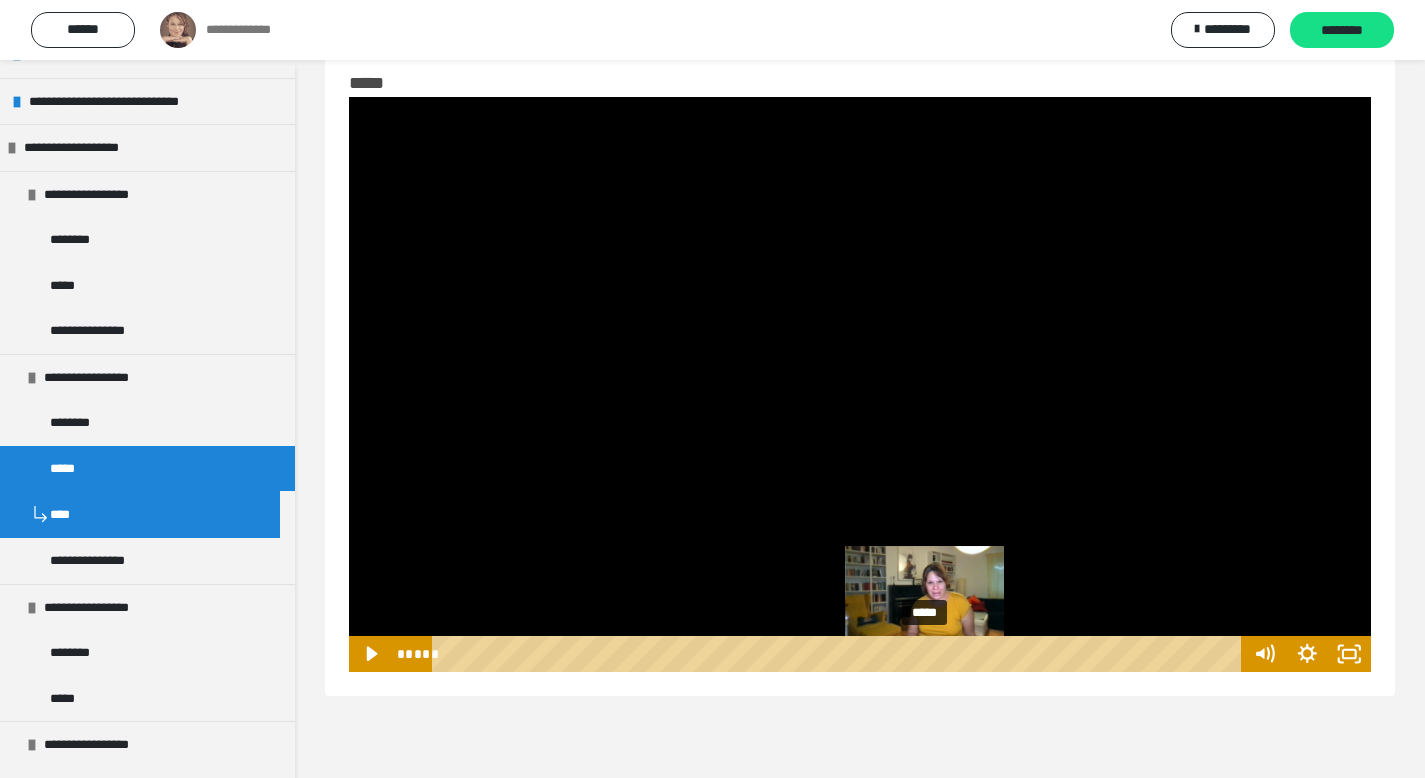 click on "*****" at bounding box center [840, 654] 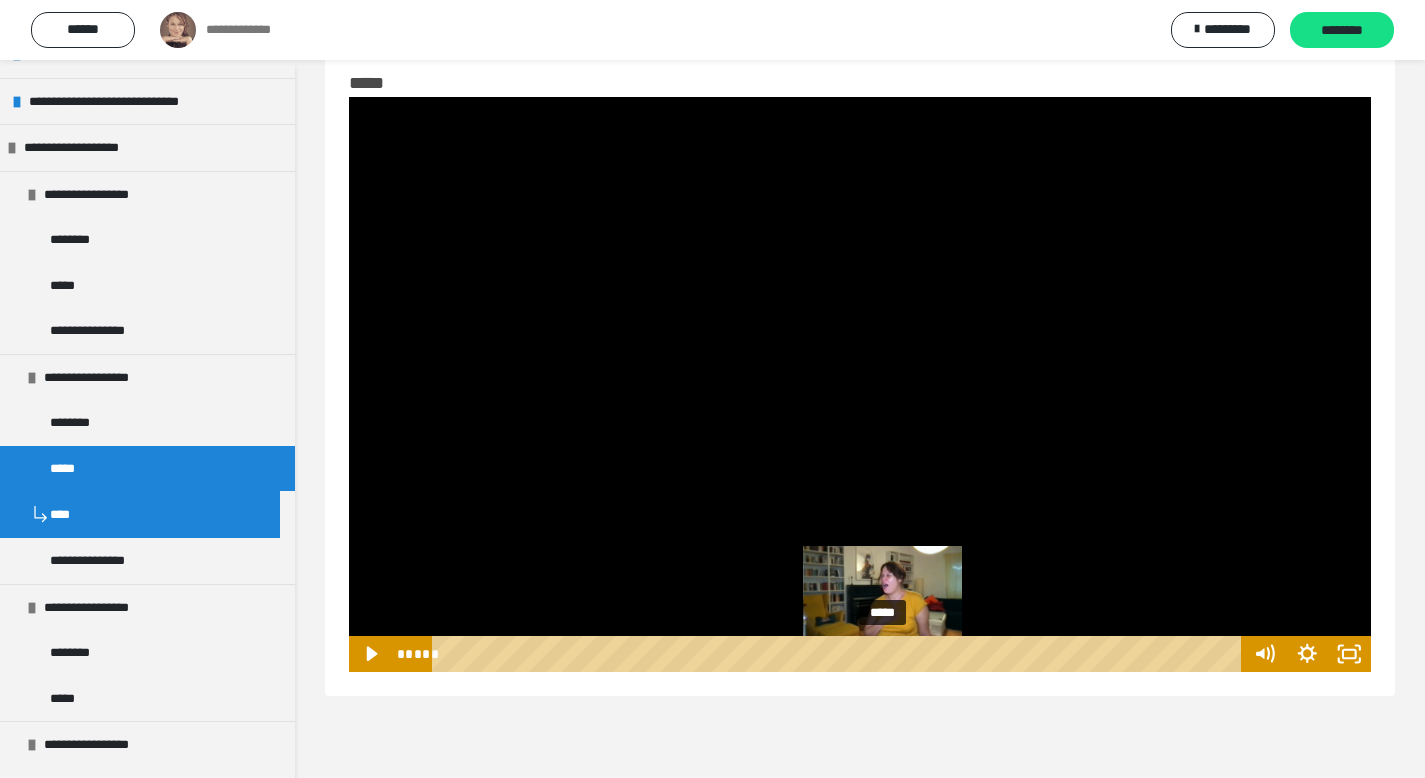 click on "*****" at bounding box center [840, 654] 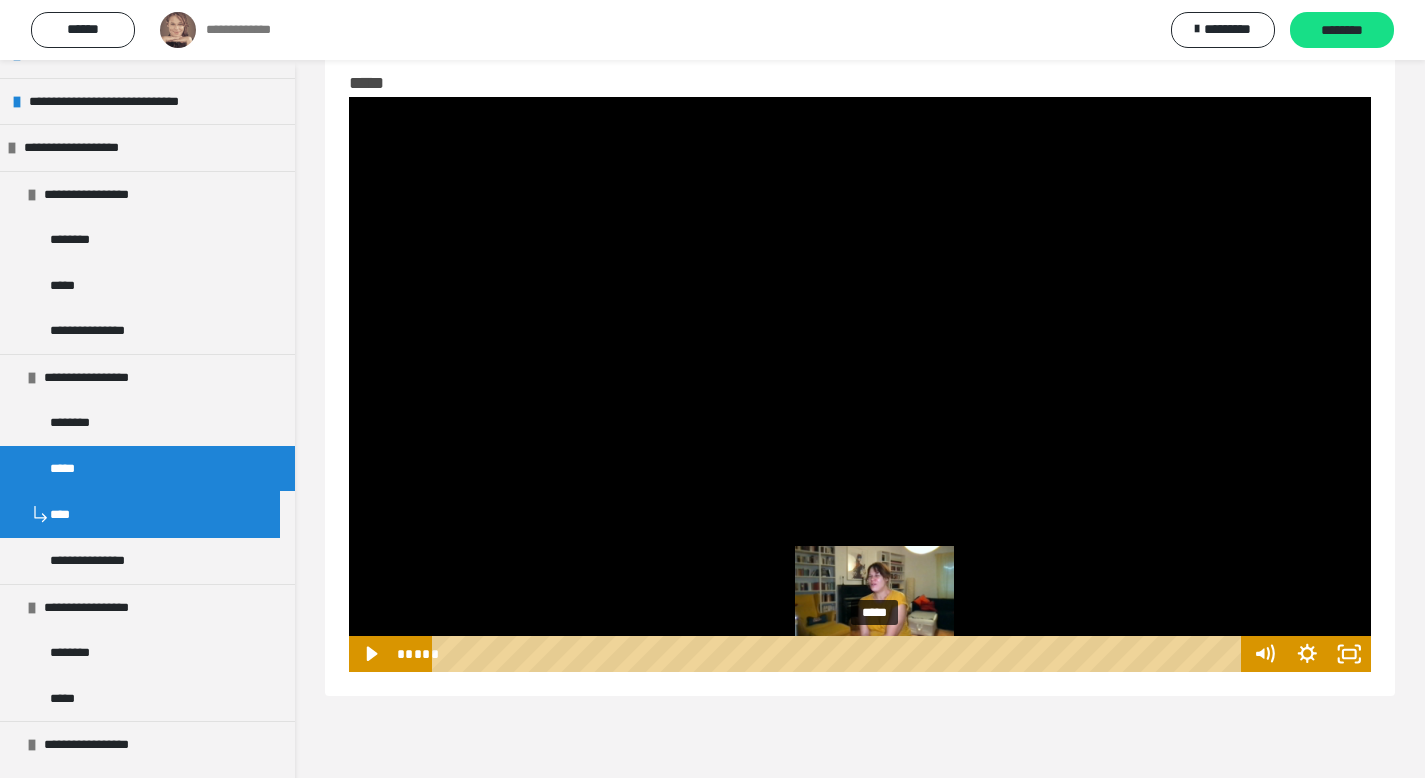 click on "*****" at bounding box center (840, 654) 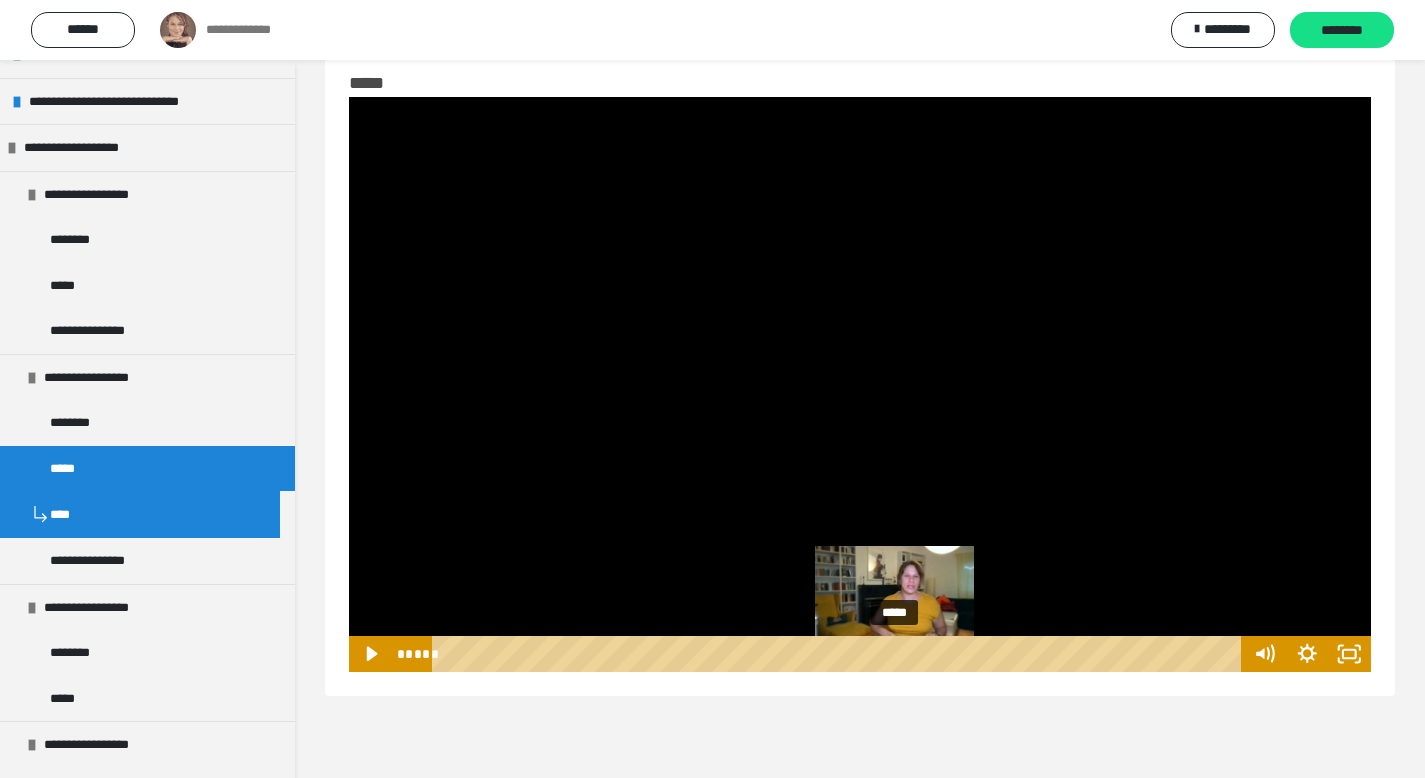 click on "*****" at bounding box center (840, 654) 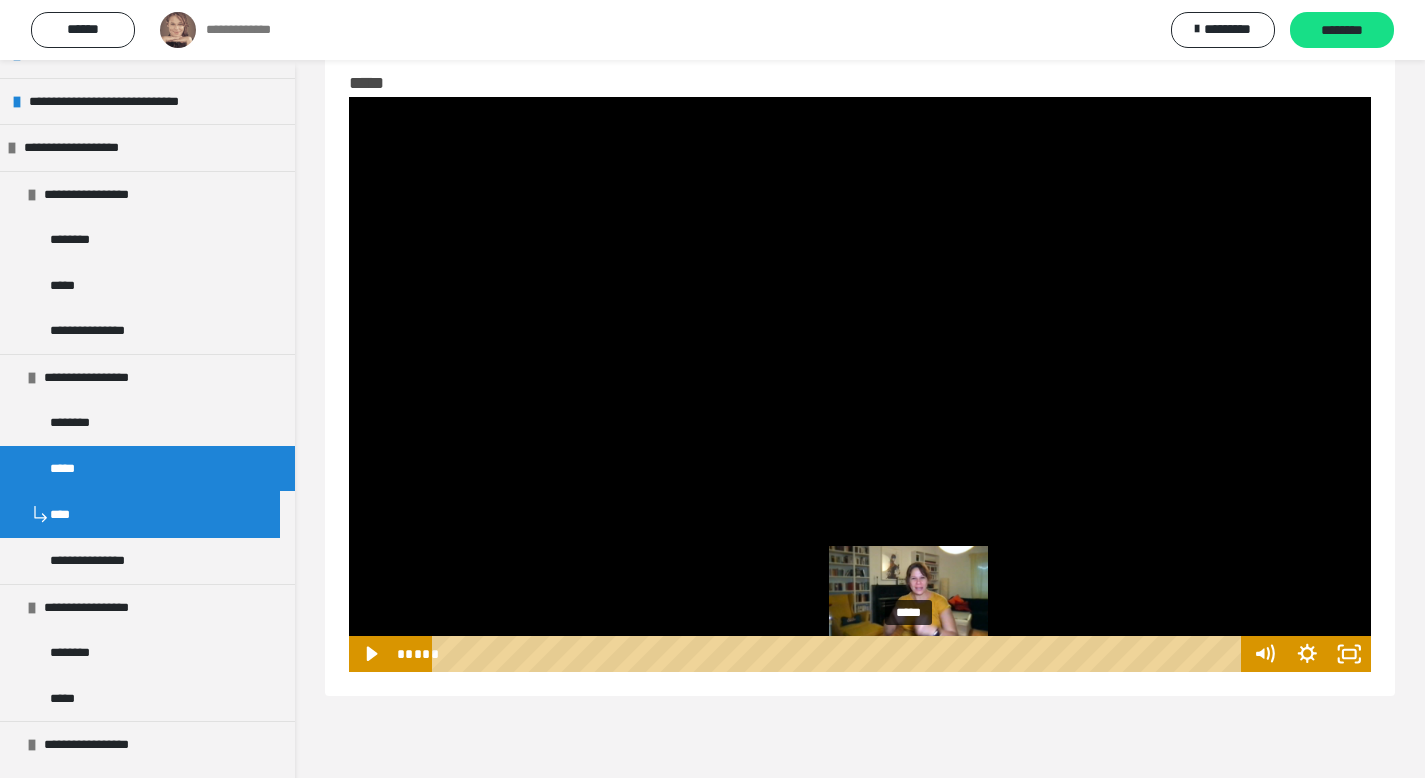 click on "*****" at bounding box center [840, 654] 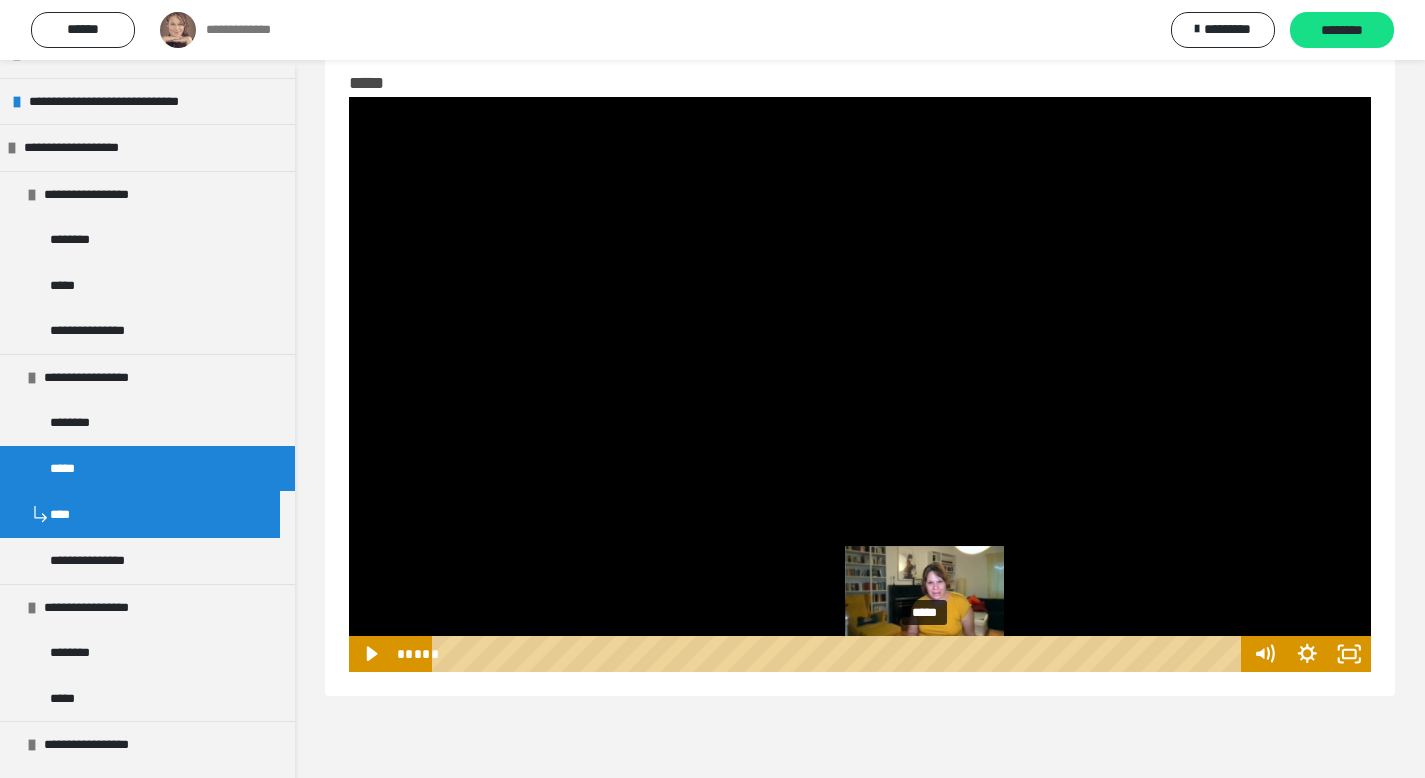 click on "*****" at bounding box center [840, 654] 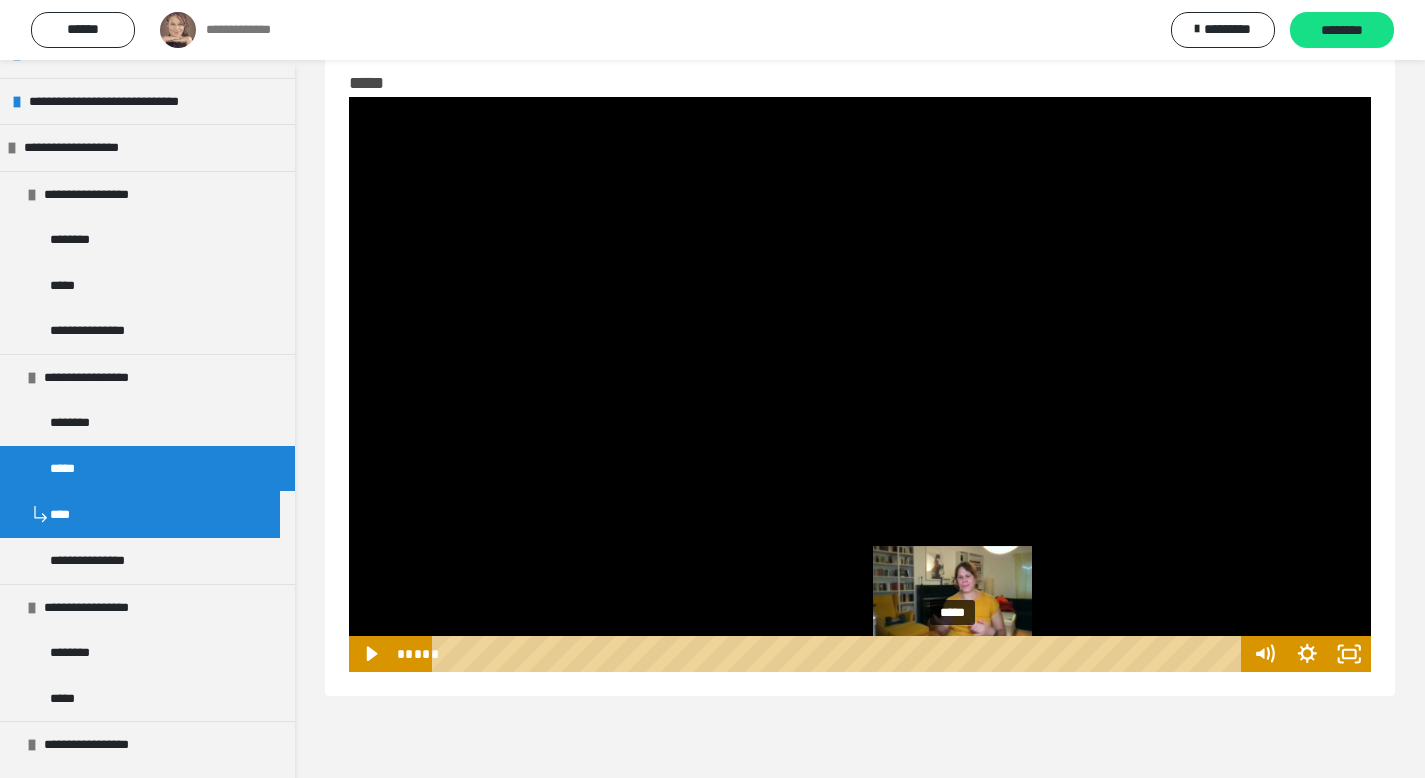 click on "*****" at bounding box center (840, 654) 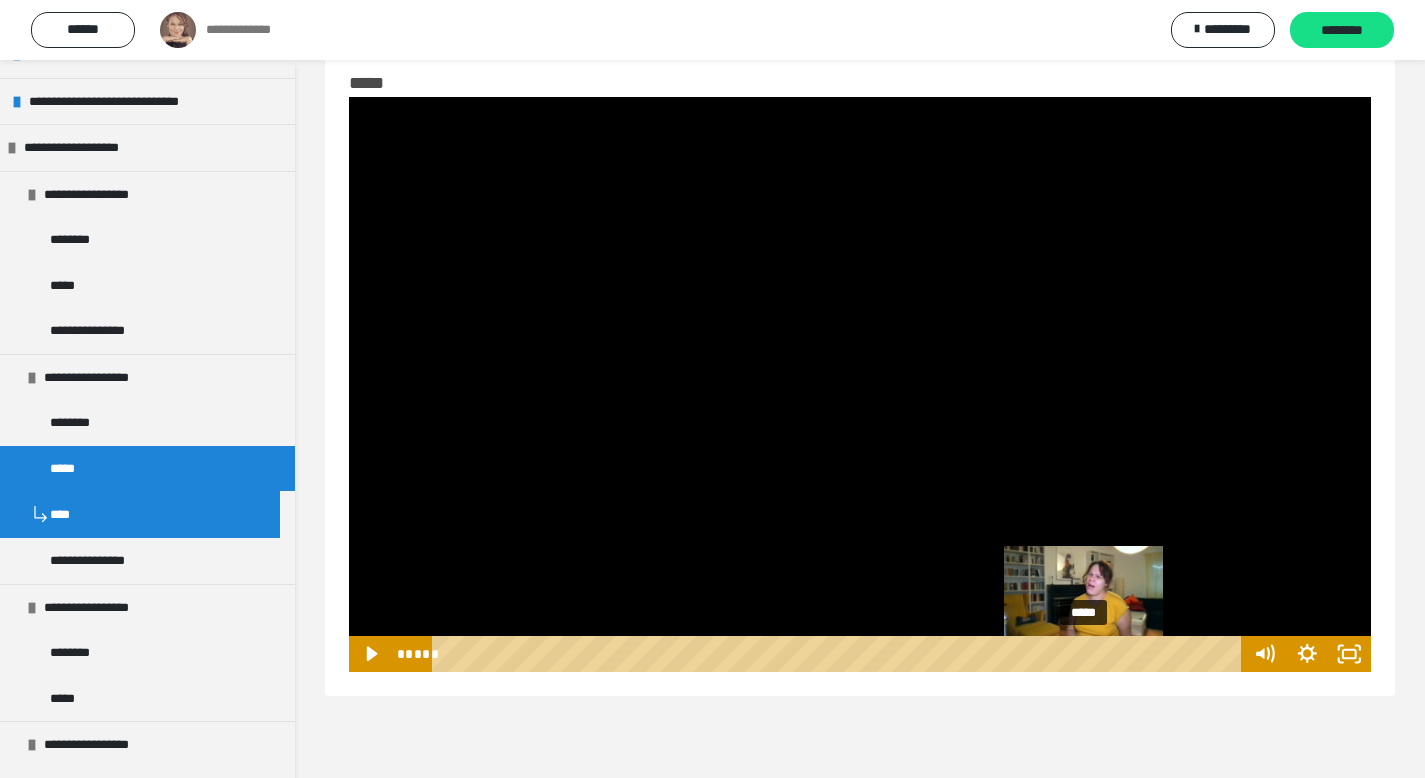 click on "*****" at bounding box center [840, 654] 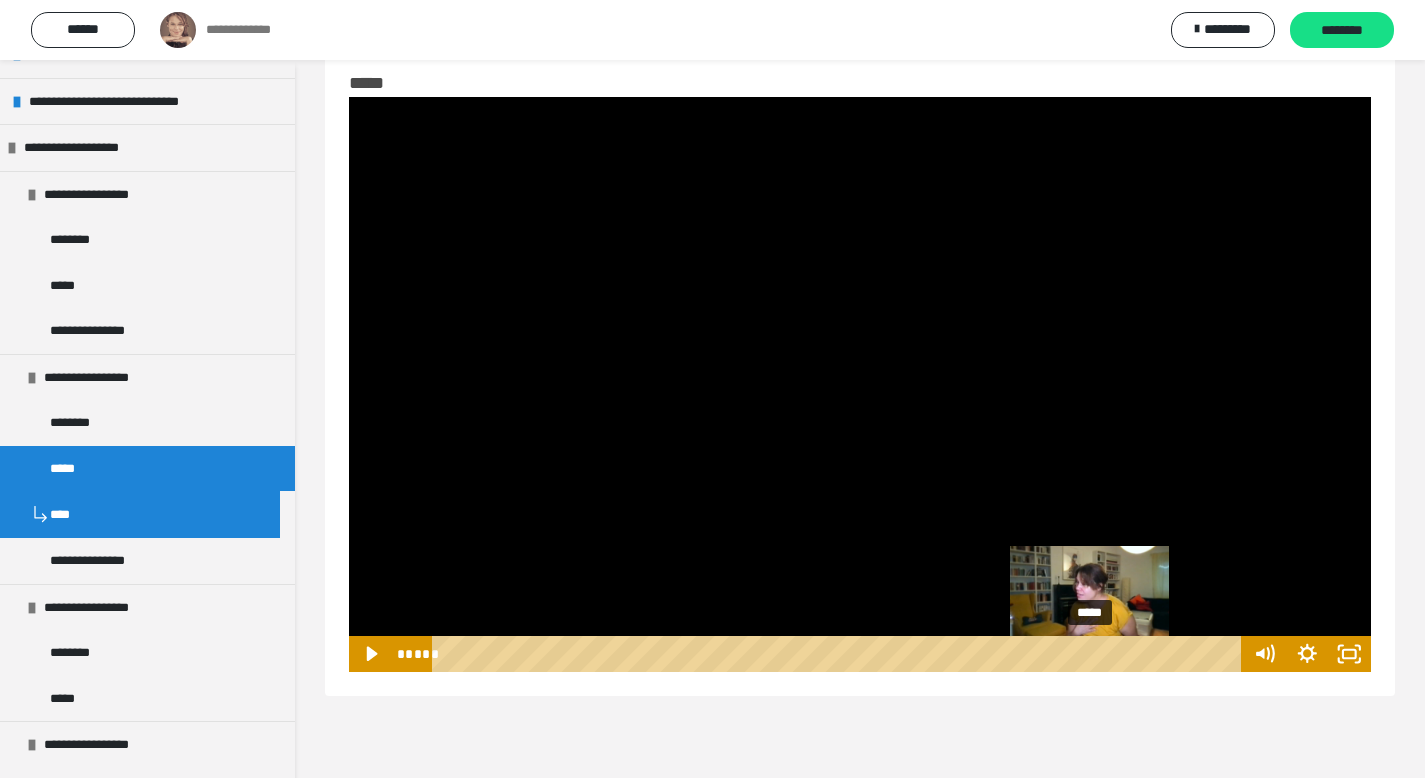 click on "*****" at bounding box center (840, 654) 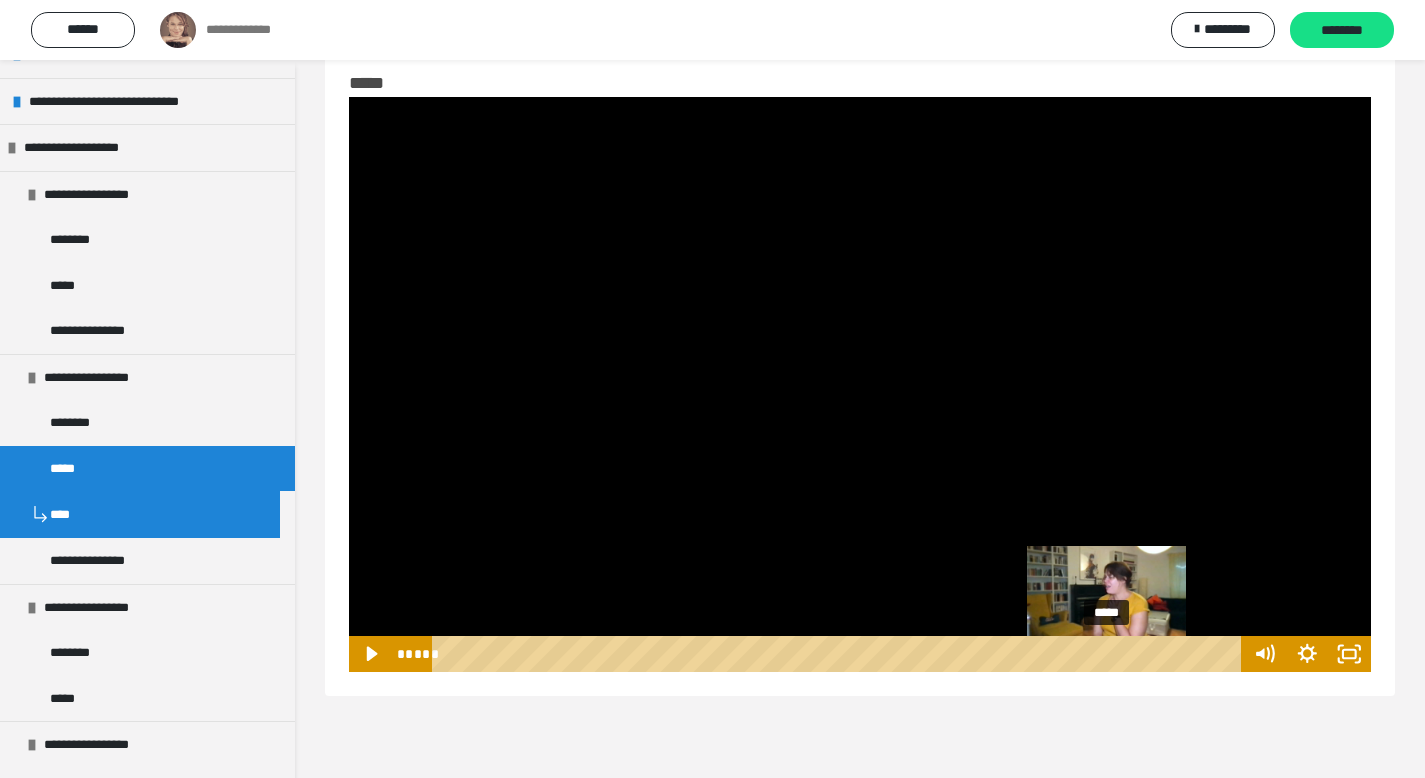 click on "*****" at bounding box center [840, 654] 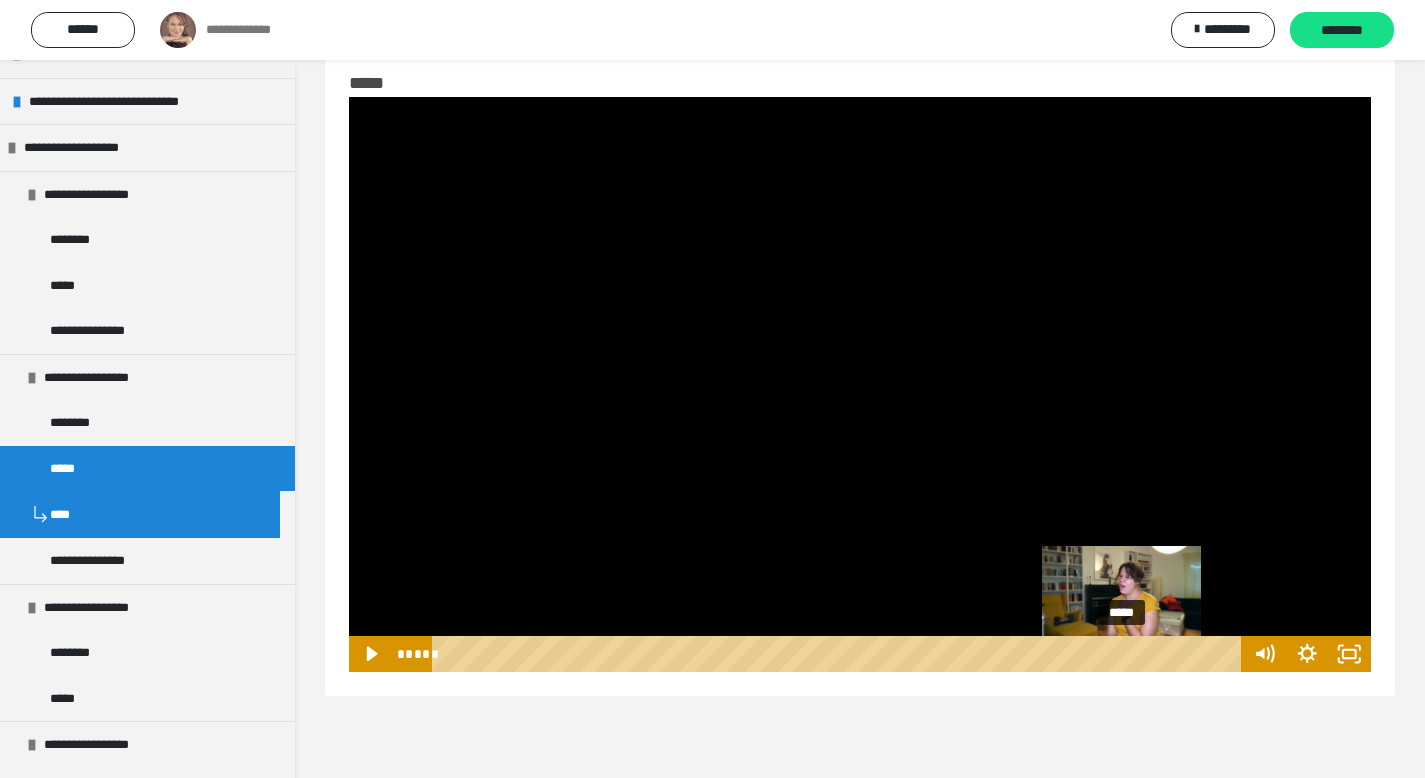 click on "*****" at bounding box center (840, 654) 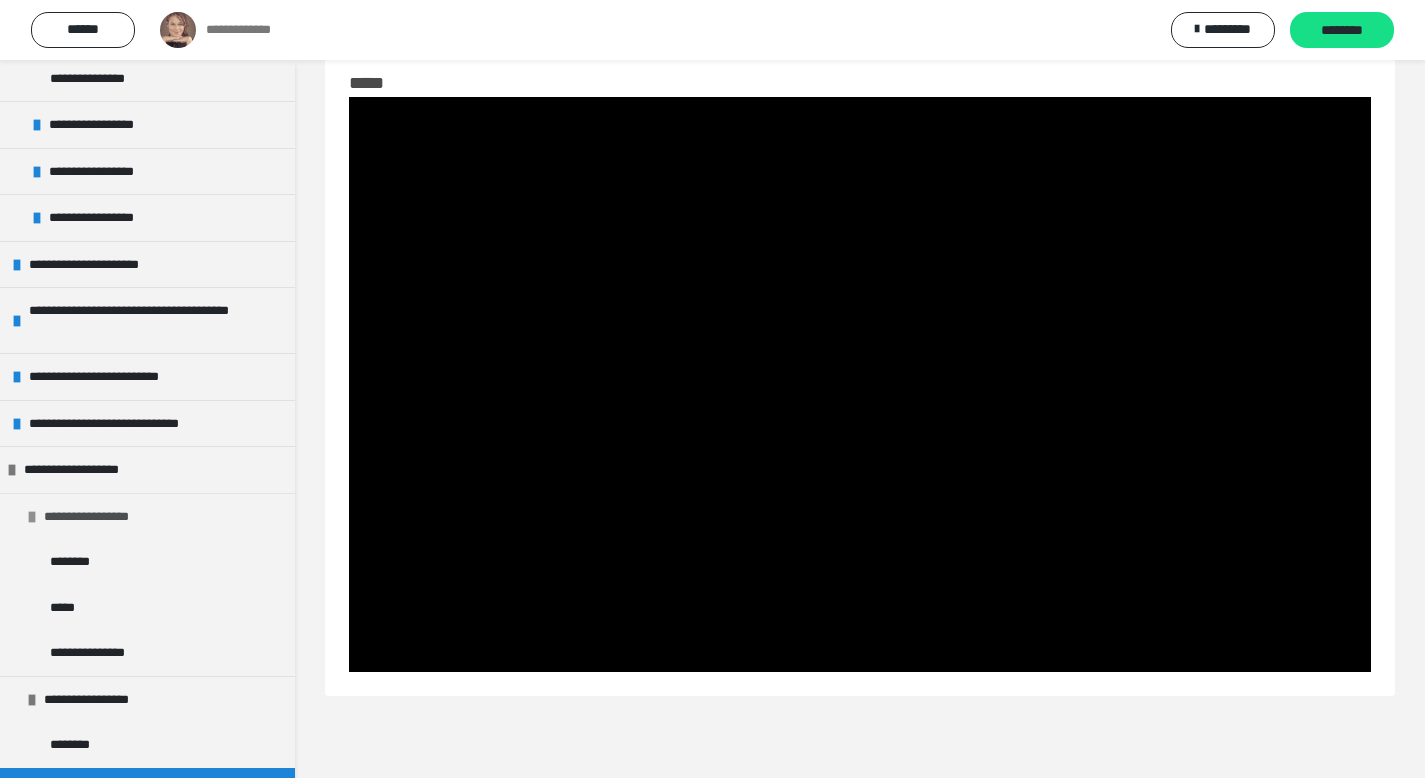 scroll, scrollTop: 326, scrollLeft: 0, axis: vertical 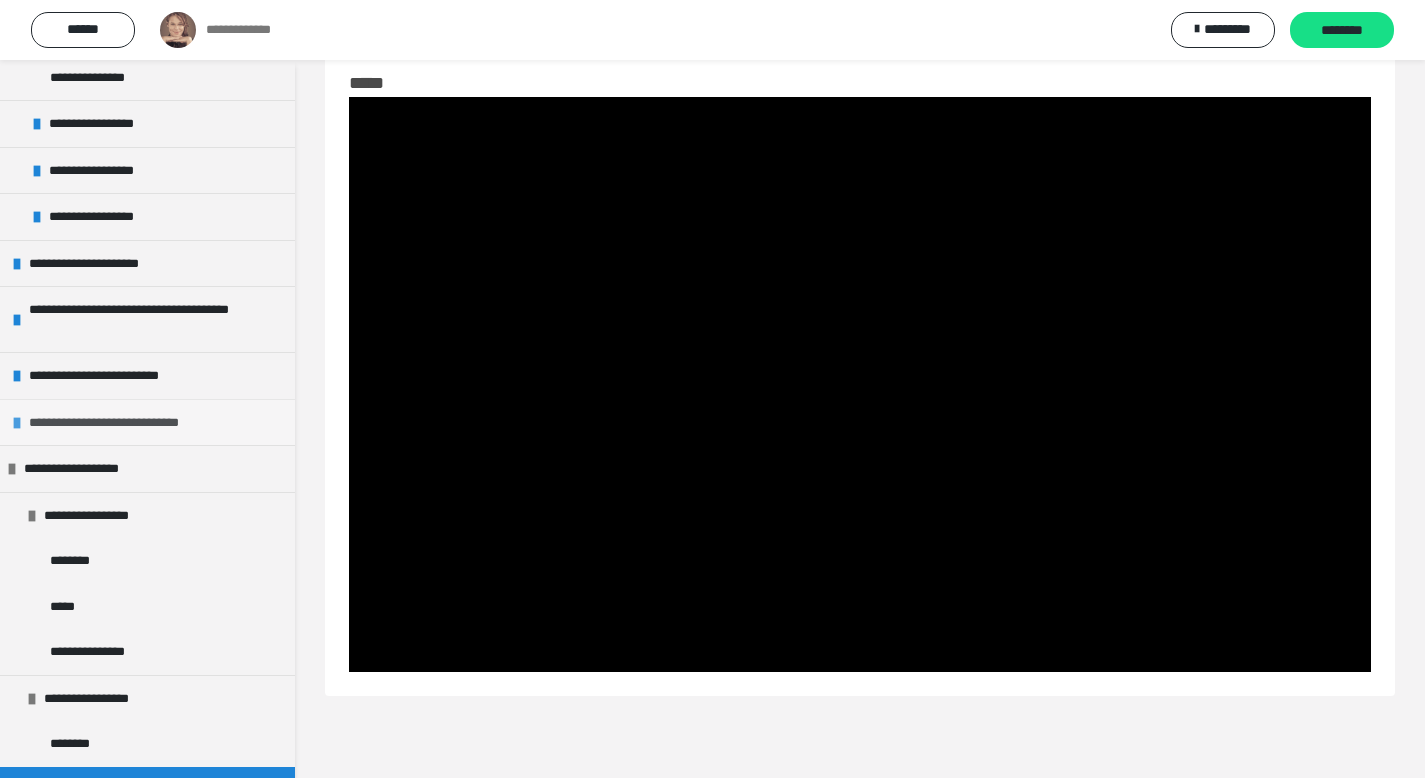 click on "**********" at bounding box center [118, 423] 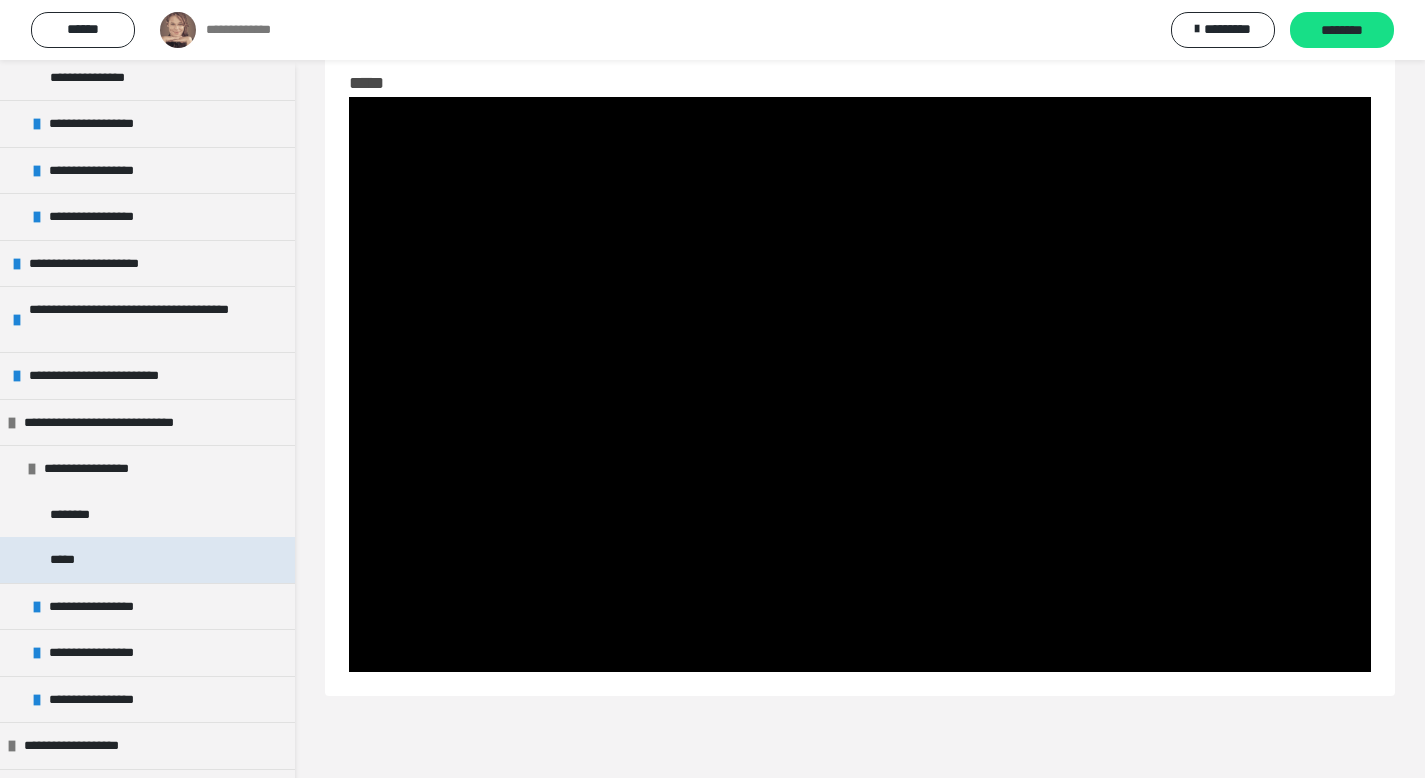 click on "*****" at bounding box center (68, 560) 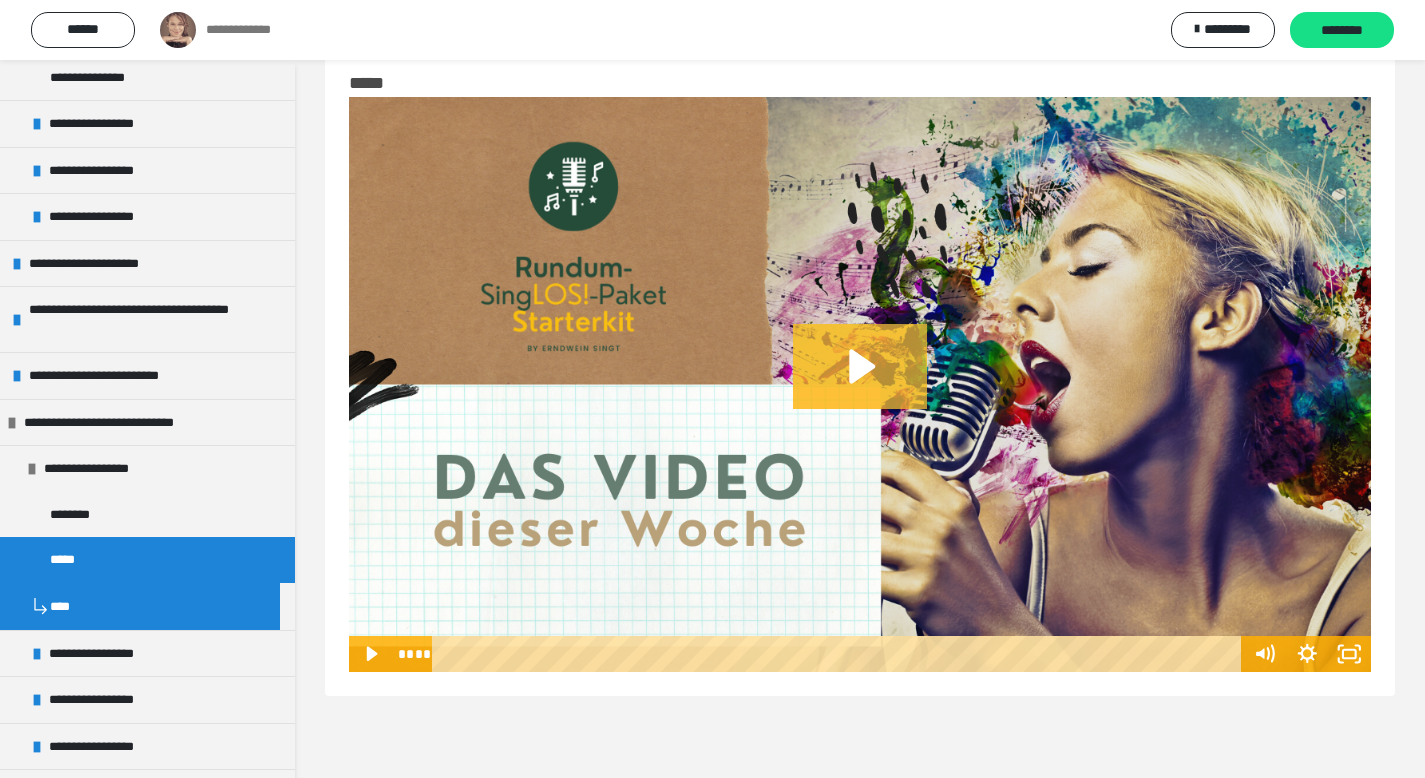 click 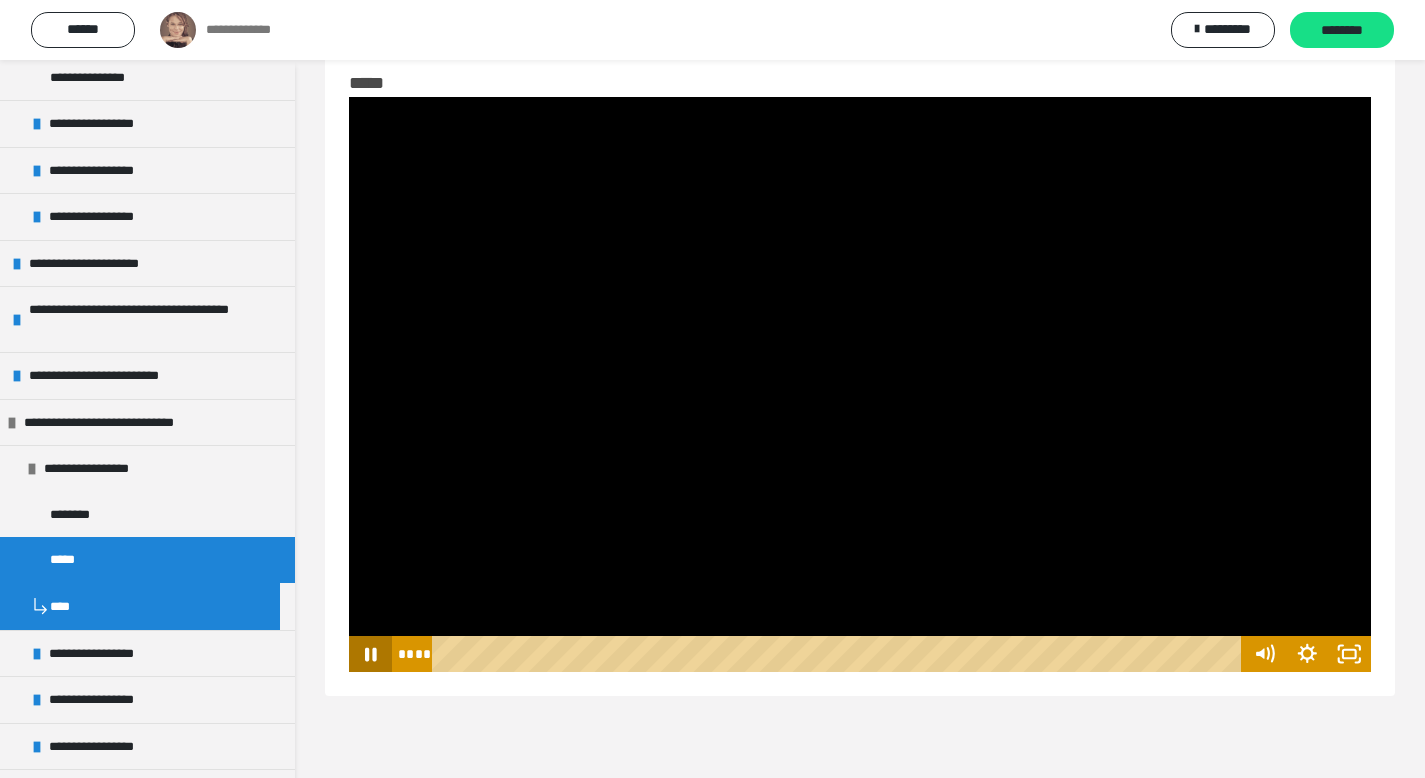 click 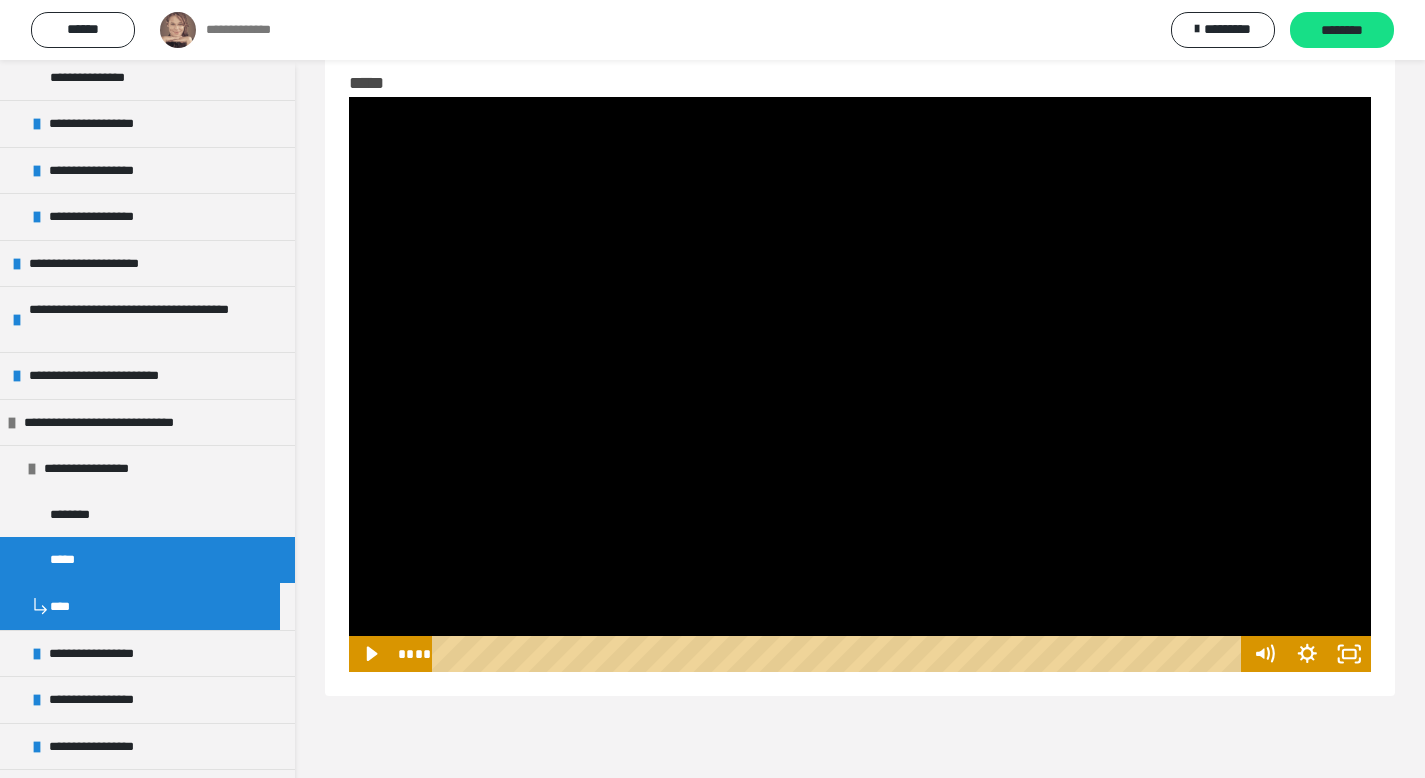 type 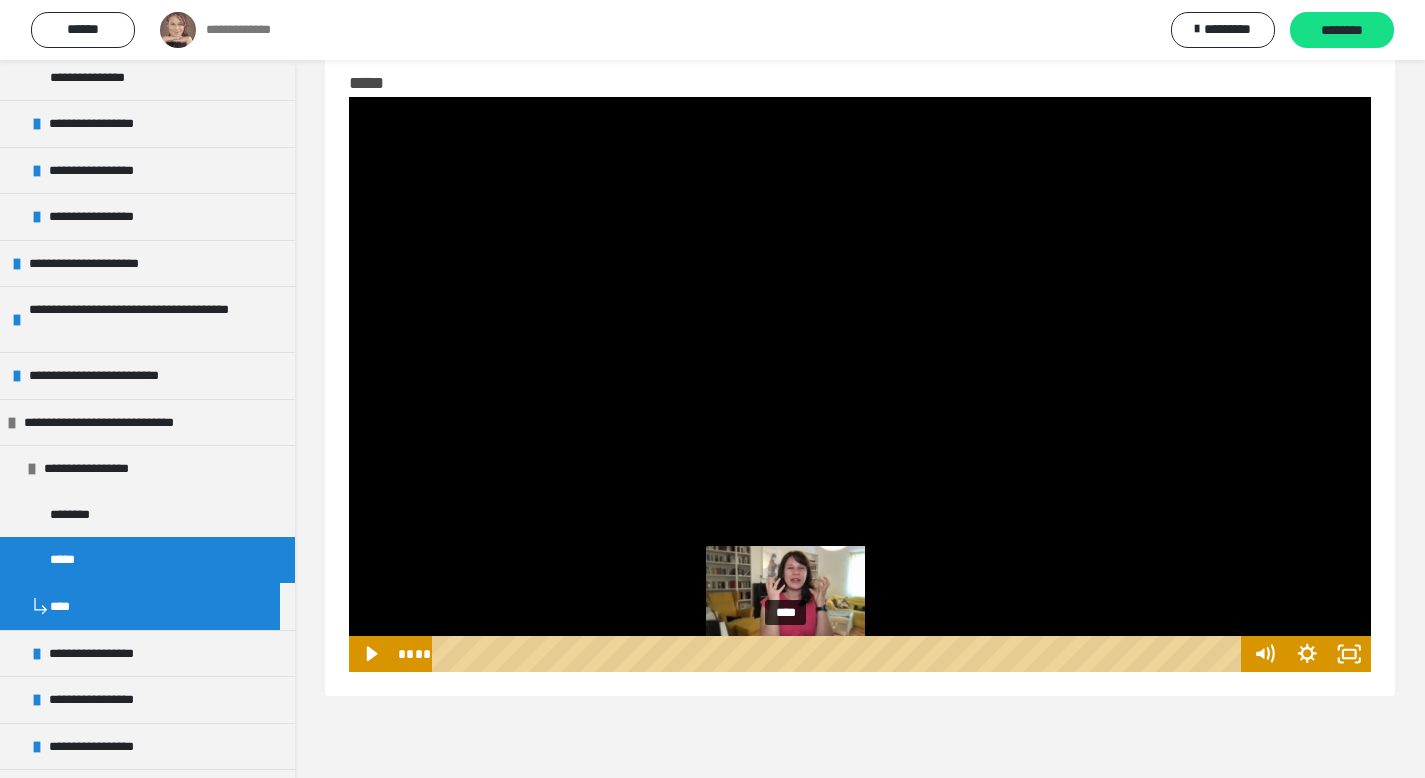 click on "****" at bounding box center (840, 654) 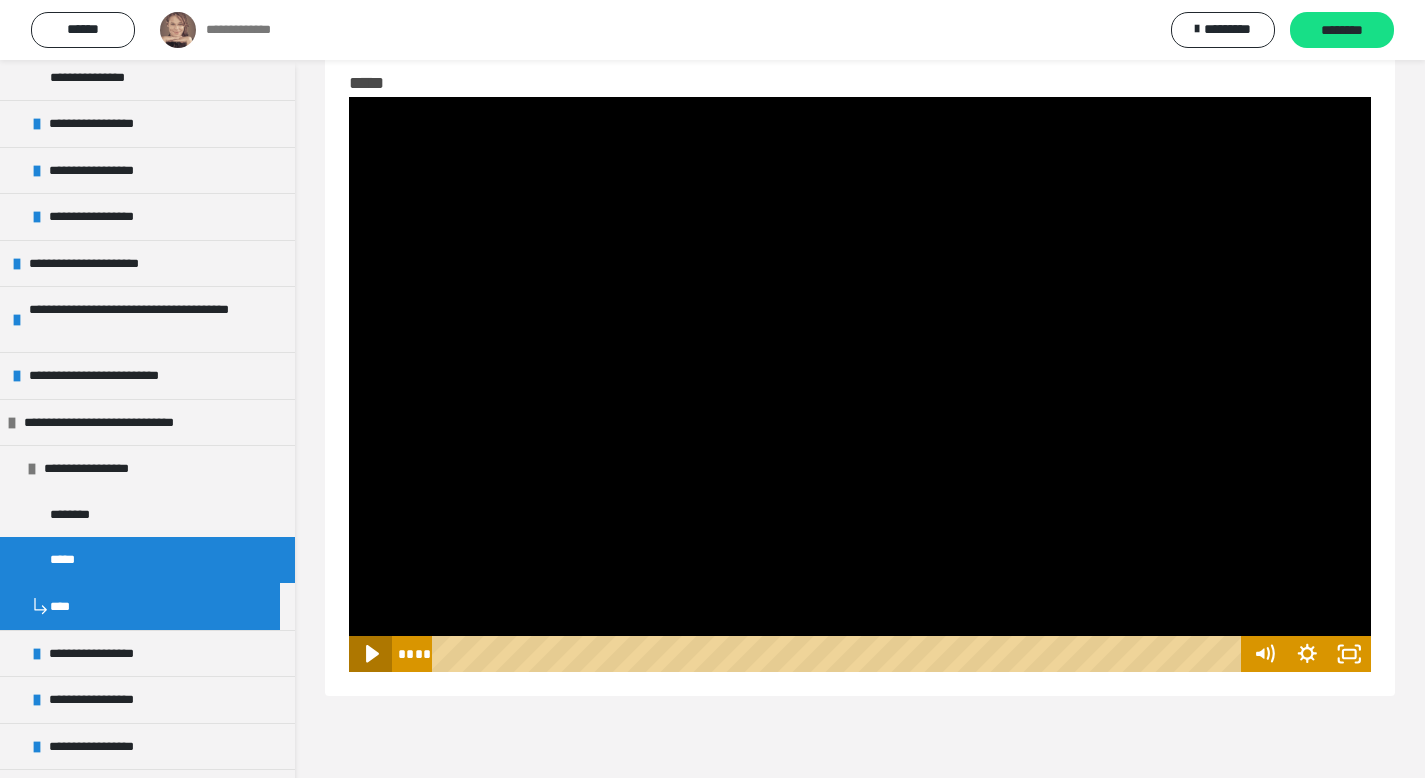 click 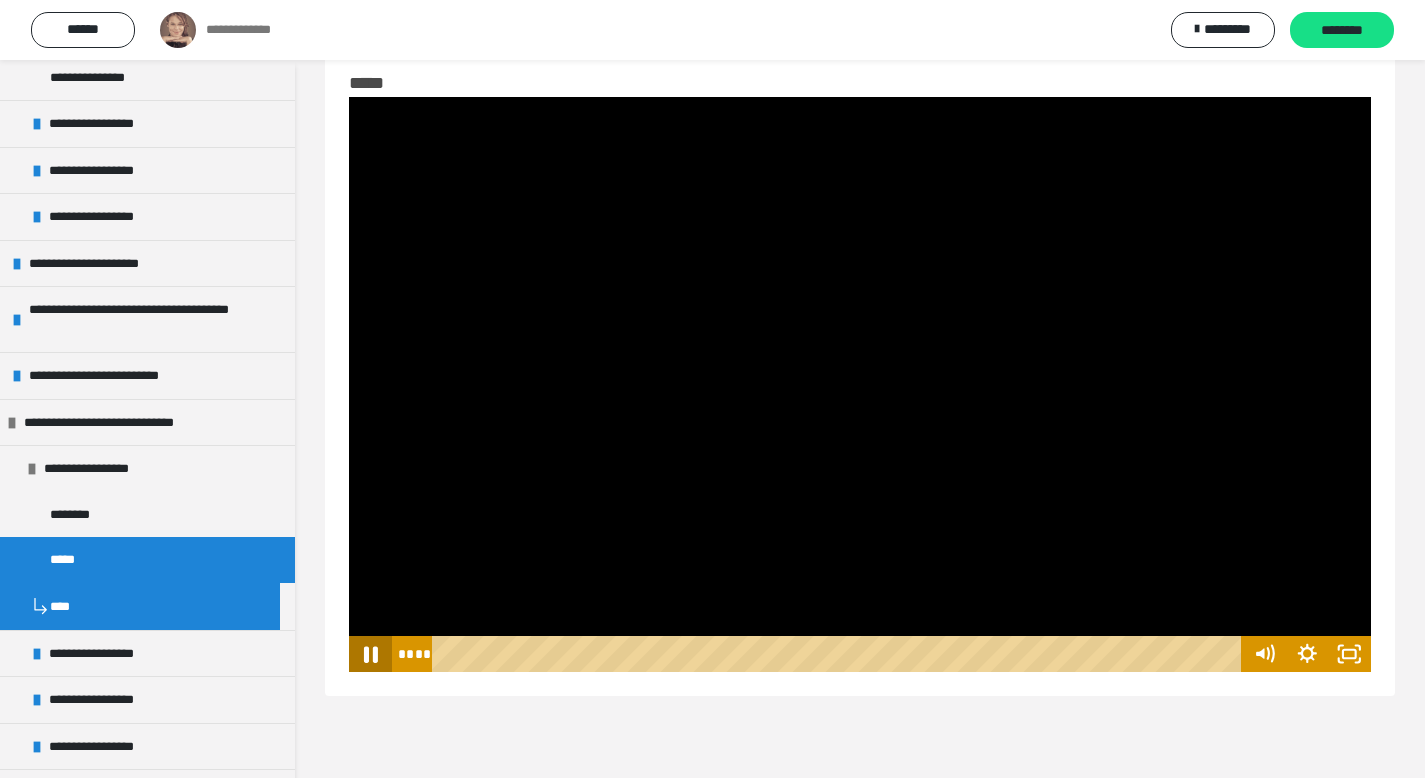 click 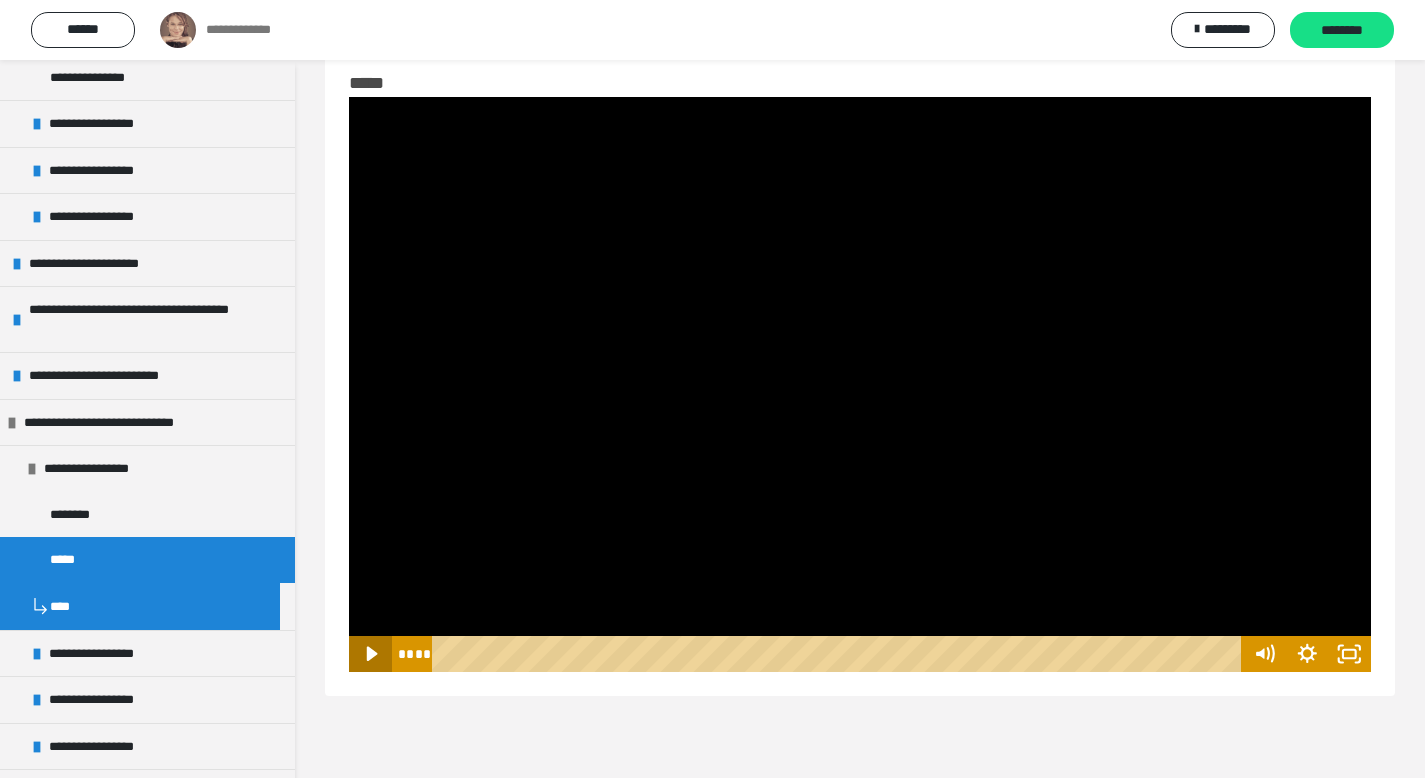 click 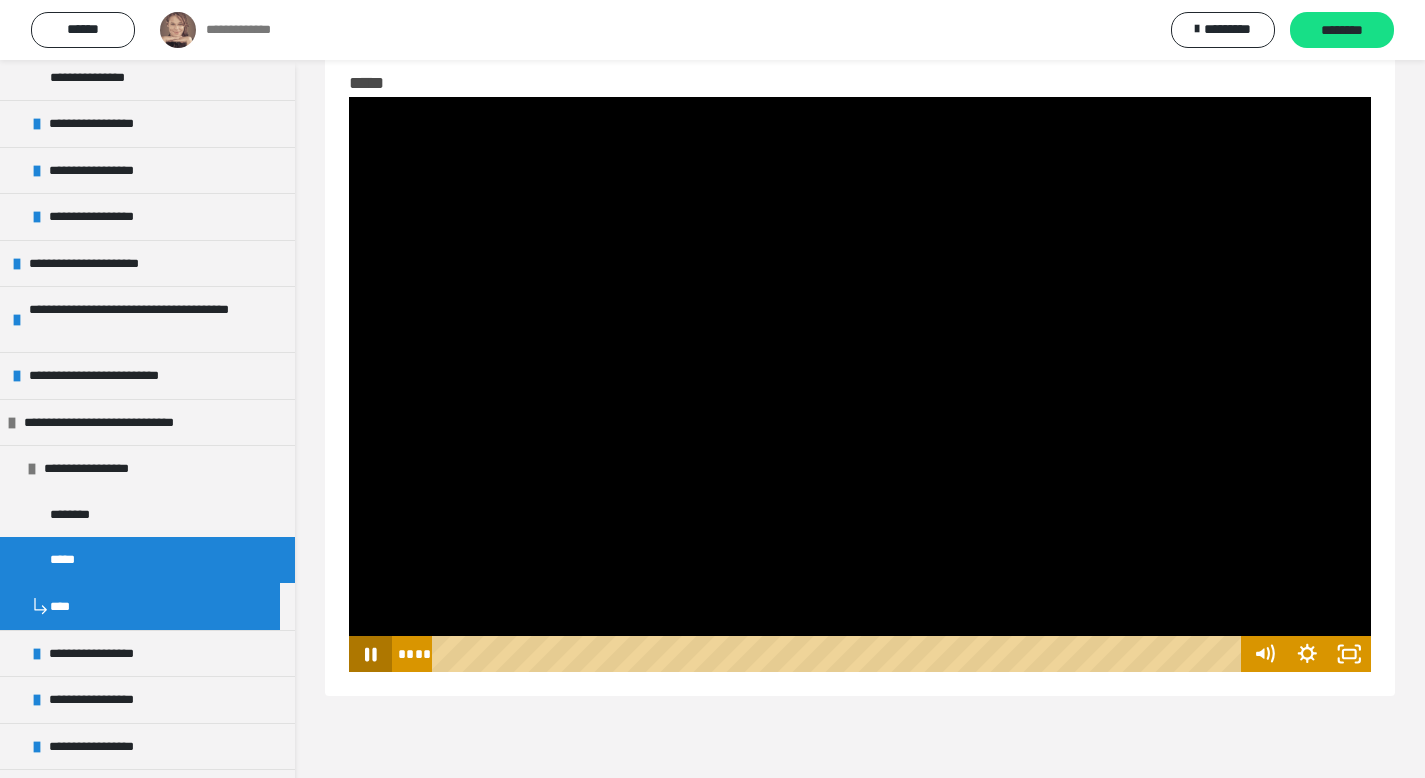 click 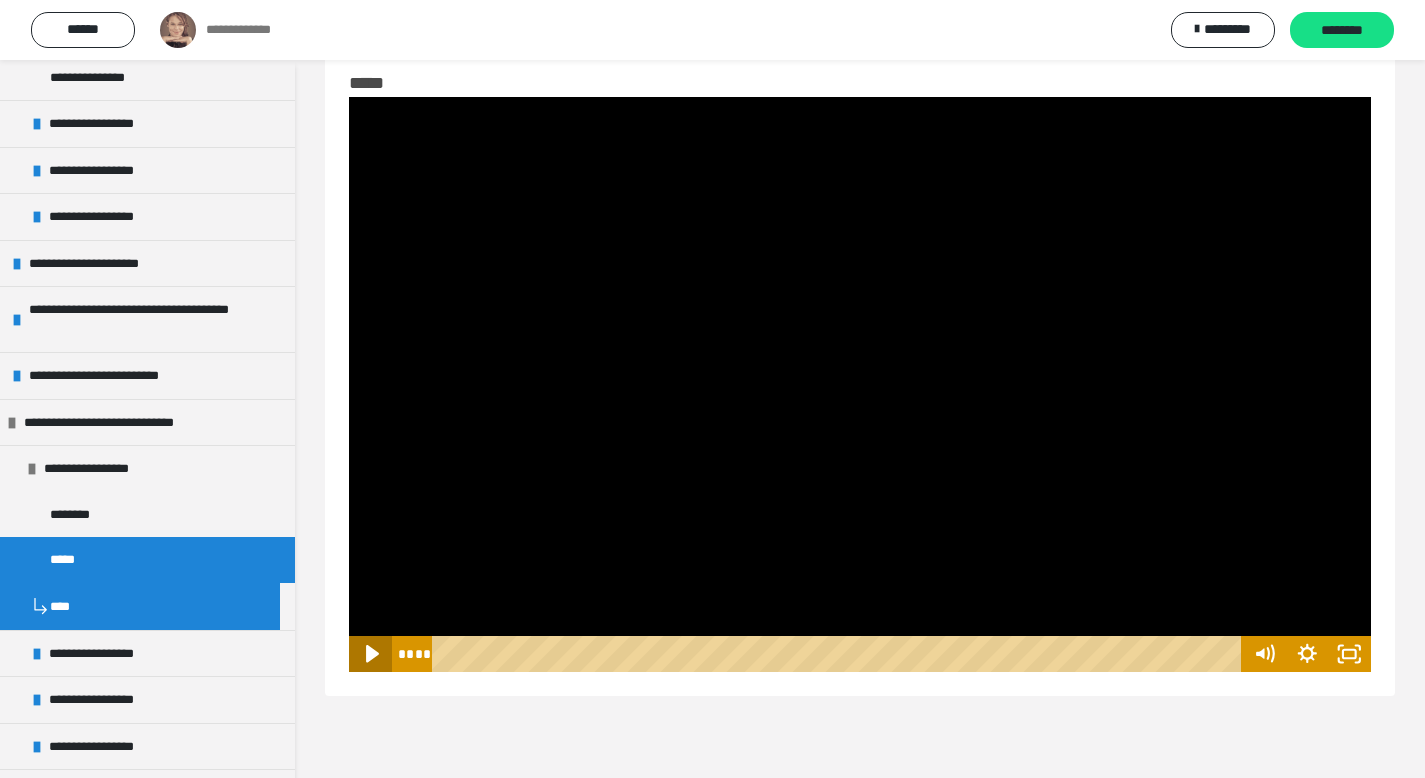click 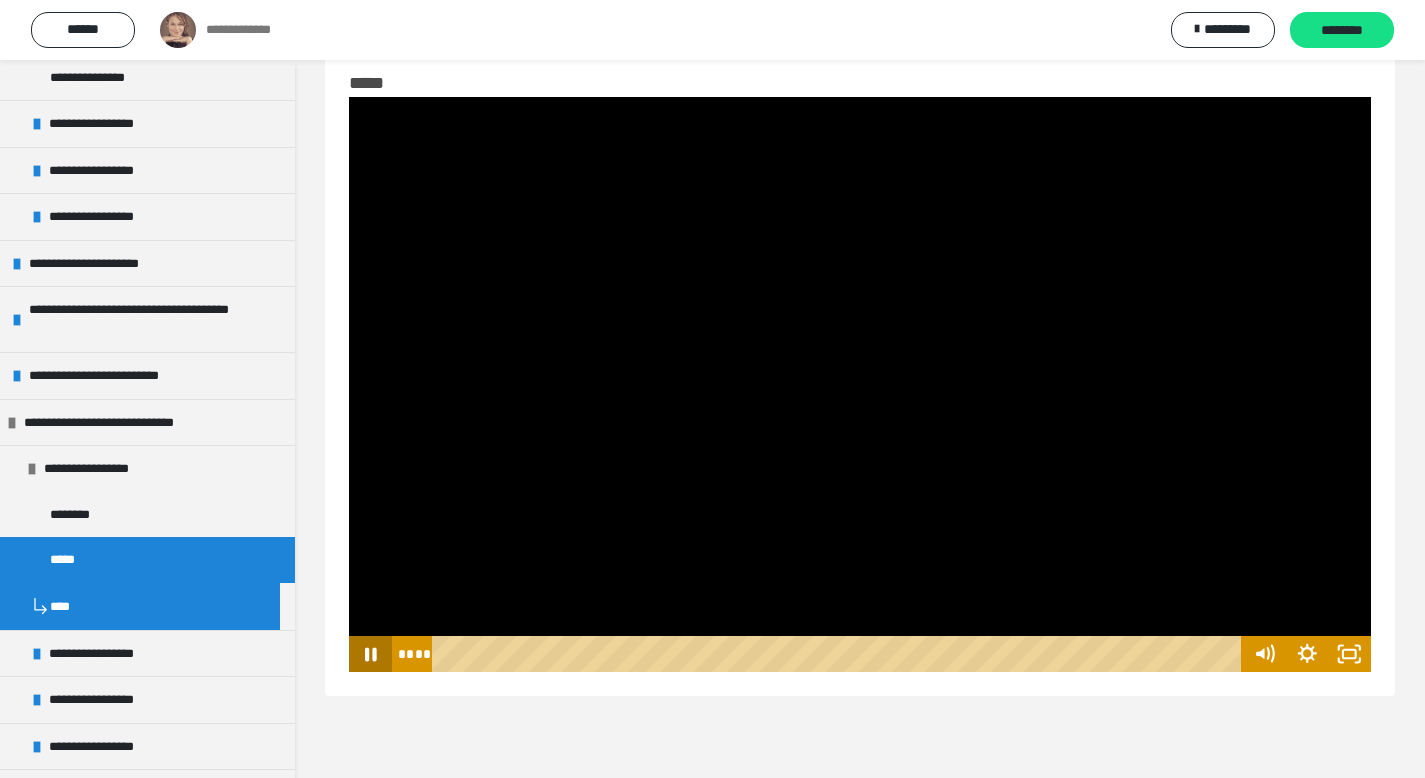 click 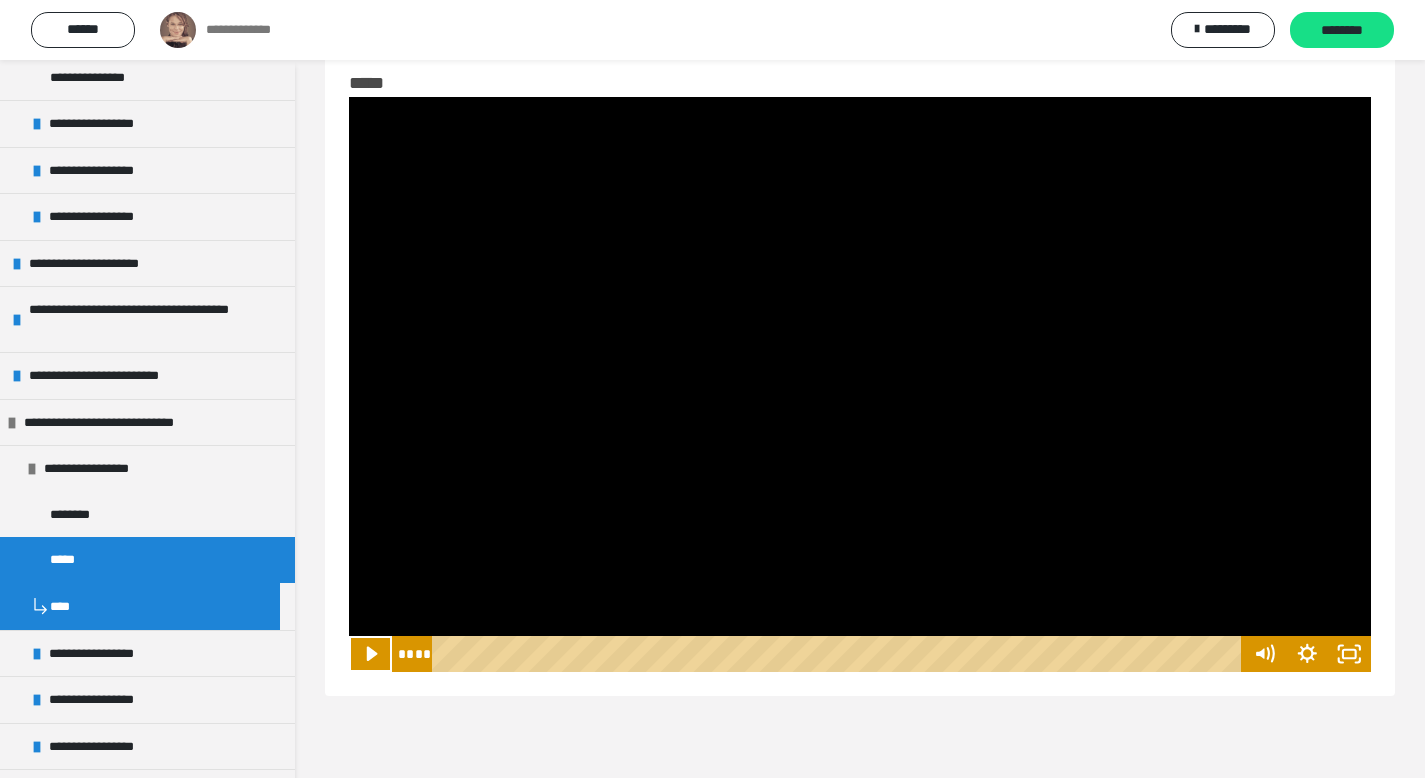 scroll, scrollTop: 0, scrollLeft: 0, axis: both 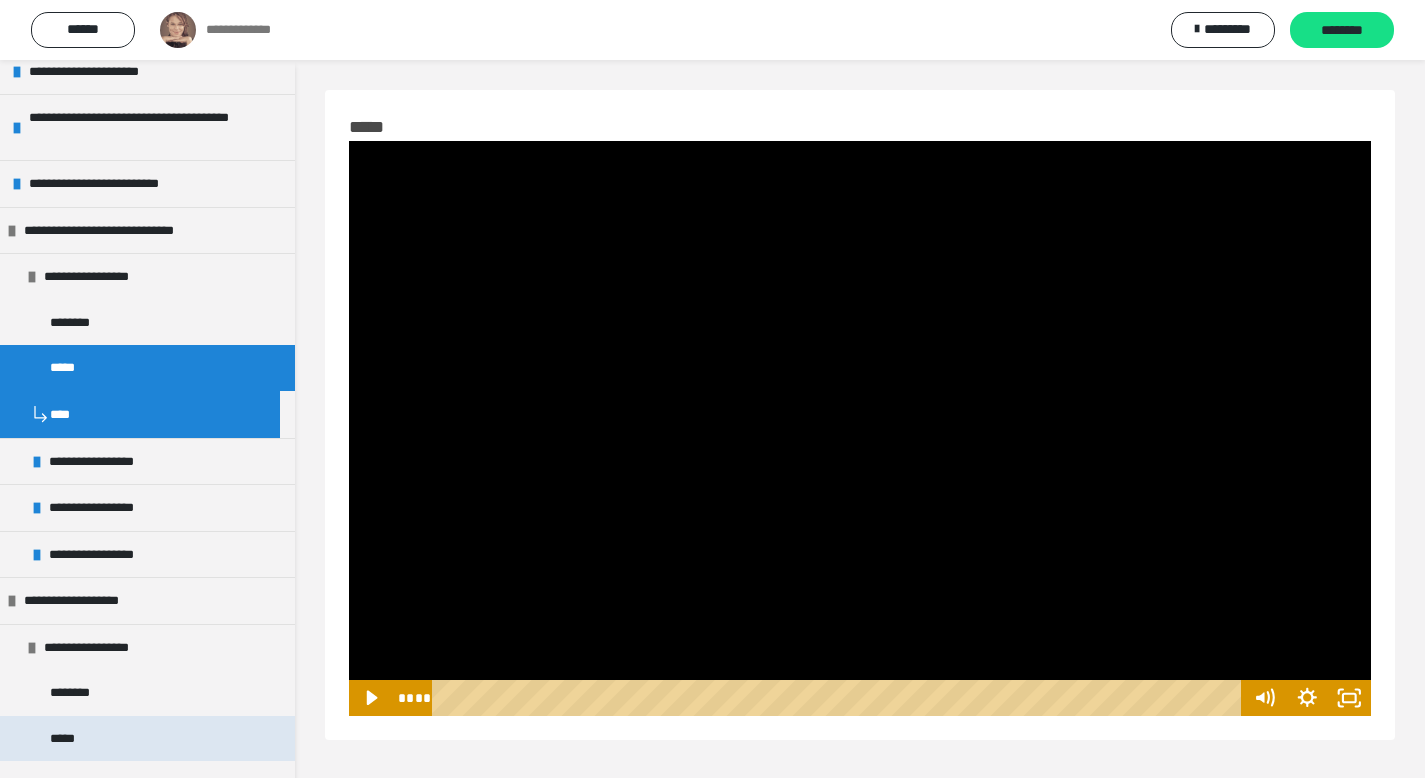 click on "*****" at bounding box center (68, 739) 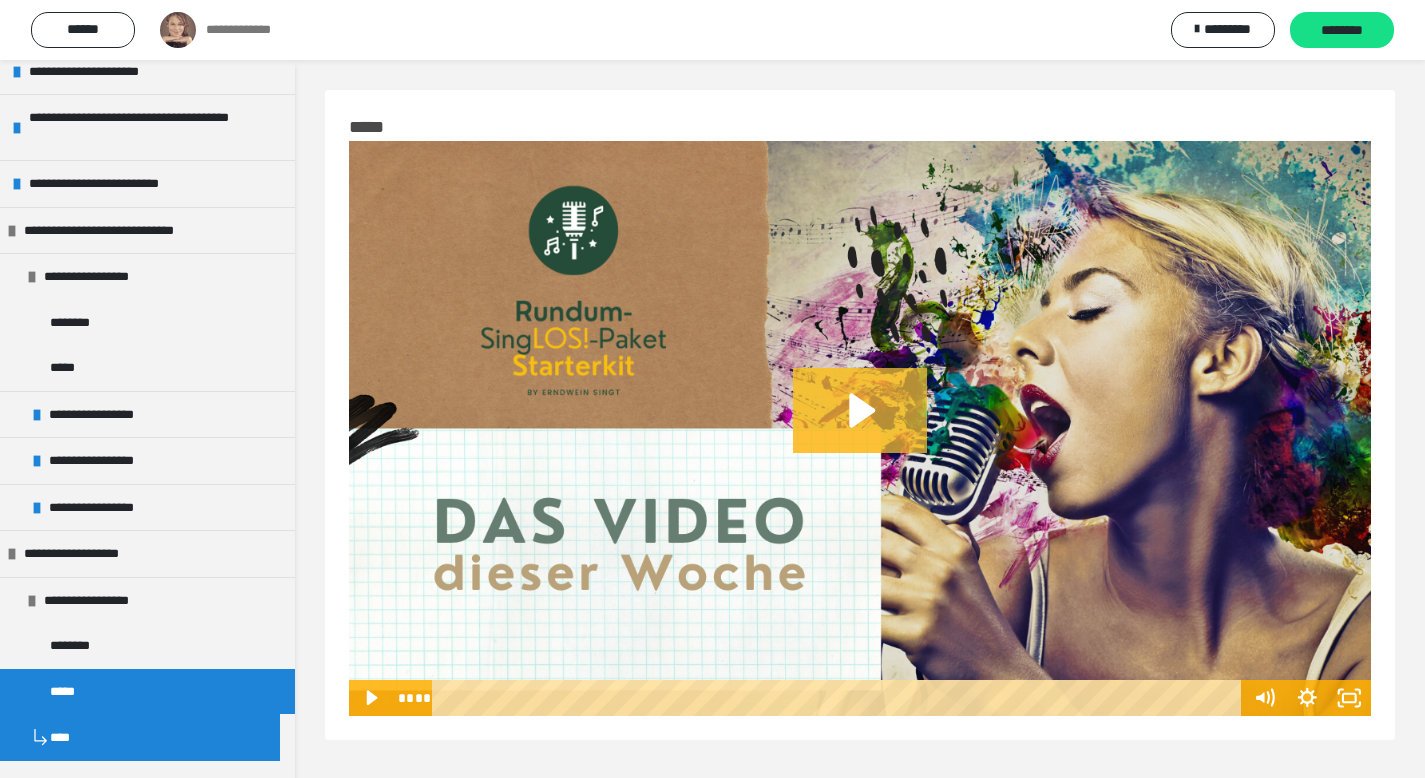 click 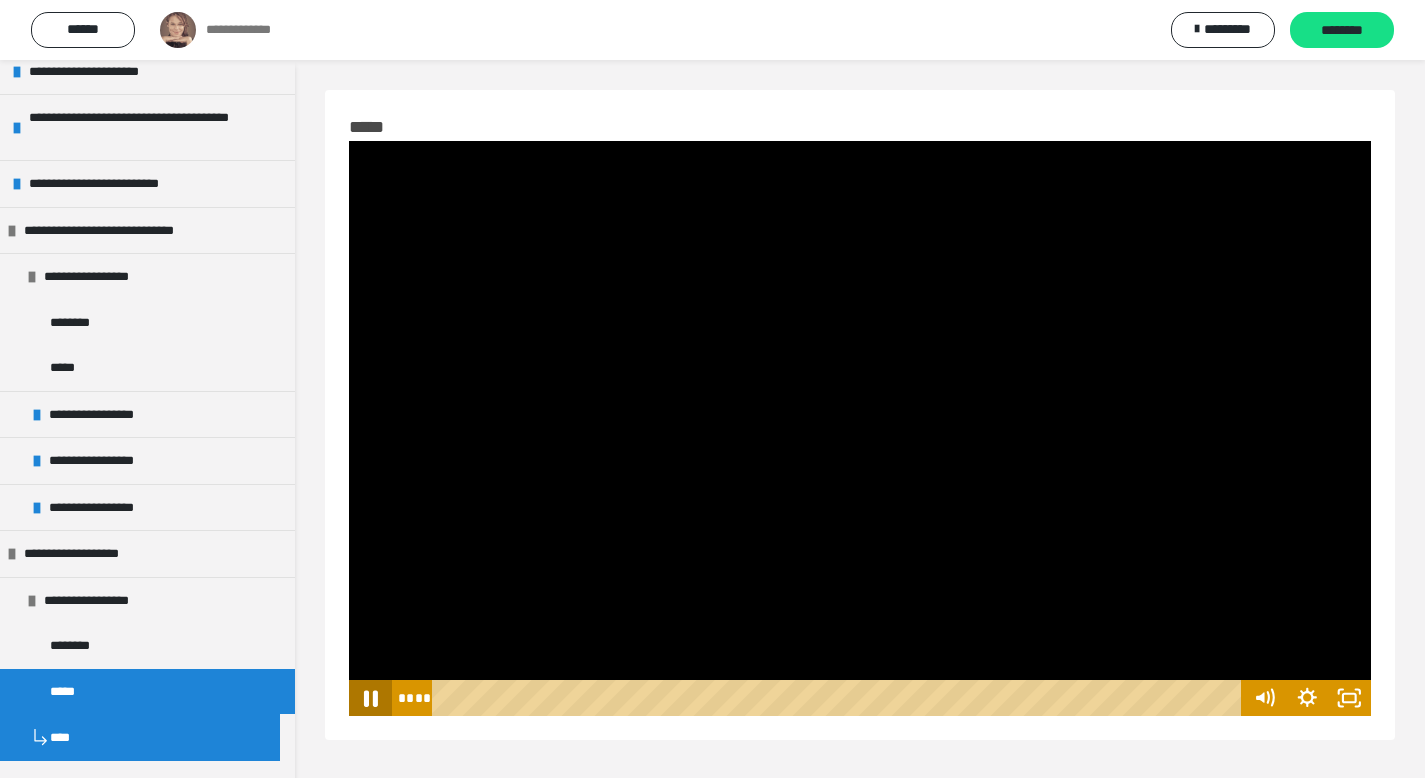 click 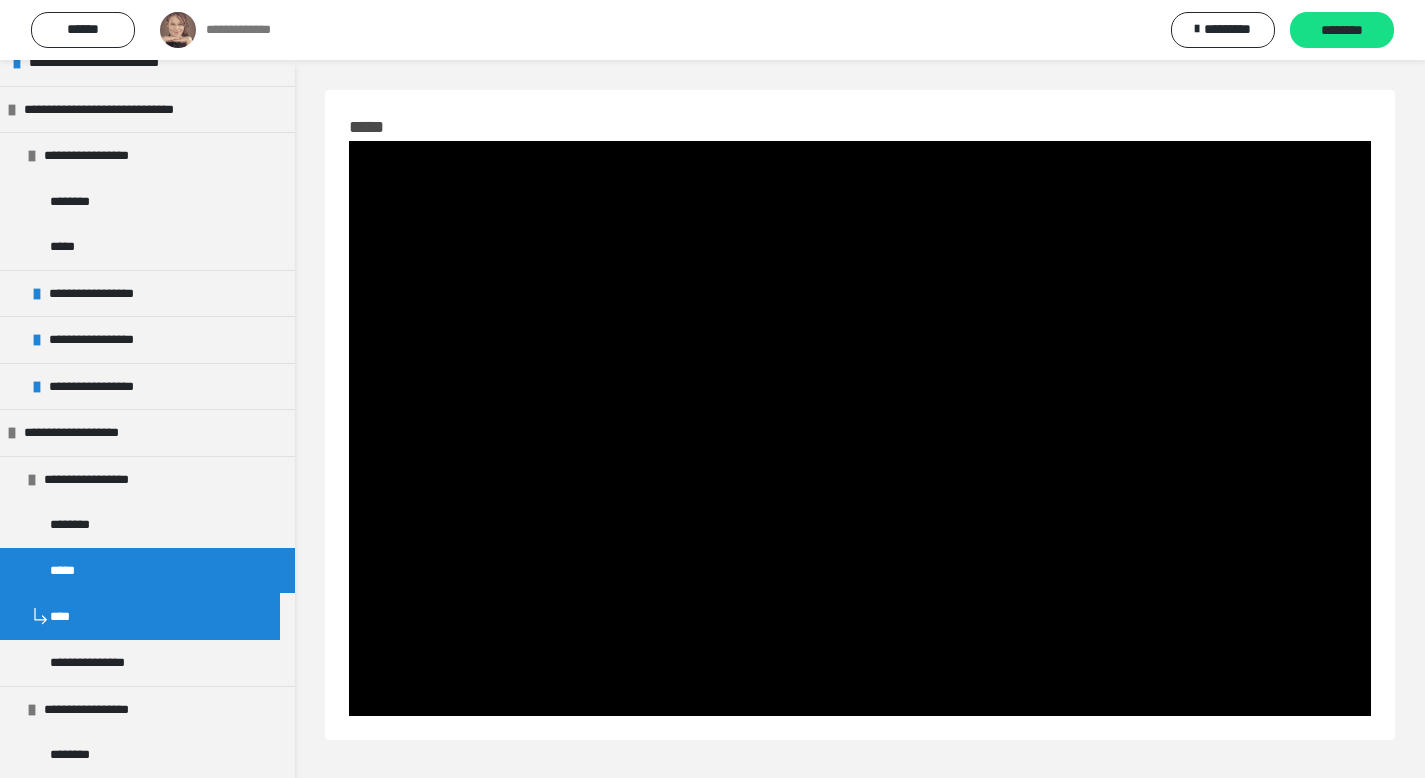 scroll, scrollTop: 688, scrollLeft: 0, axis: vertical 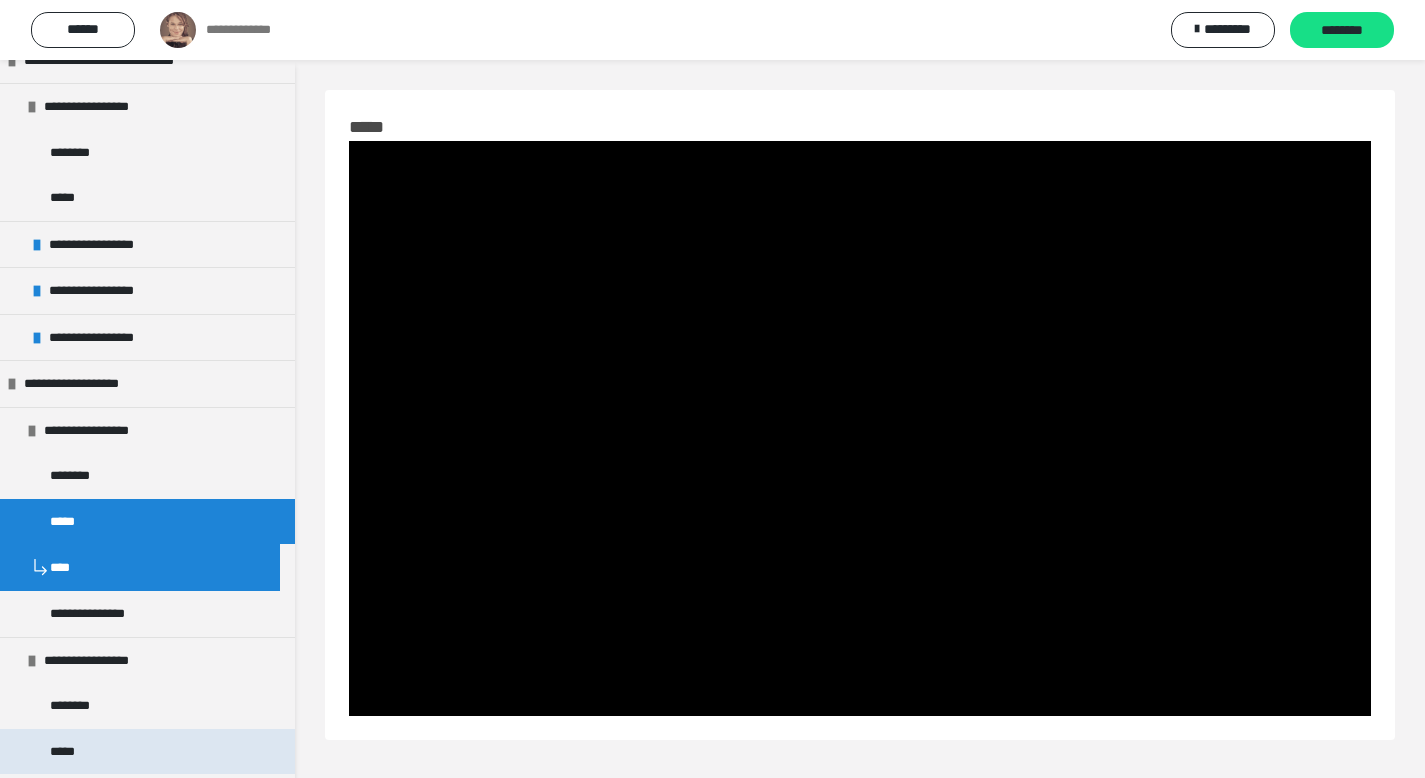 click on "*****" at bounding box center [147, 752] 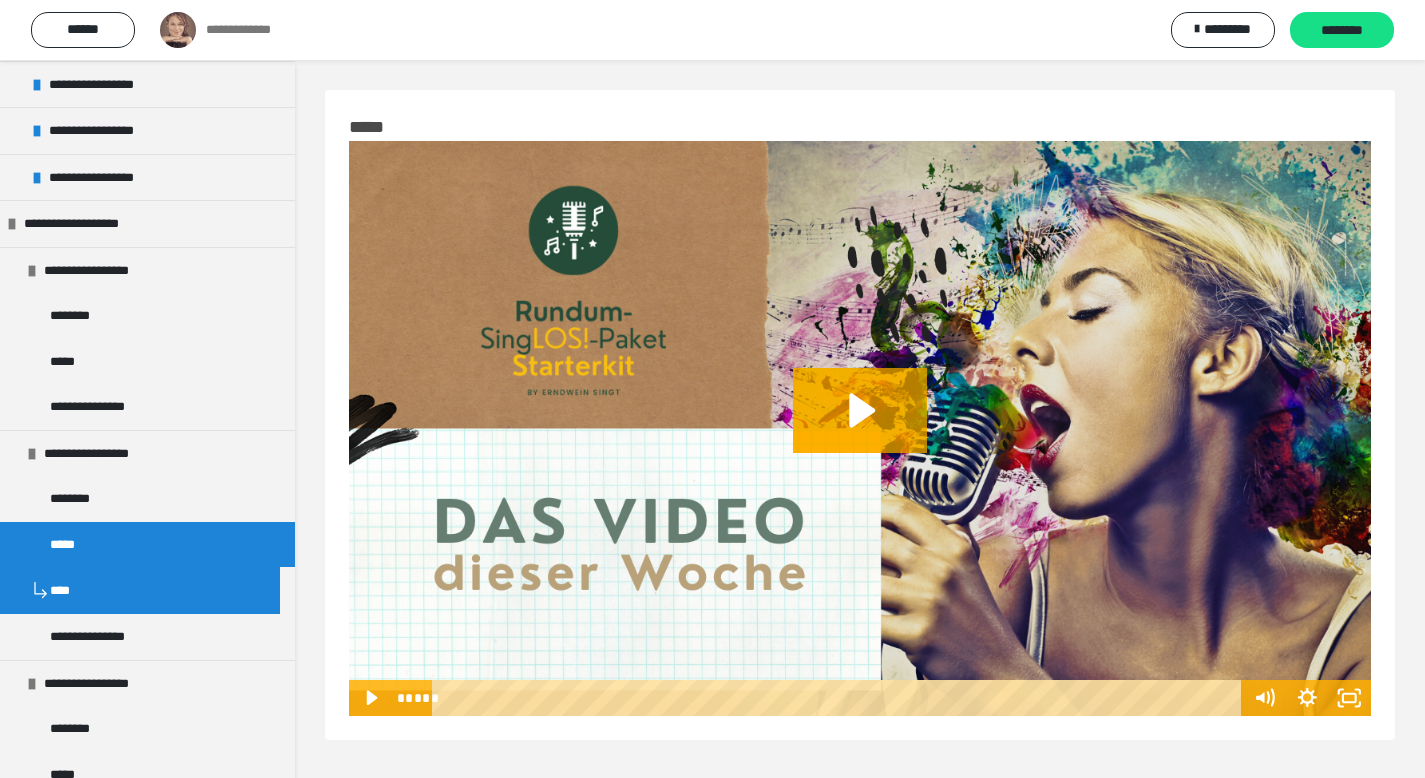 scroll, scrollTop: 858, scrollLeft: 0, axis: vertical 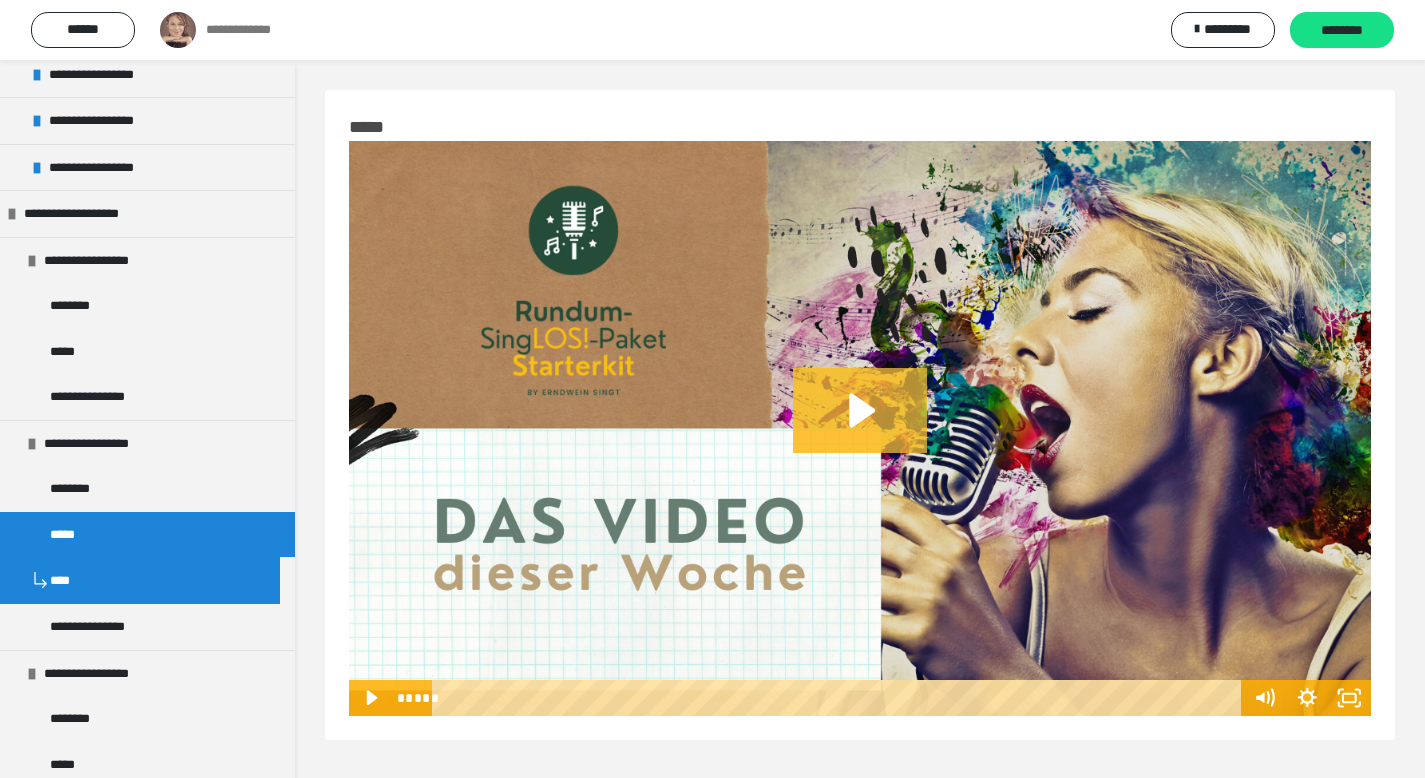 click 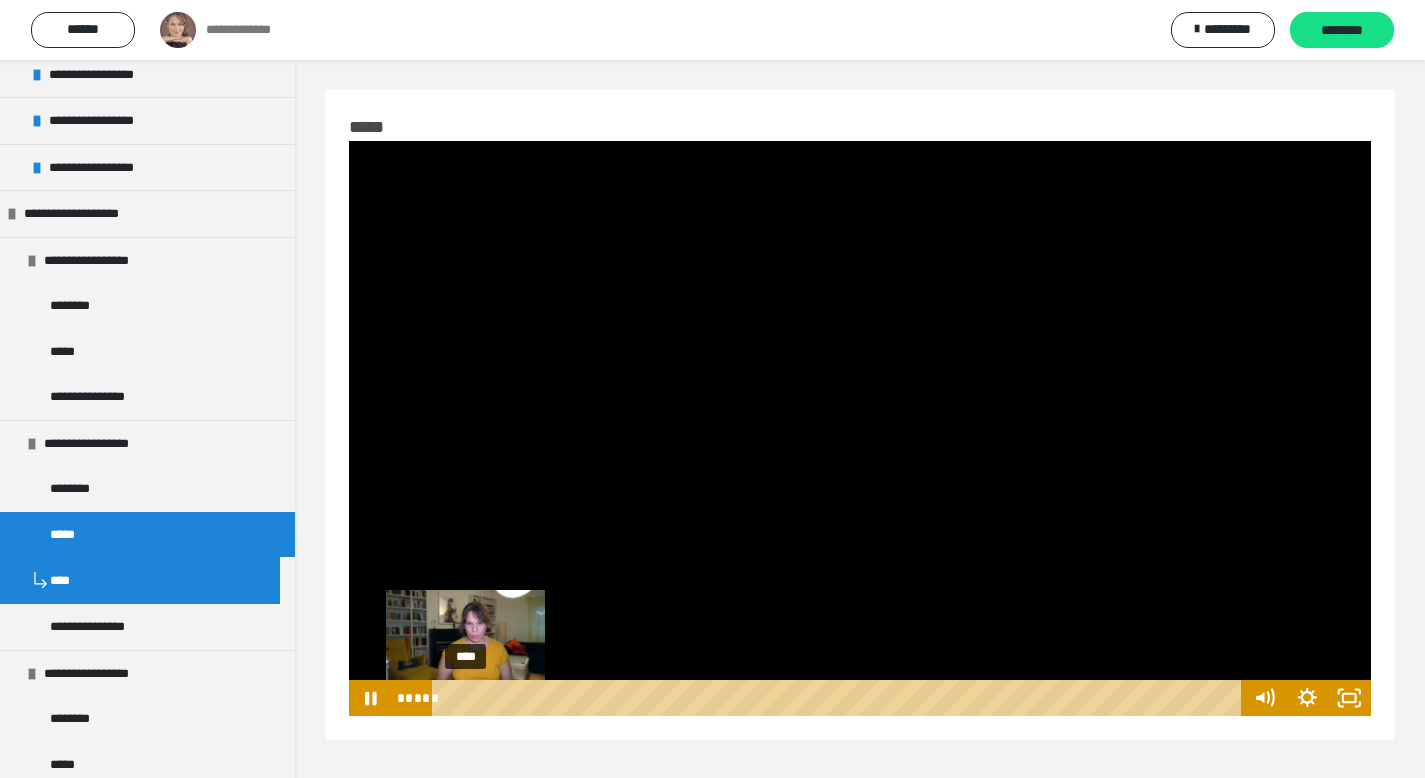 click on "****" at bounding box center [840, 698] 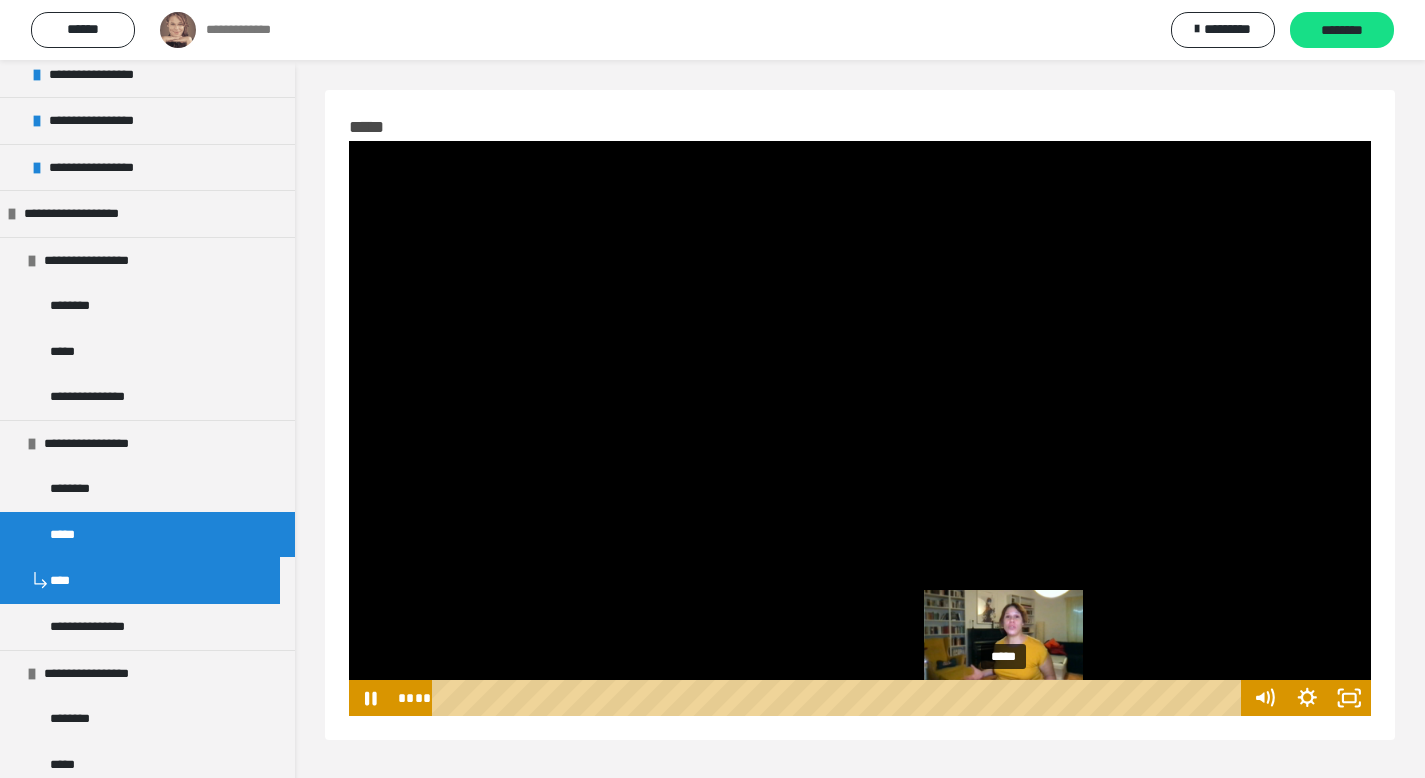 click on "*****" at bounding box center (840, 698) 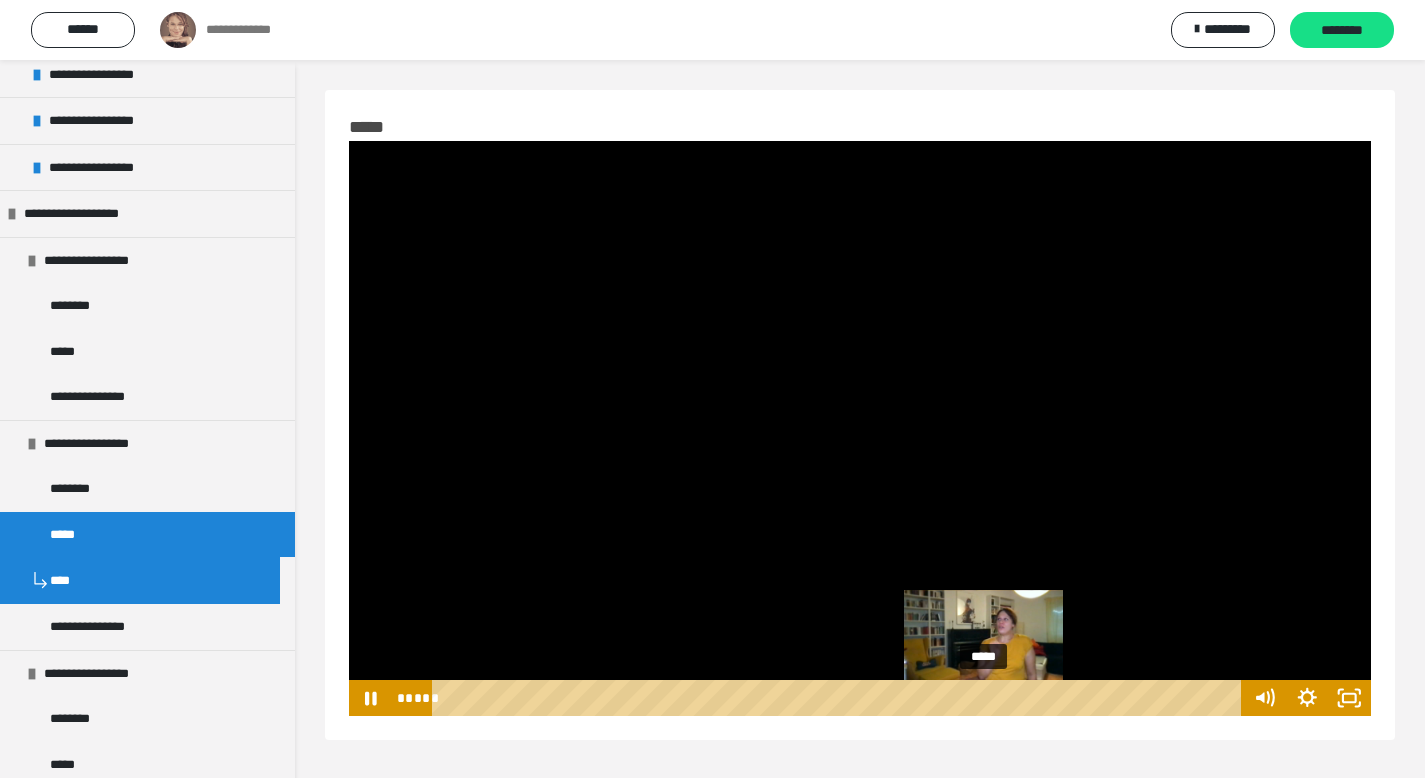 click on "*****" at bounding box center [840, 698] 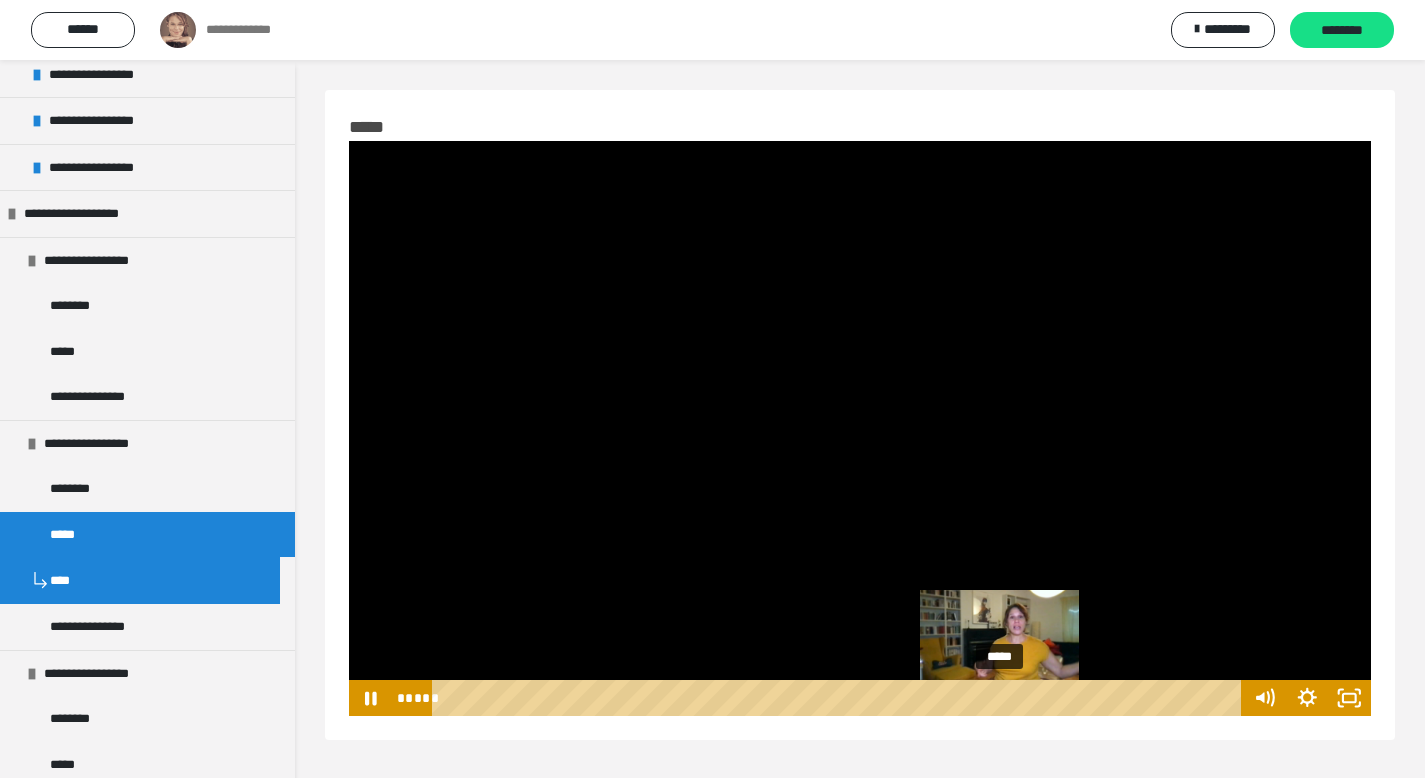 click on "*****" at bounding box center (840, 698) 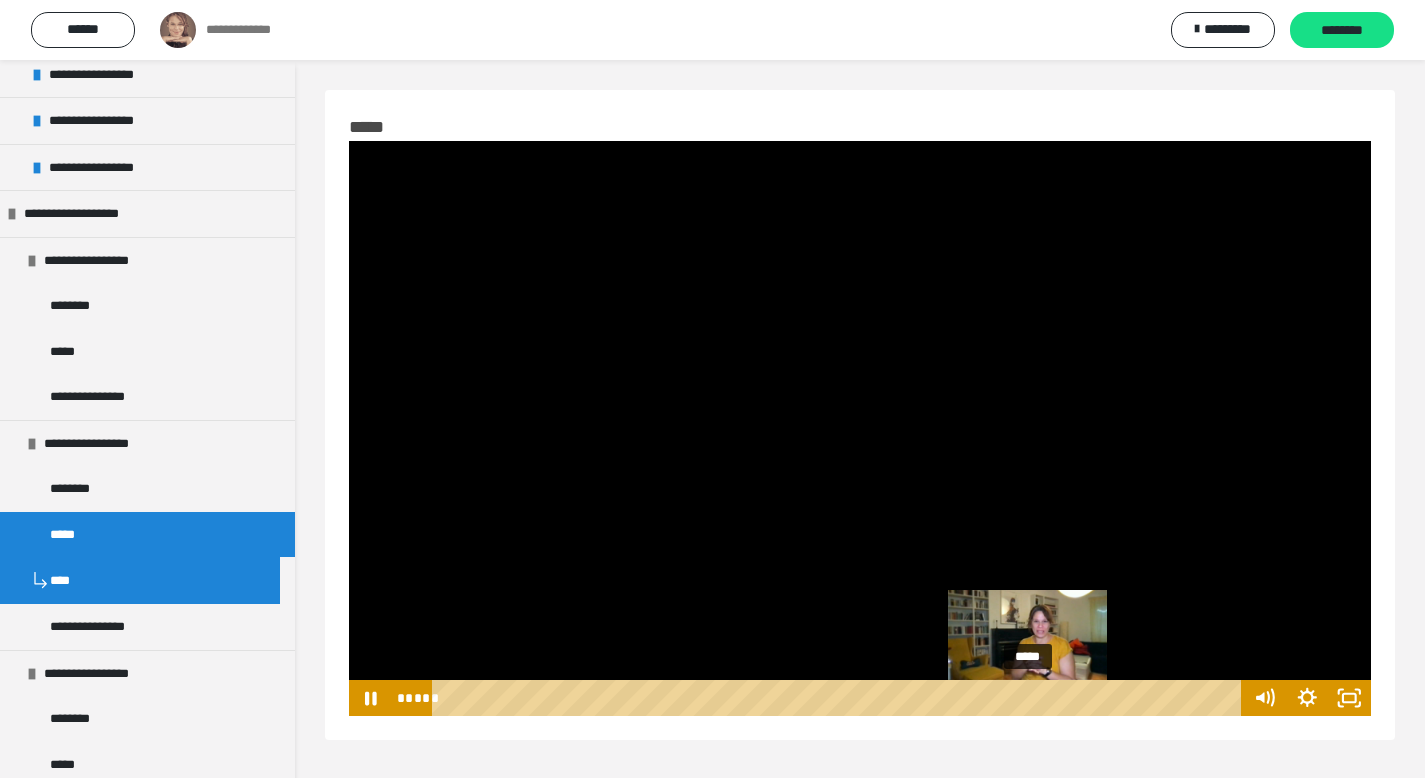 click on "*****" at bounding box center [840, 698] 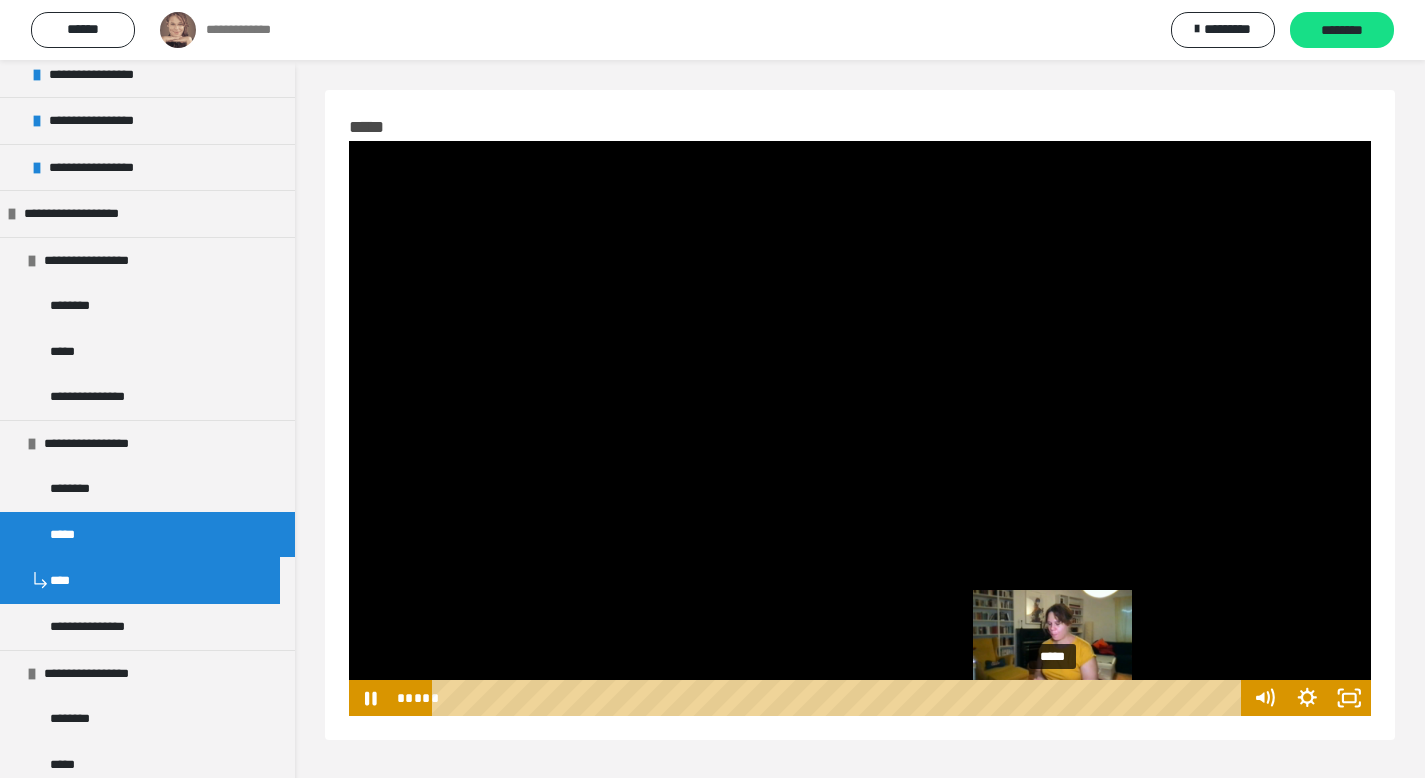 click on "*****" at bounding box center (840, 698) 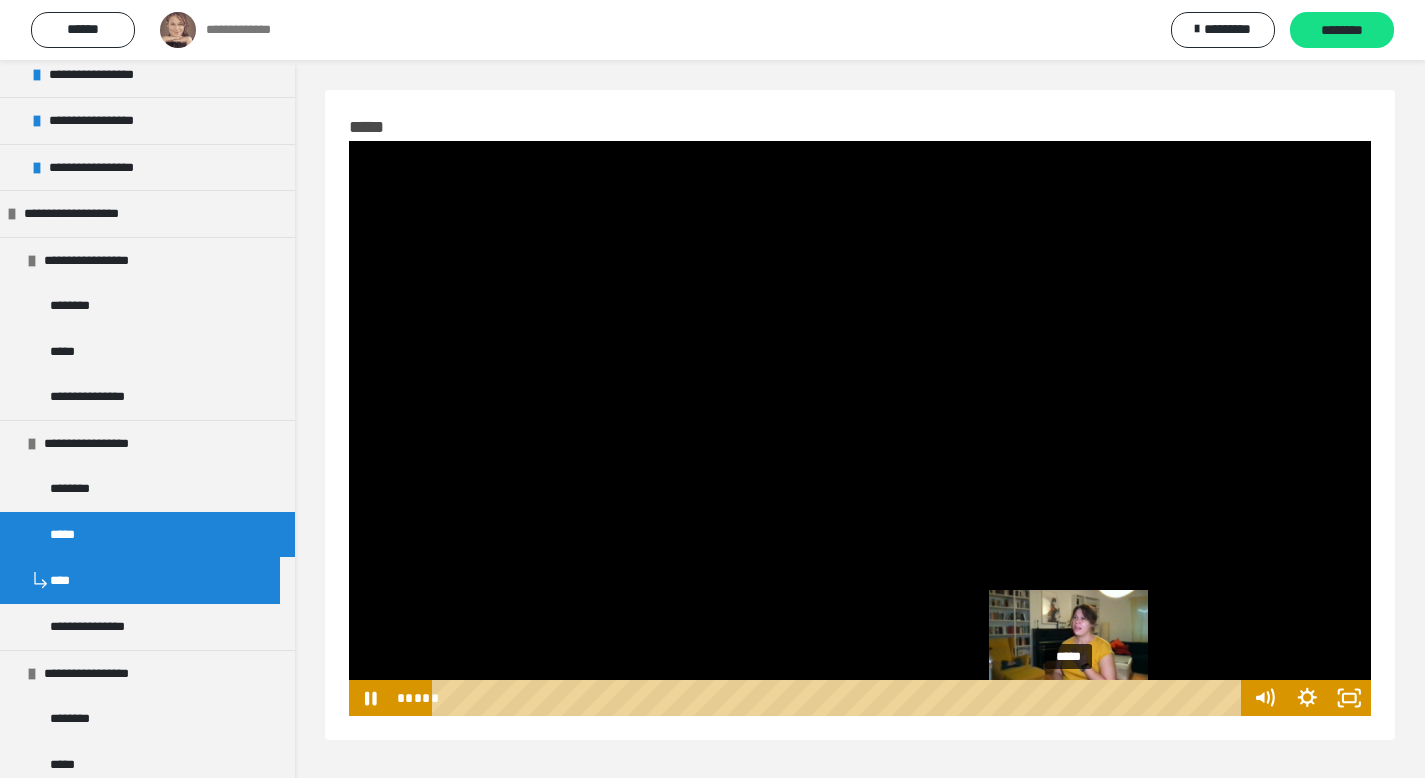 click on "*****" at bounding box center [840, 698] 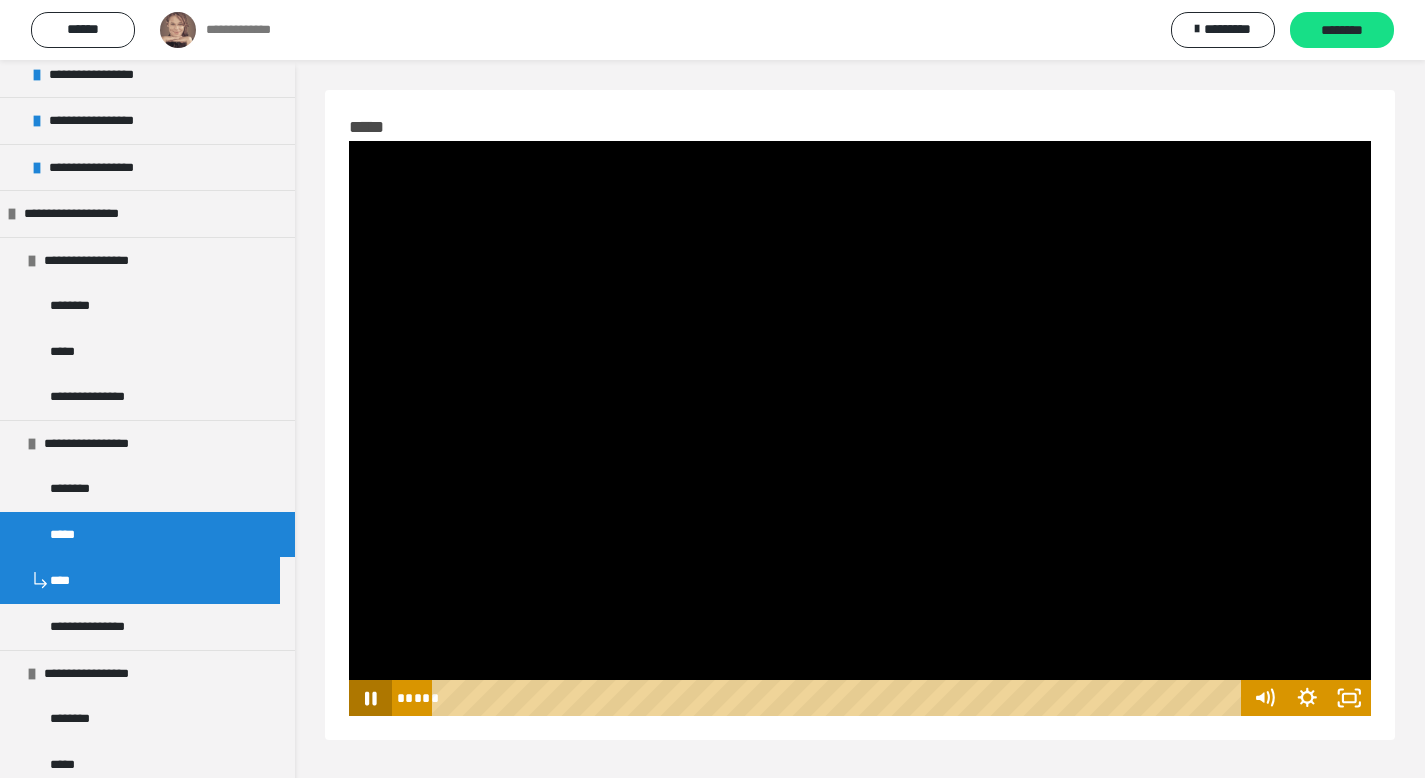 click 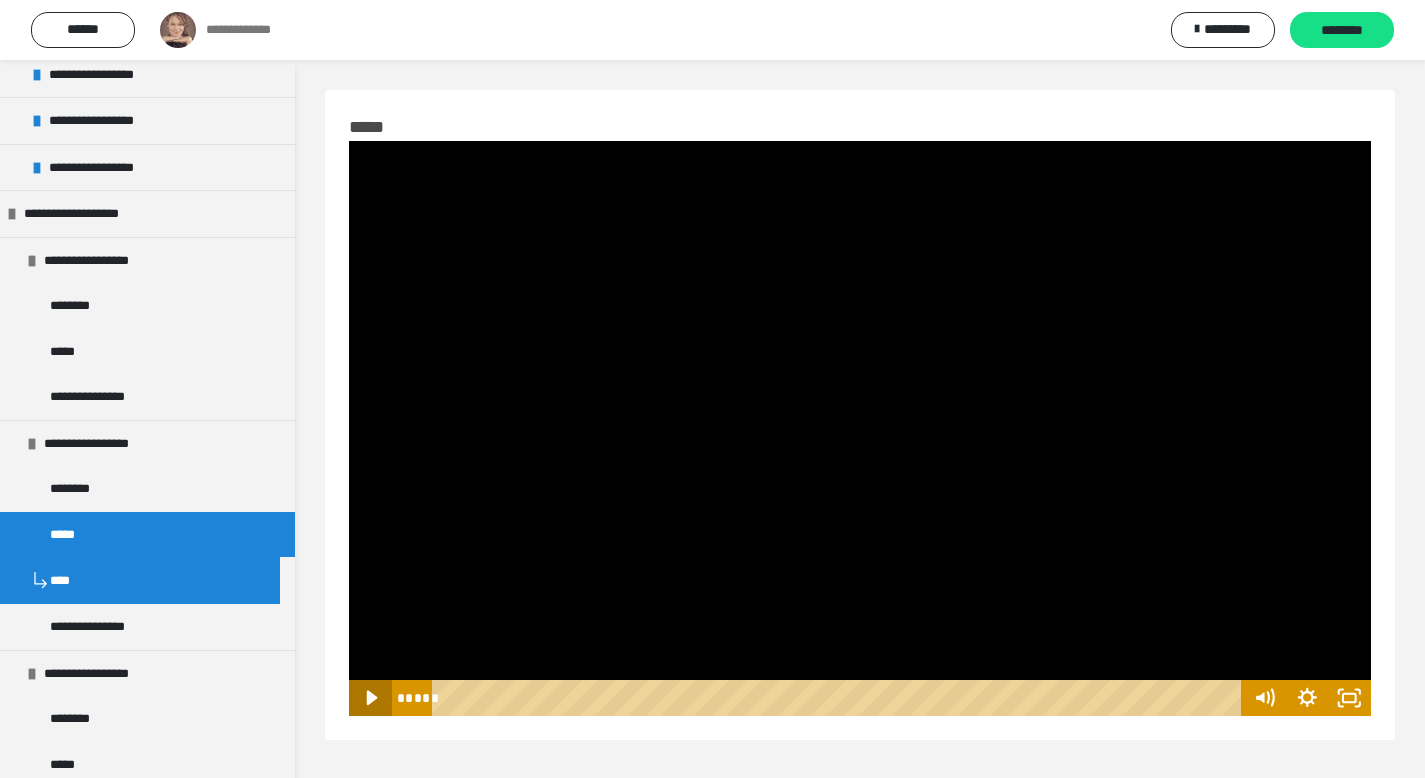 click 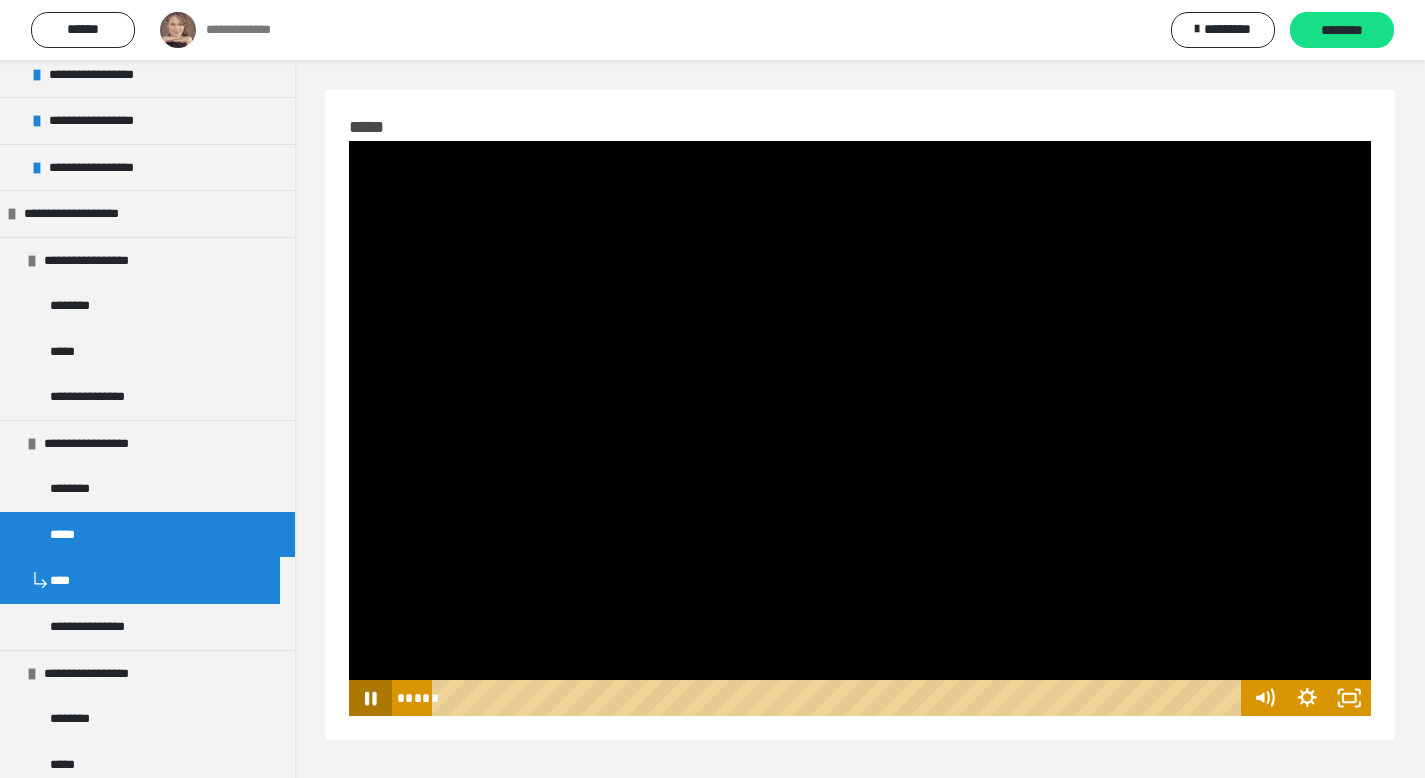 click 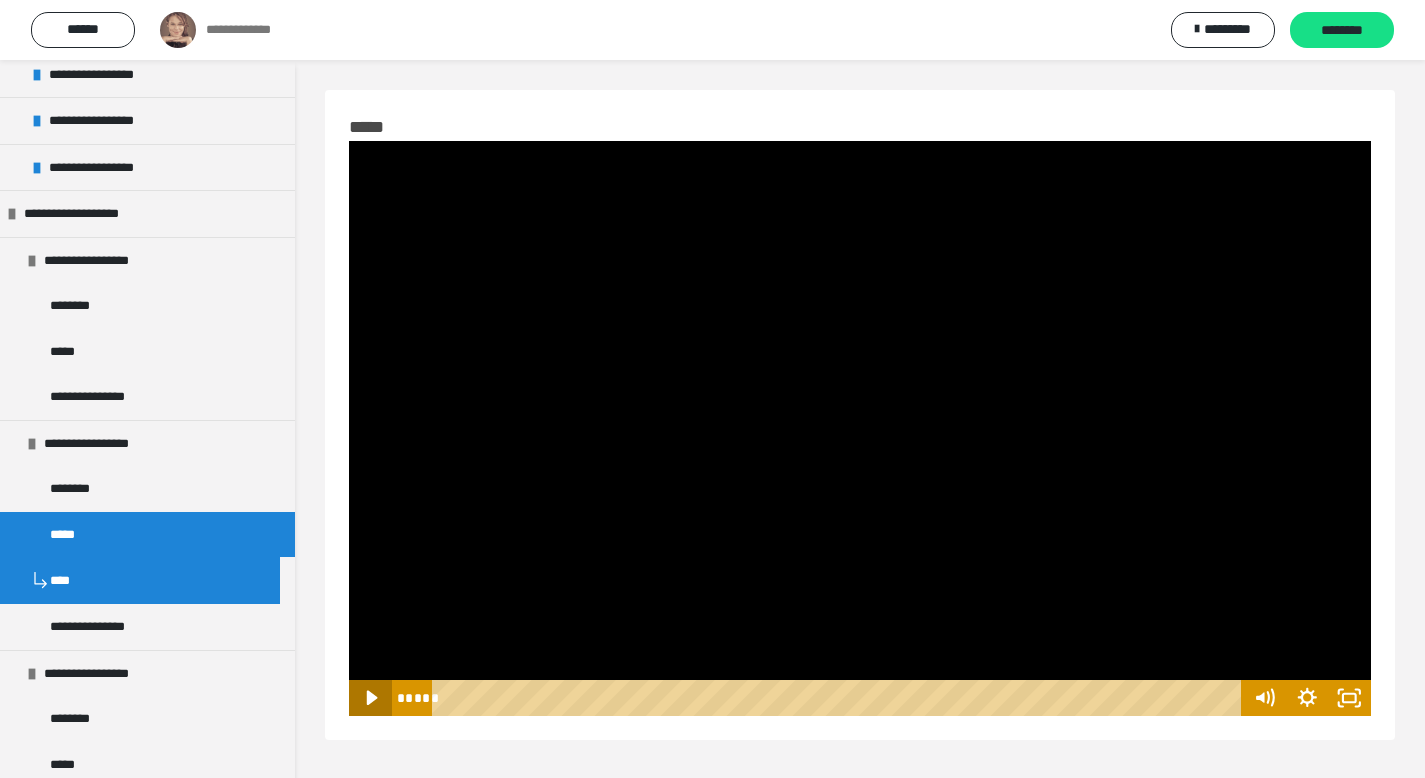 type 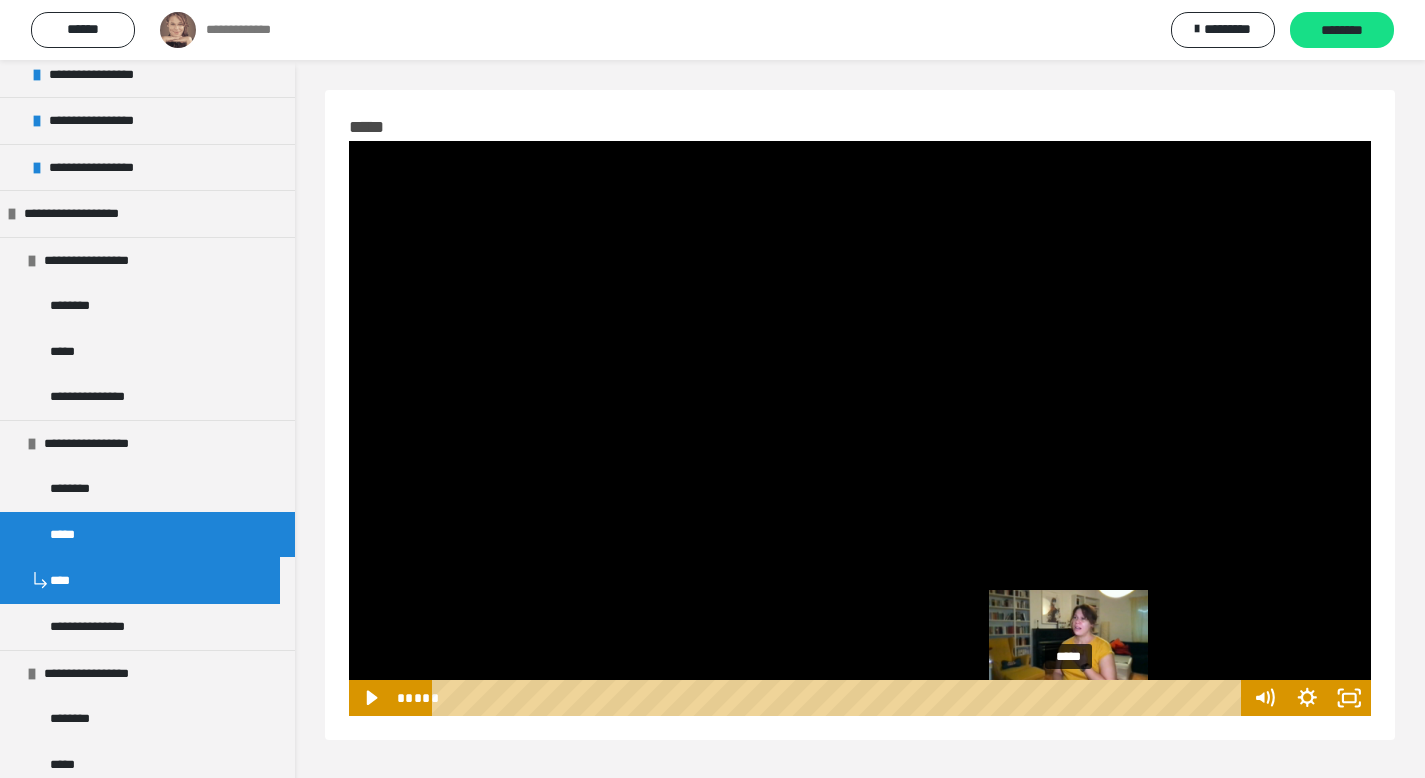 click at bounding box center [1074, 698] 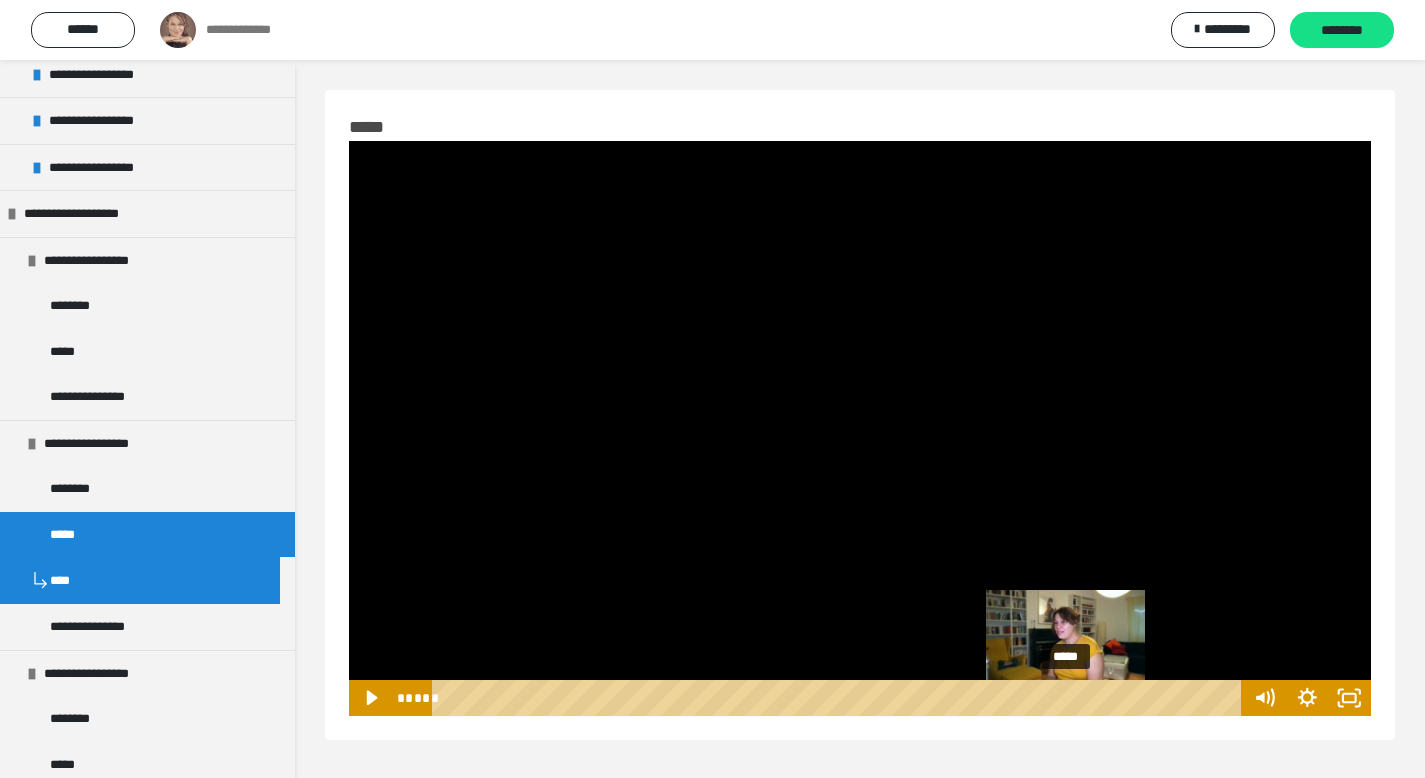 click at bounding box center [1069, 698] 